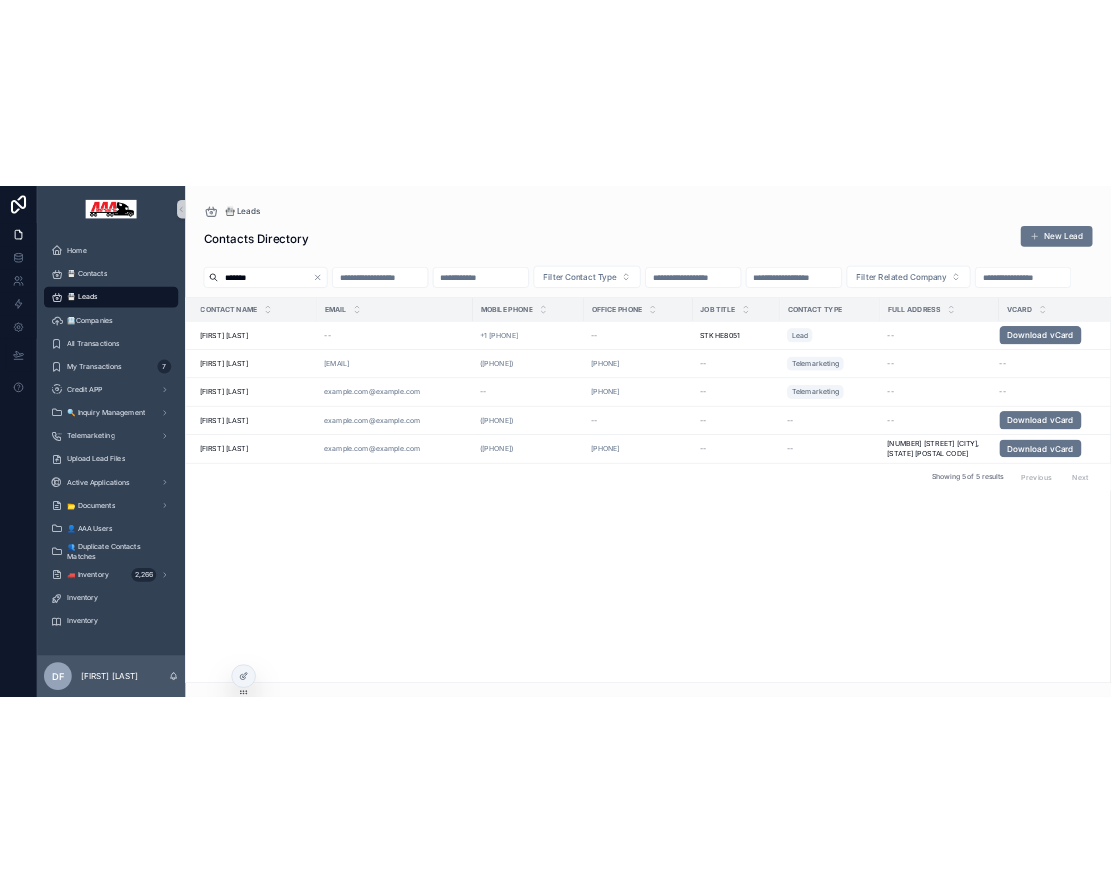 scroll, scrollTop: 0, scrollLeft: 0, axis: both 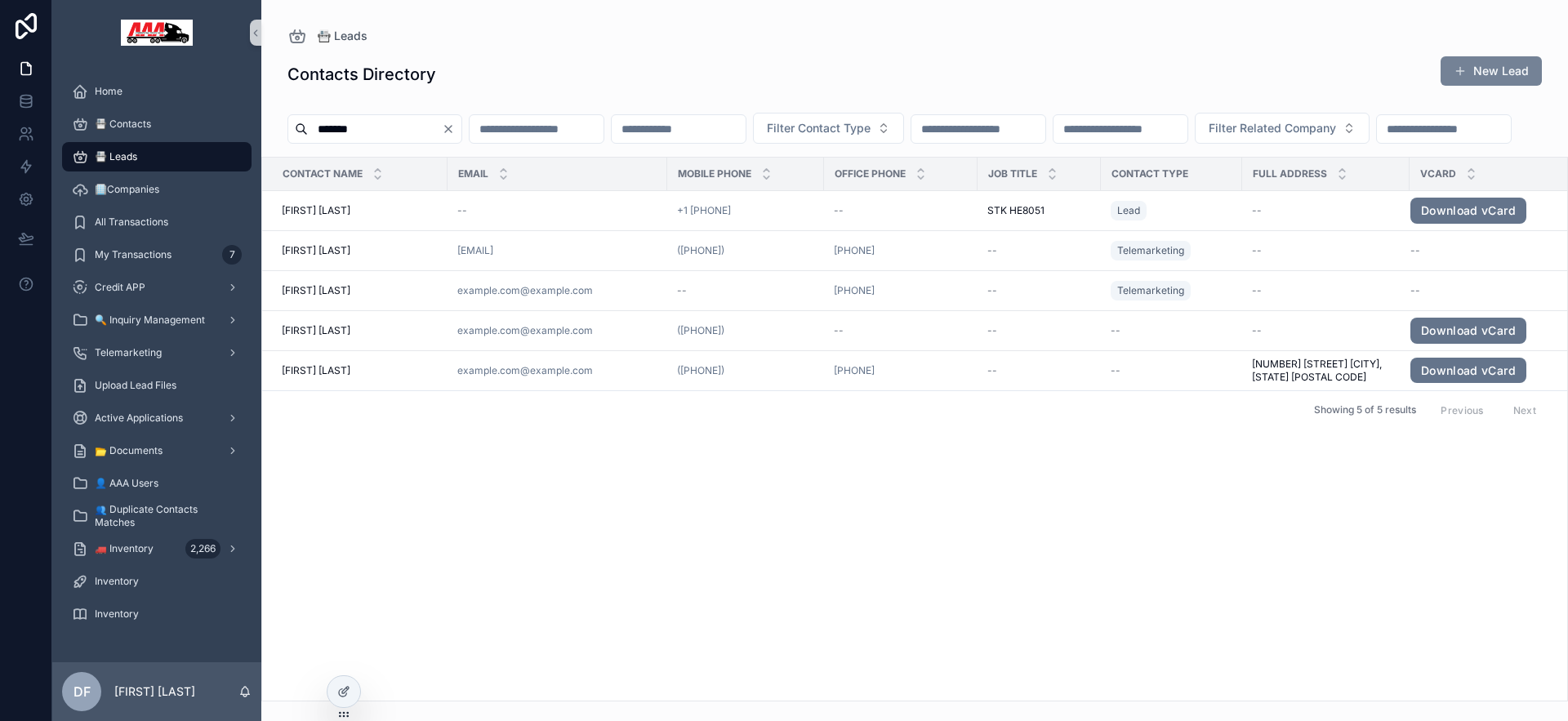 click on "New Lead" at bounding box center [1491, 71] 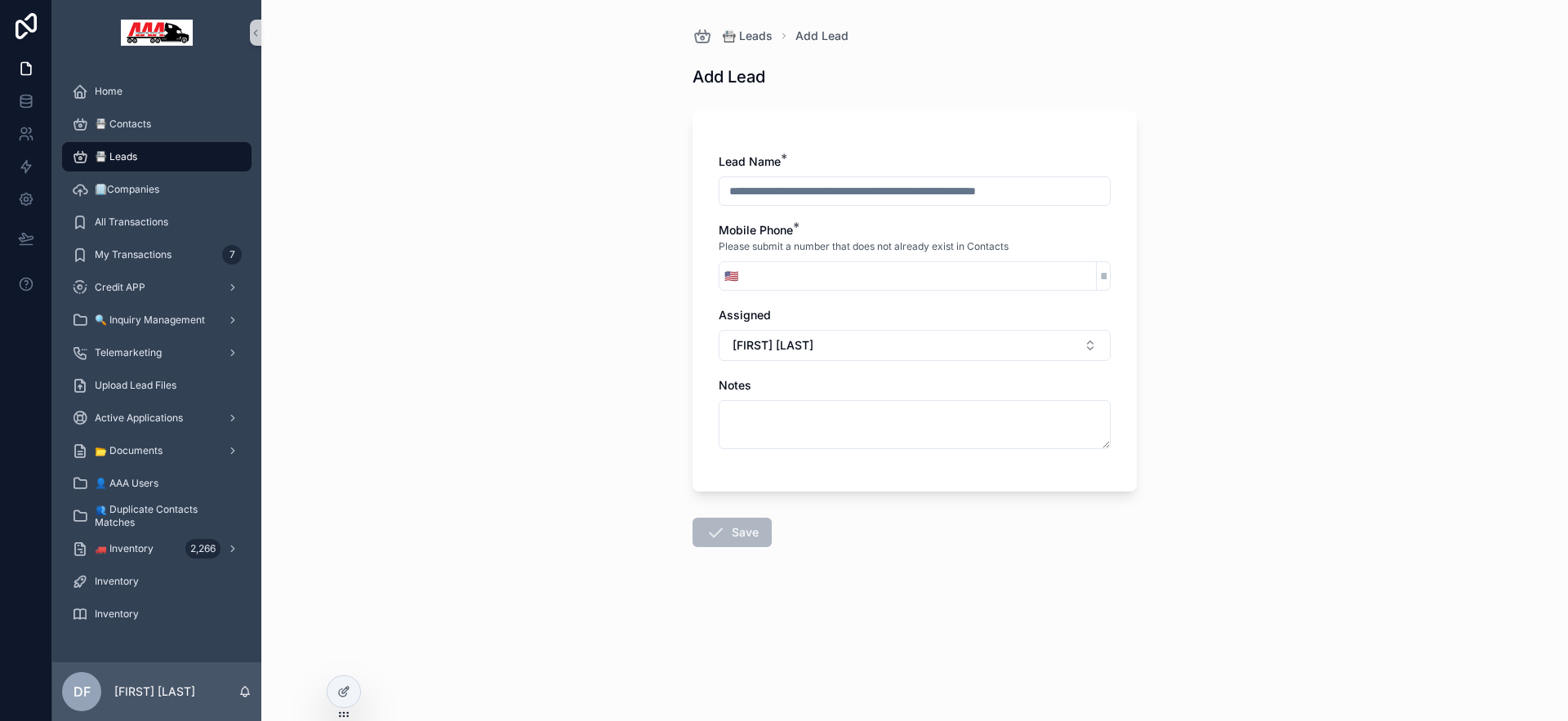 click on "📇 Leads" at bounding box center (116, 157) 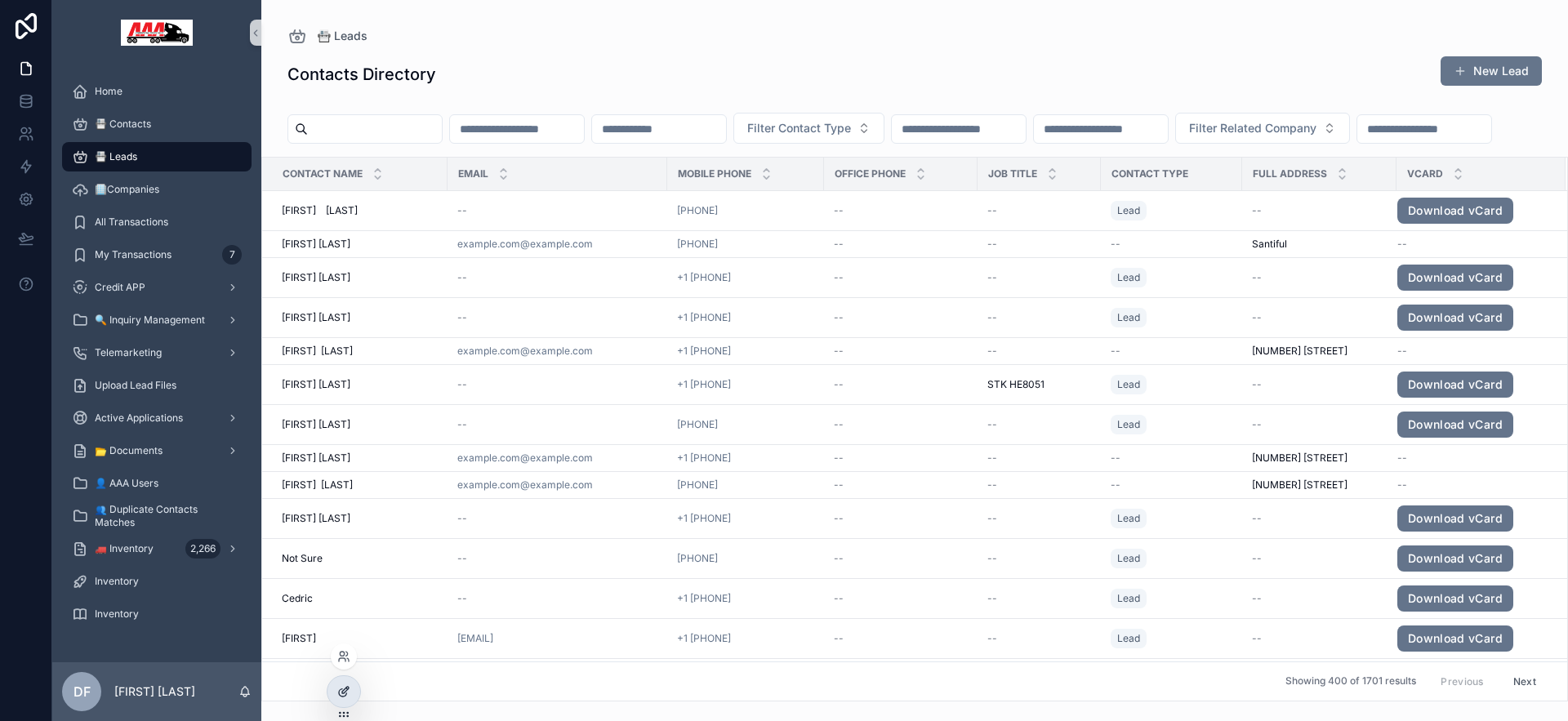 click at bounding box center (344, 692) 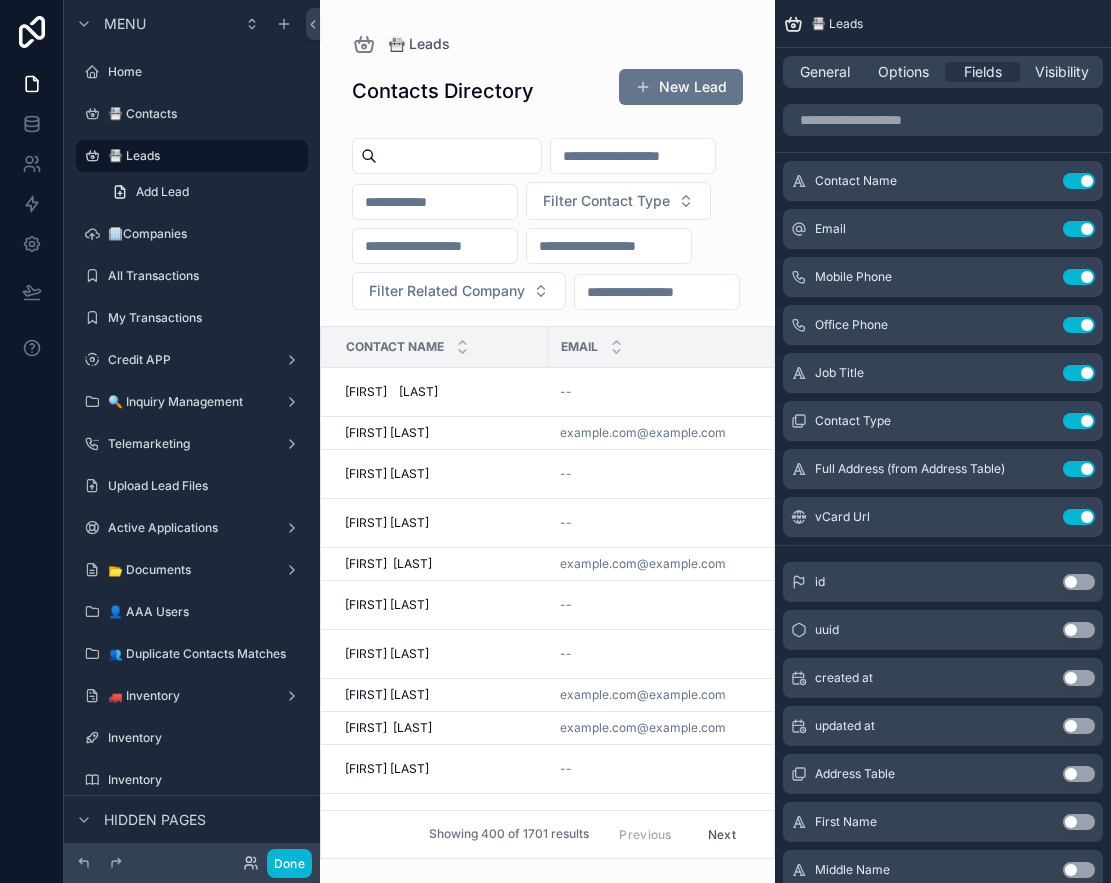 click at bounding box center [547, 441] 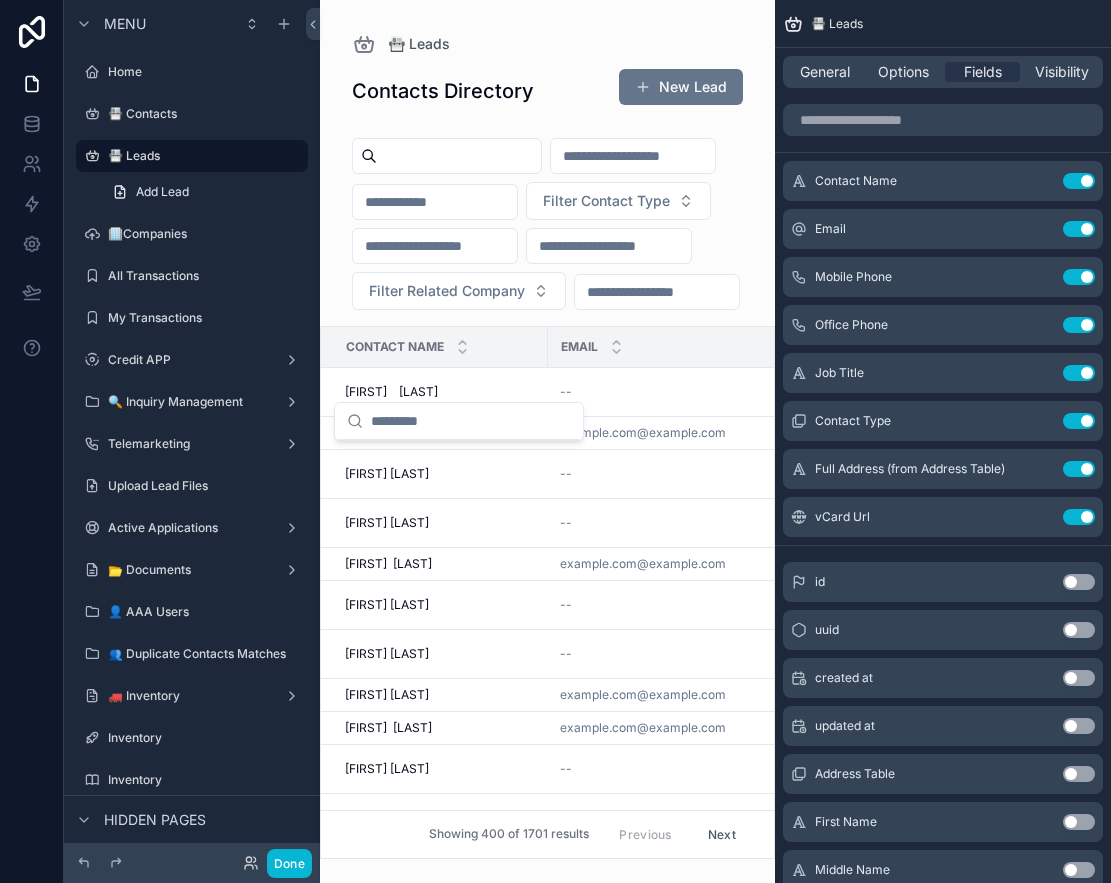 click on "Filter Contact Type Filter Related Company" at bounding box center (547, 228) 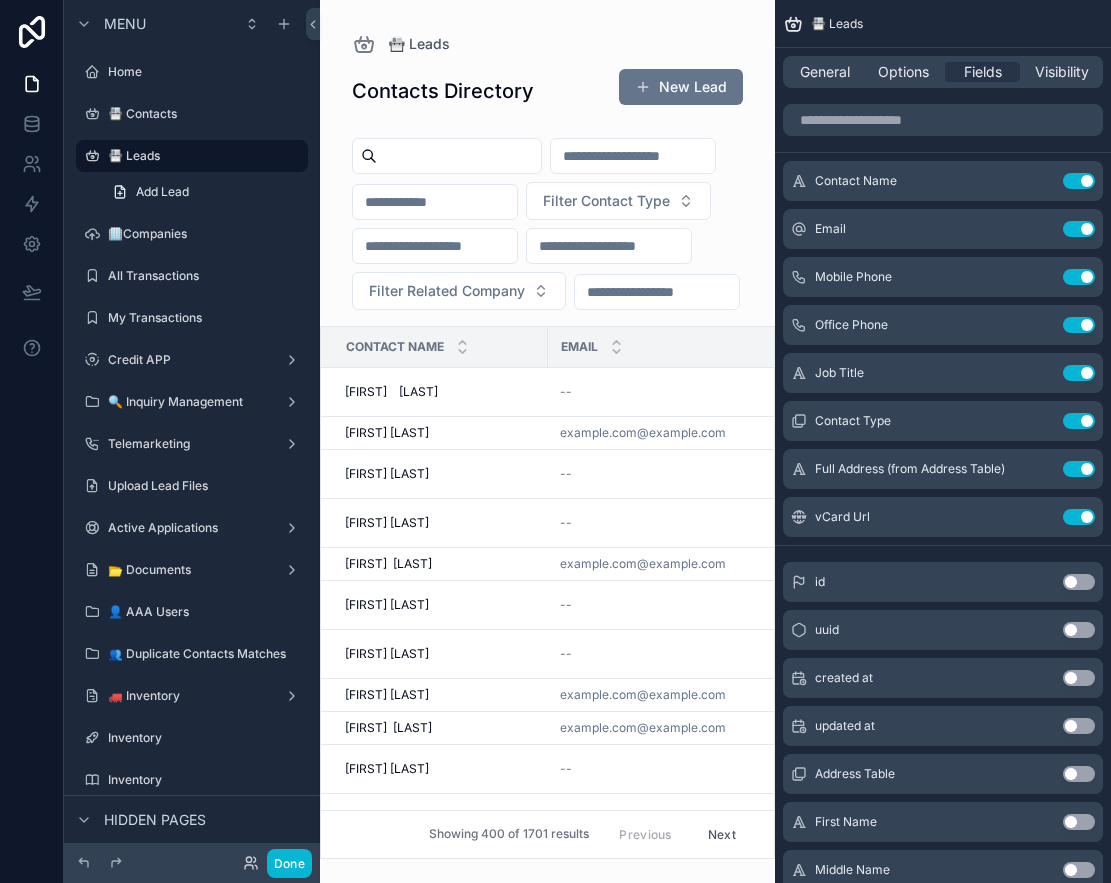 click on "Filter Contact Type Filter Related Company" at bounding box center [547, 228] 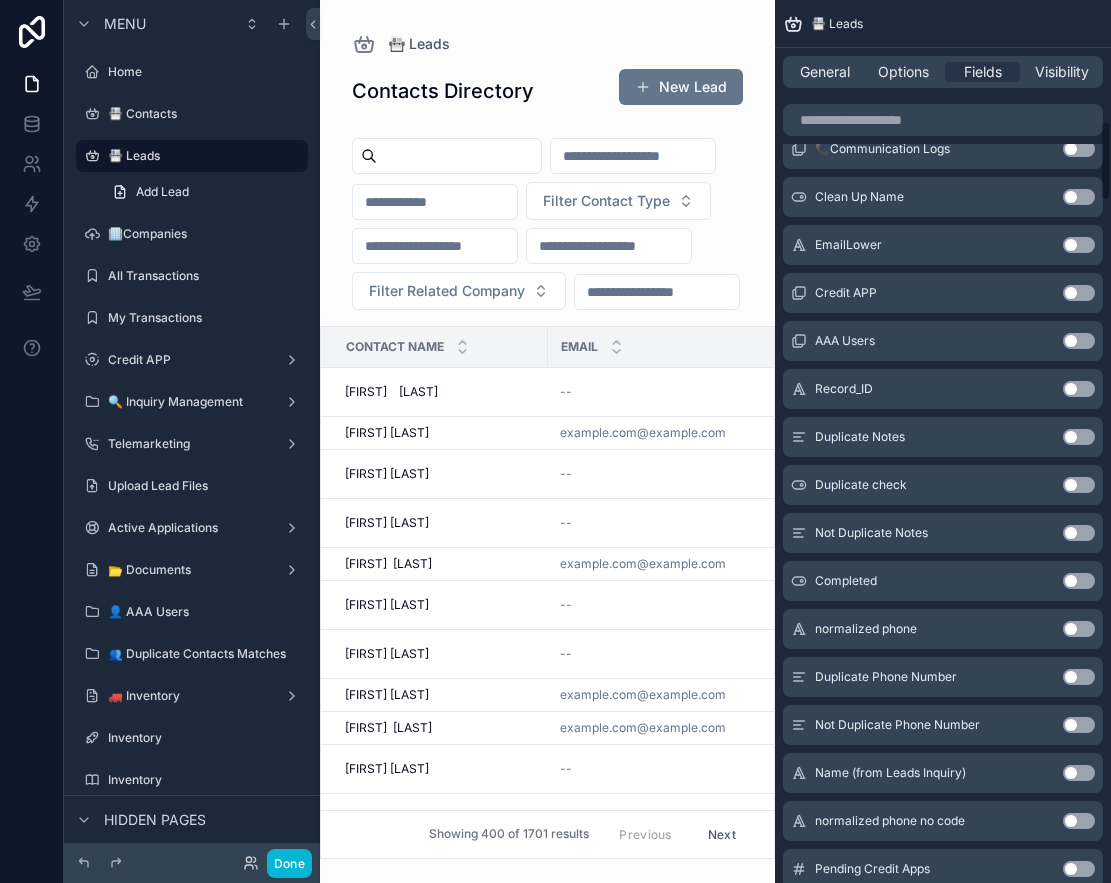 scroll, scrollTop: 1358, scrollLeft: 0, axis: vertical 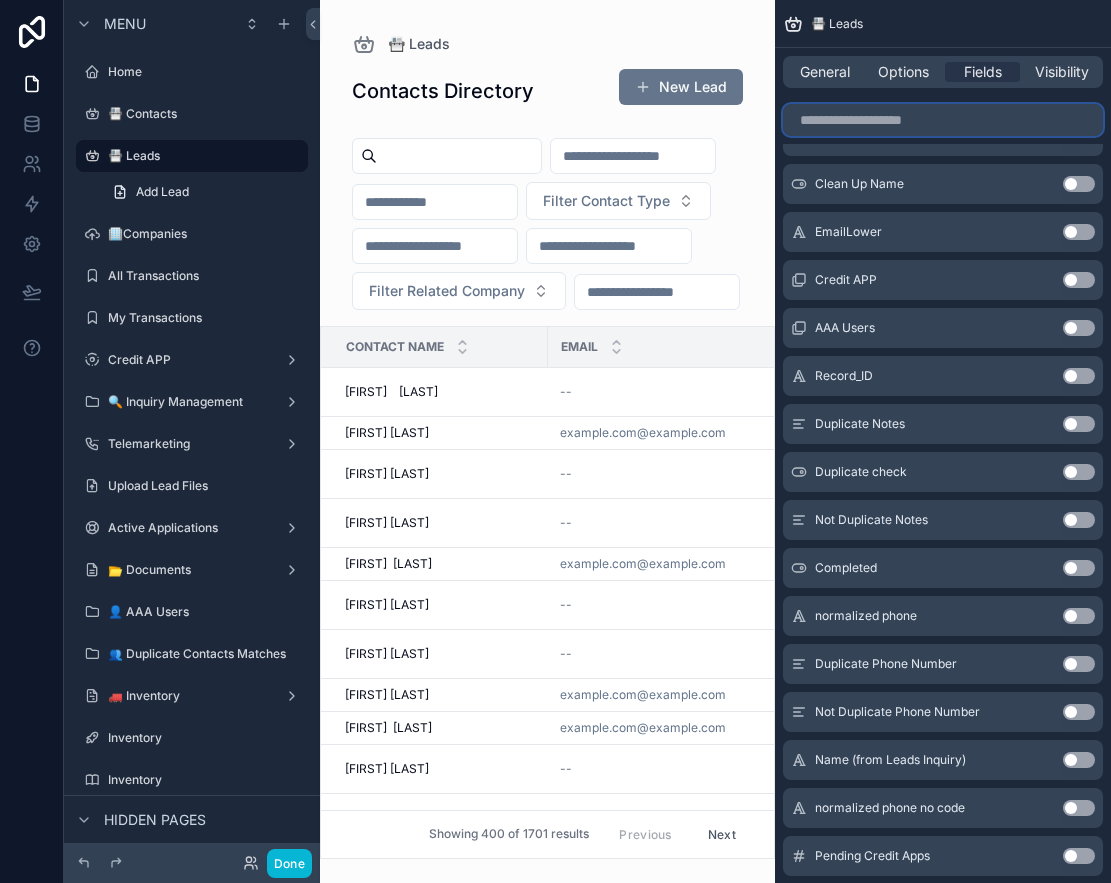 click at bounding box center (943, 120) 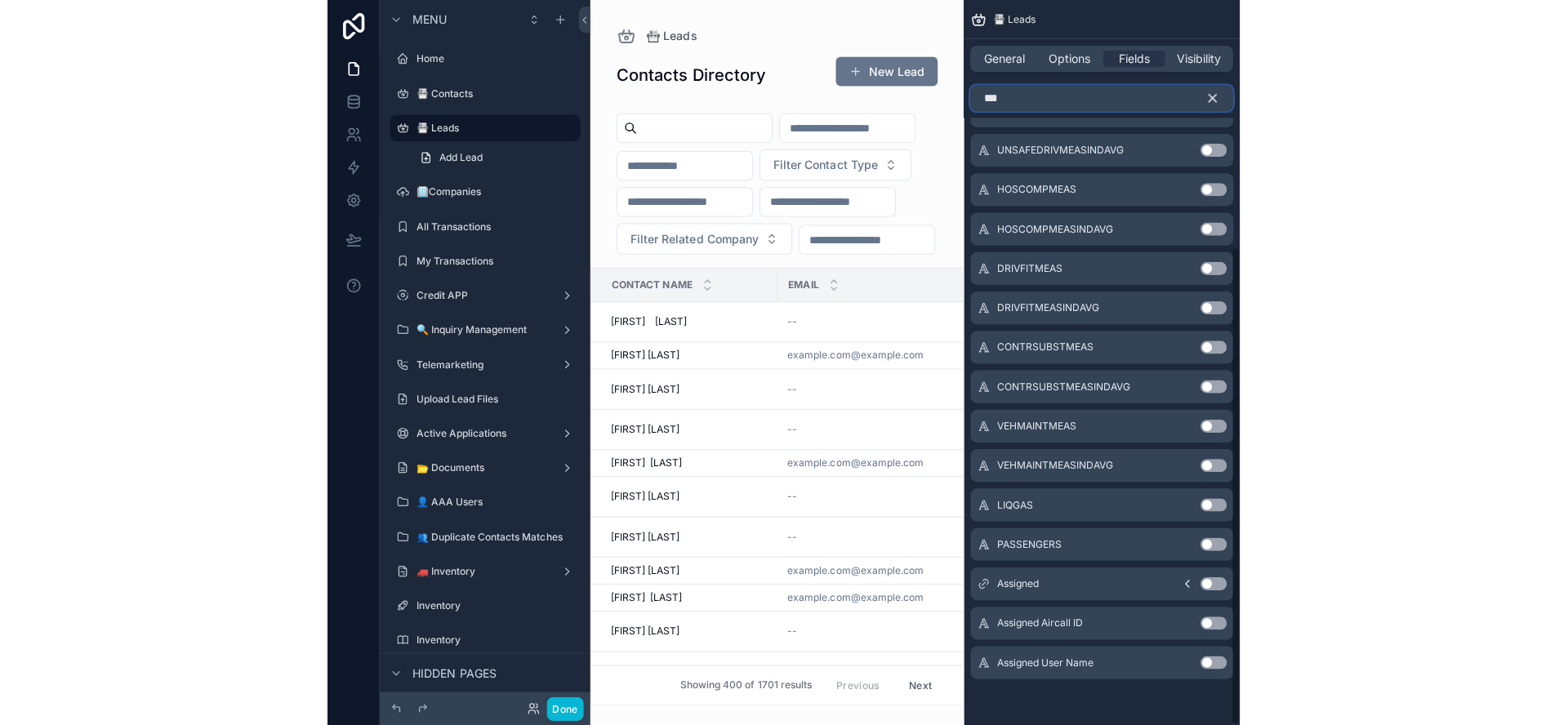 scroll, scrollTop: 0, scrollLeft: 0, axis: both 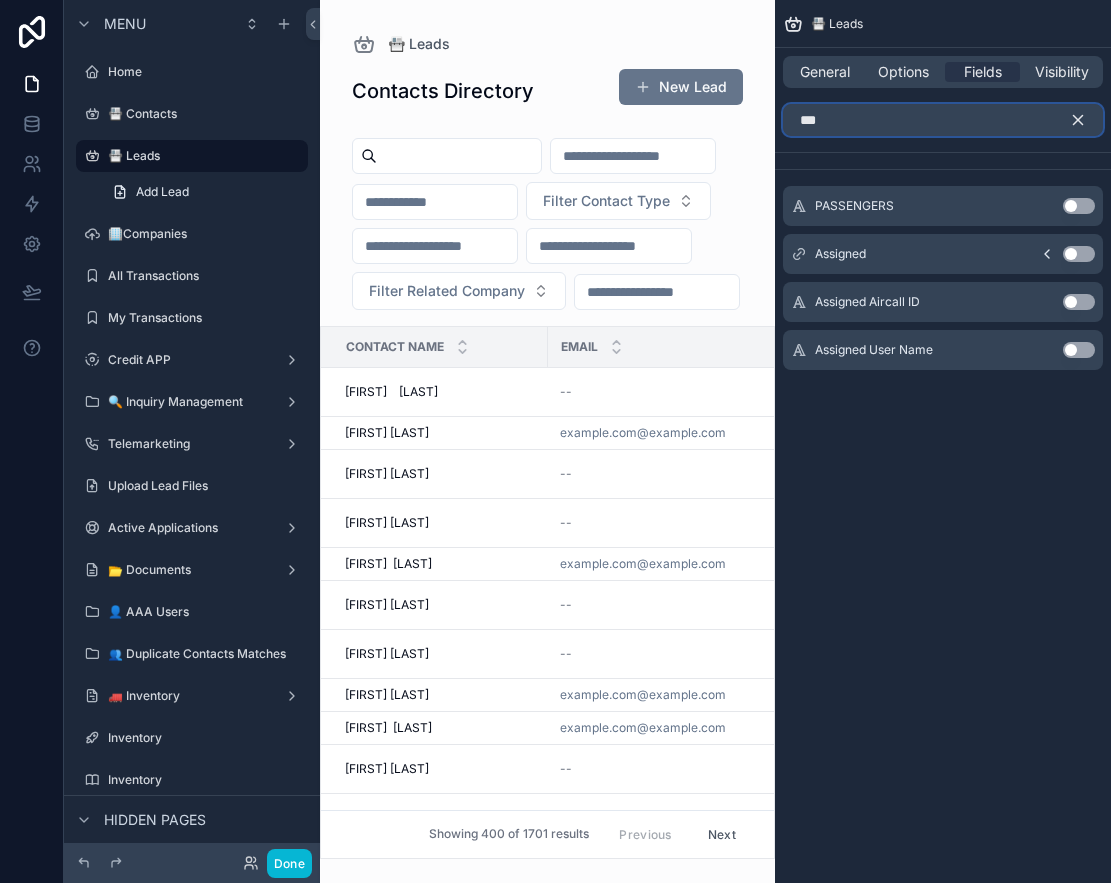 type on "***" 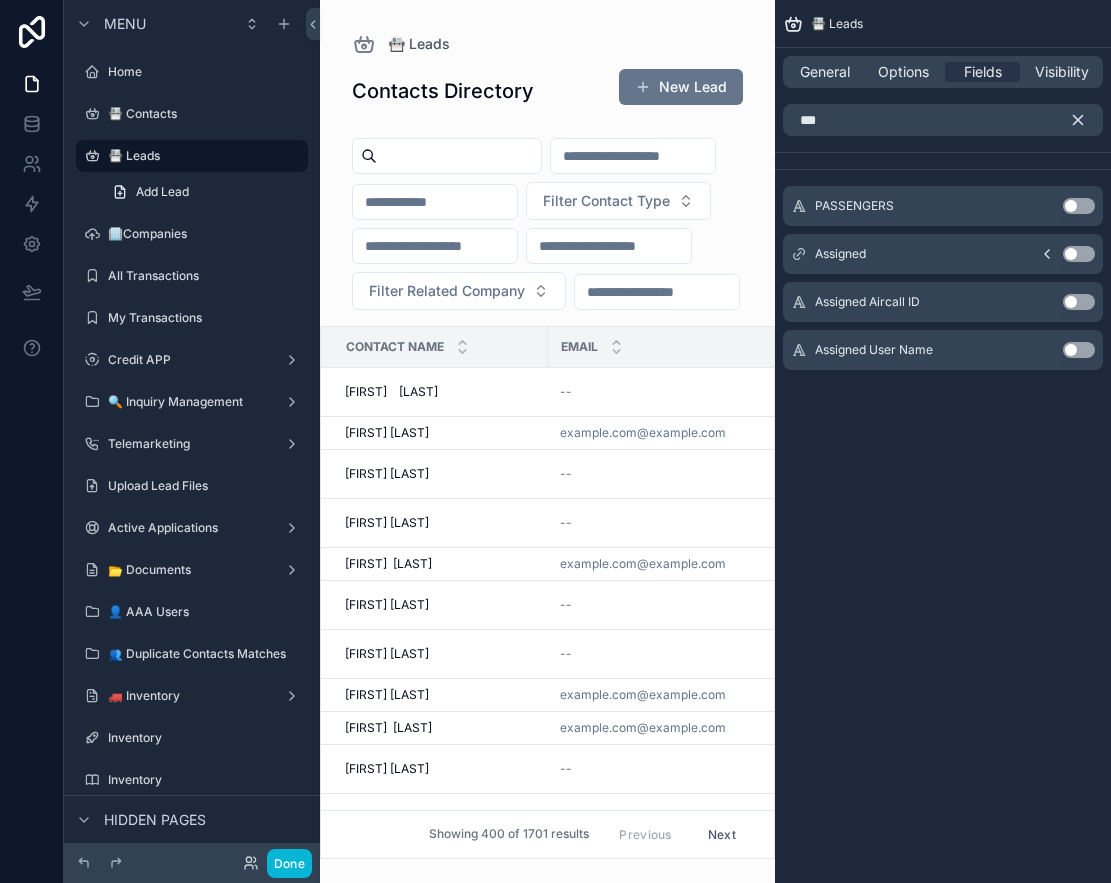 click on "Use setting" at bounding box center [1079, 254] 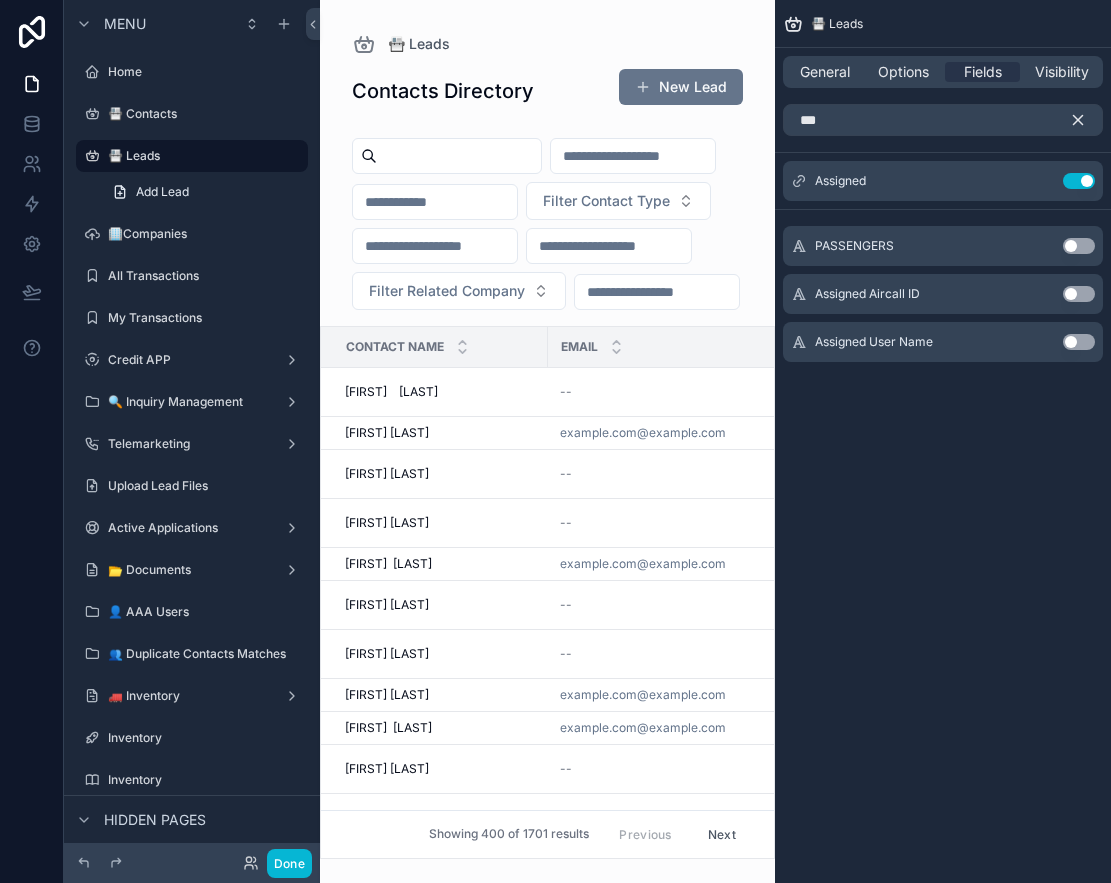 click 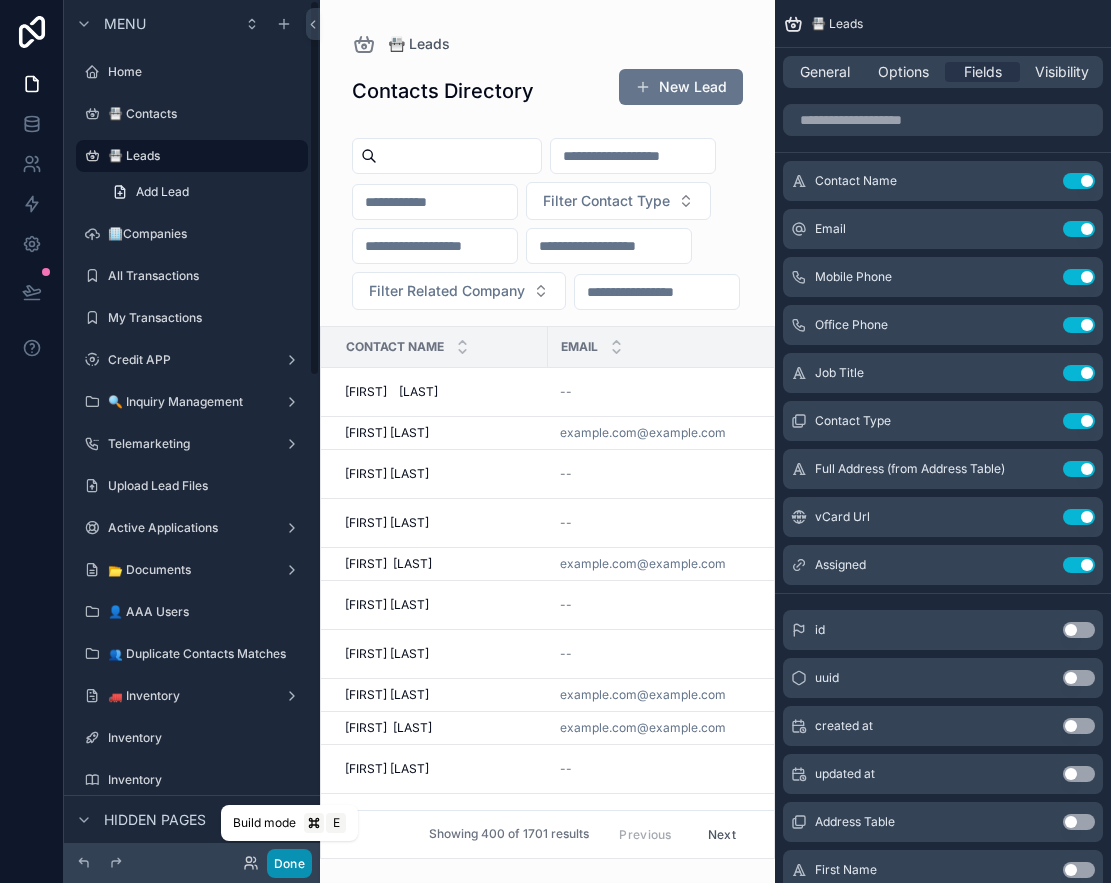 click on "Done" at bounding box center (289, 863) 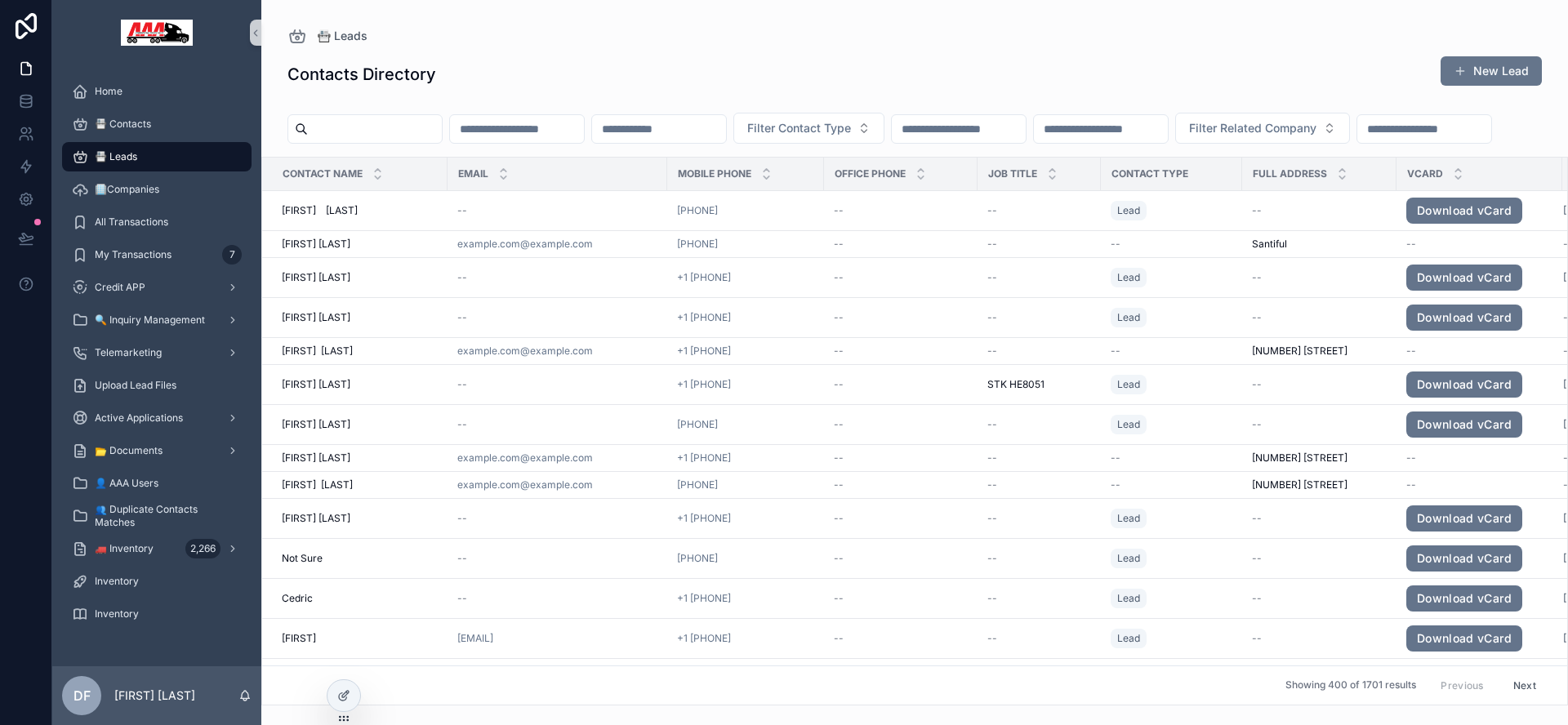 click at bounding box center [1424, 129] 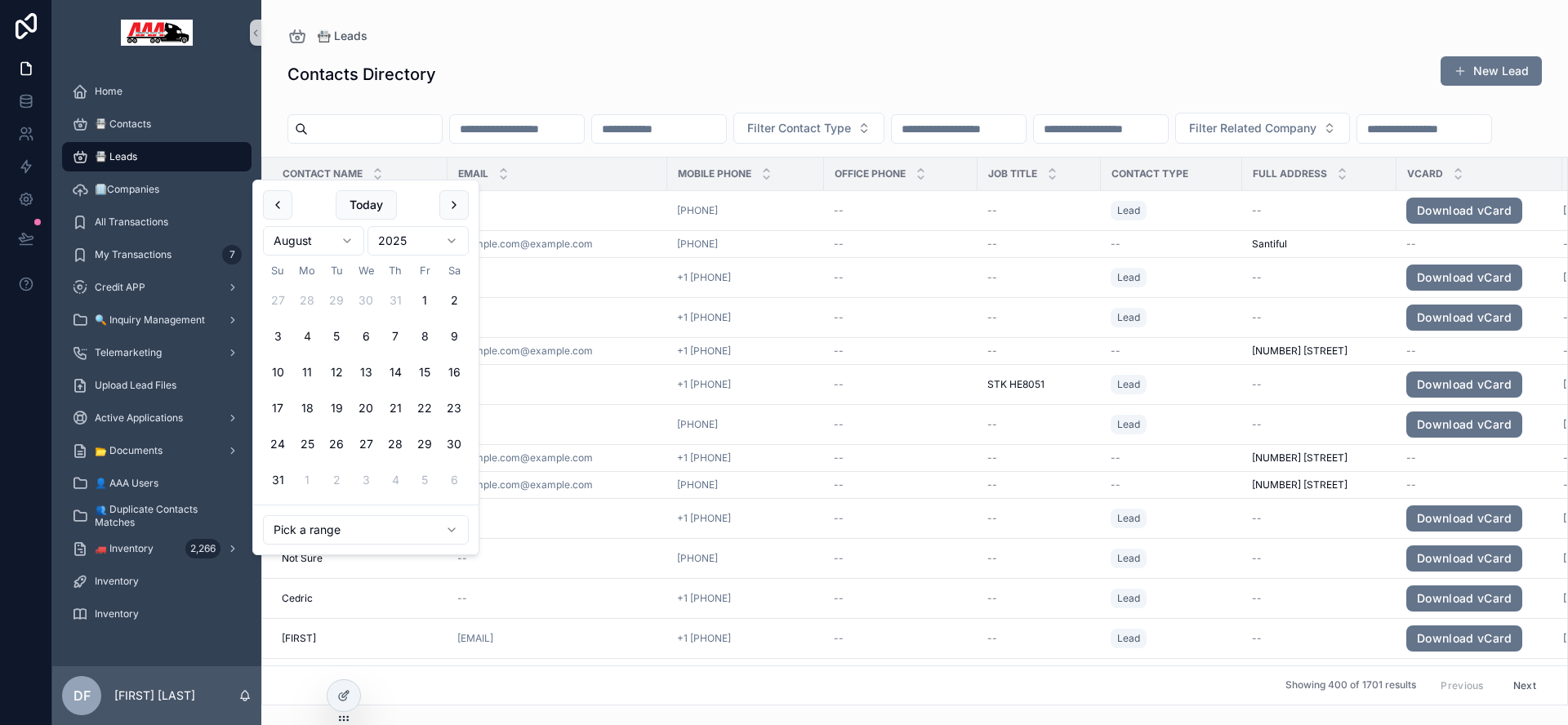 click on "Filter Contact Type Filter Related Company" at bounding box center [915, 131] 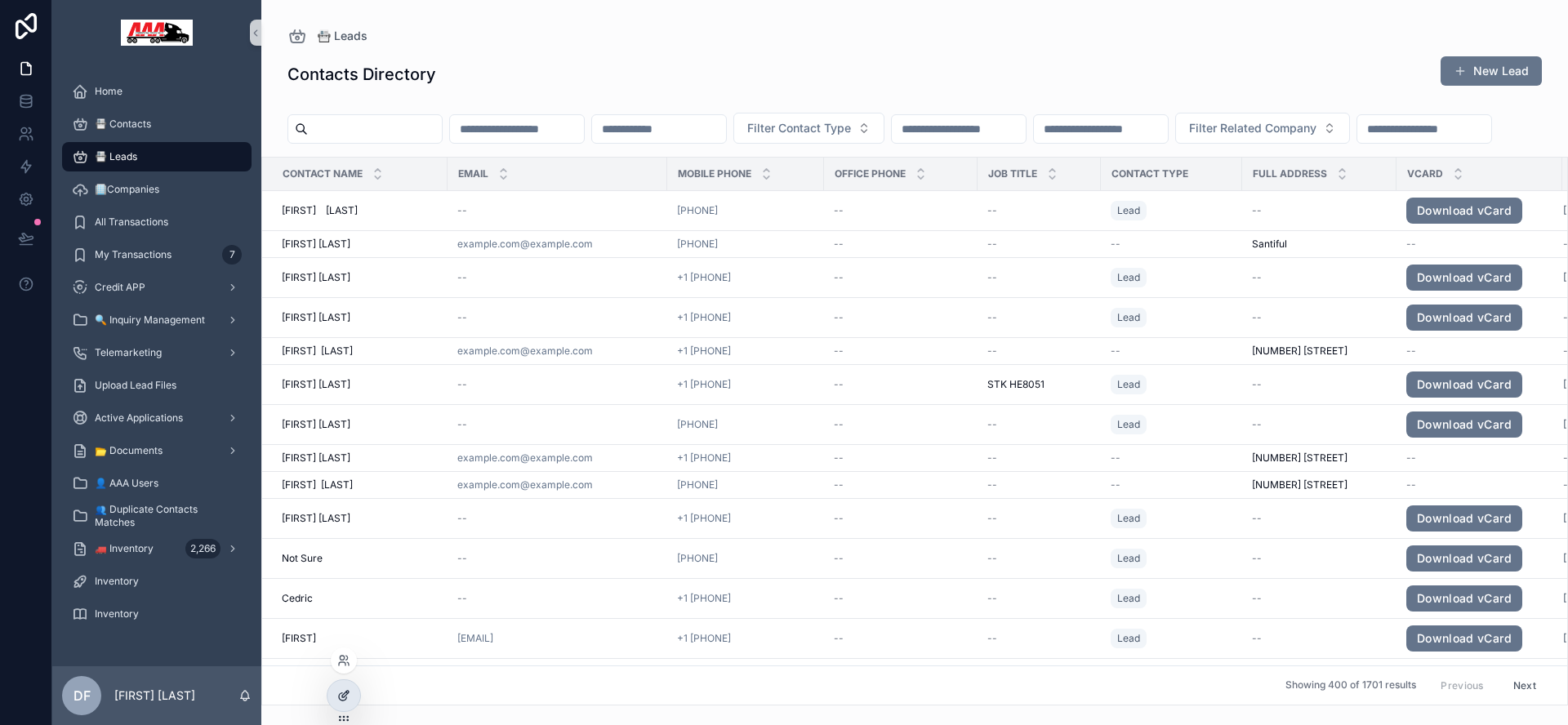 click 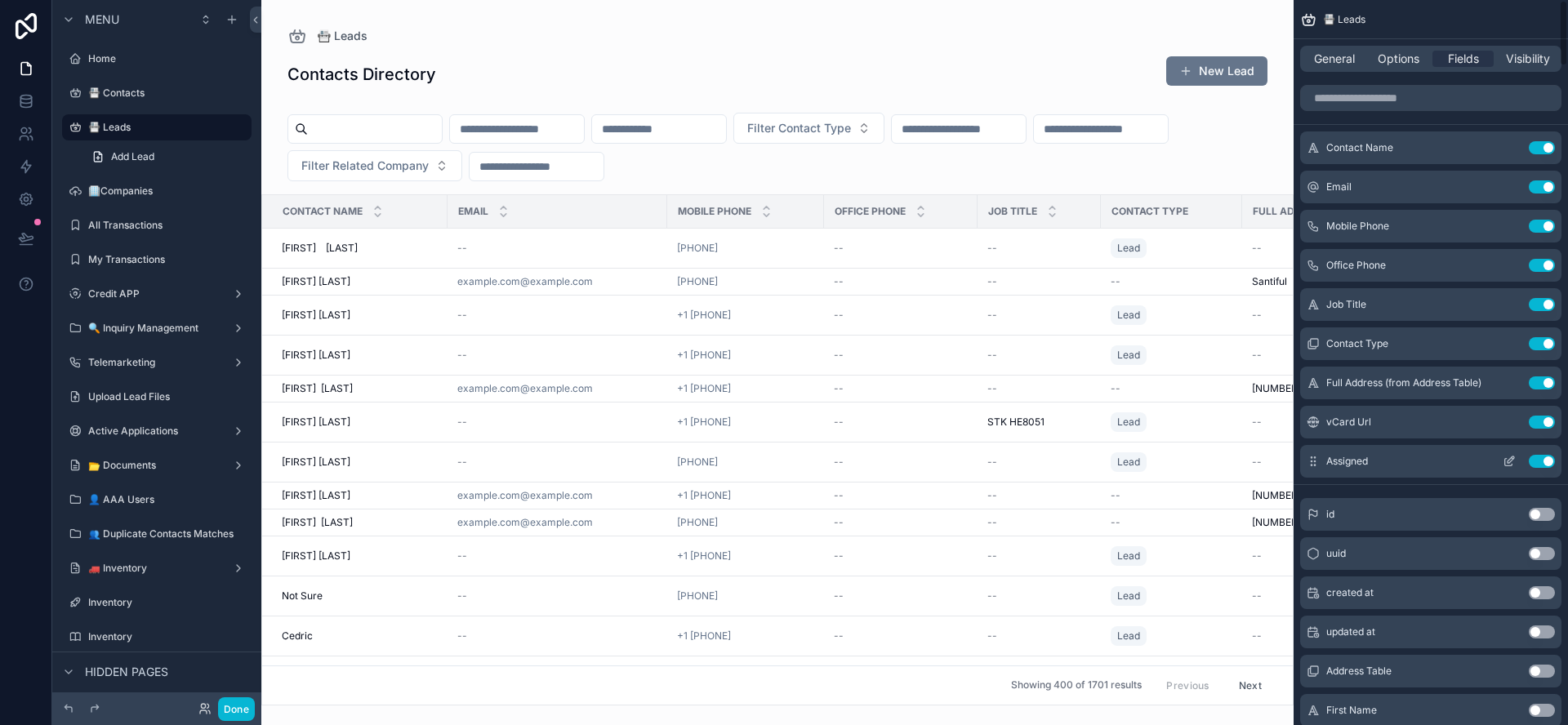 click on "Assigned Use setting" at bounding box center [1431, 461] 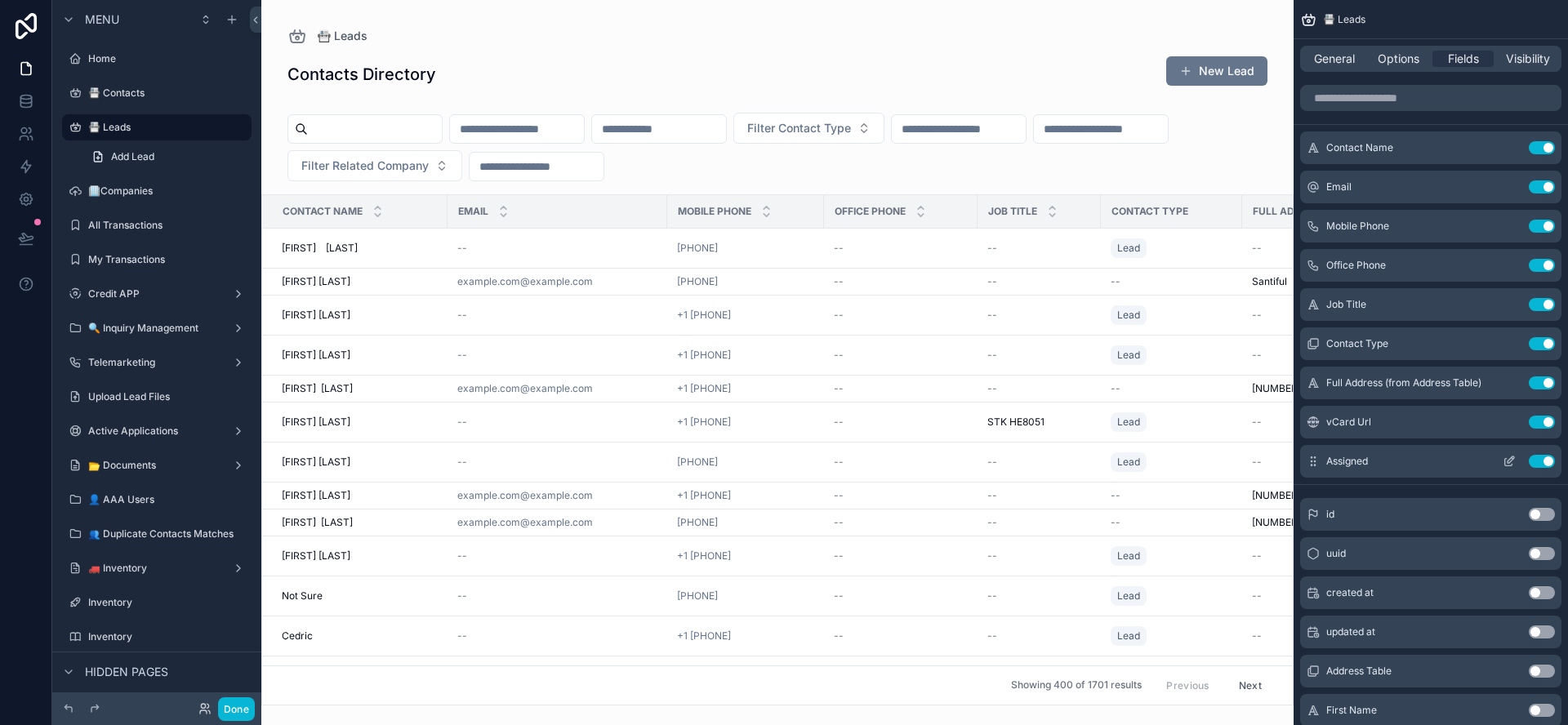 click on "Use setting" at bounding box center (1542, 461) 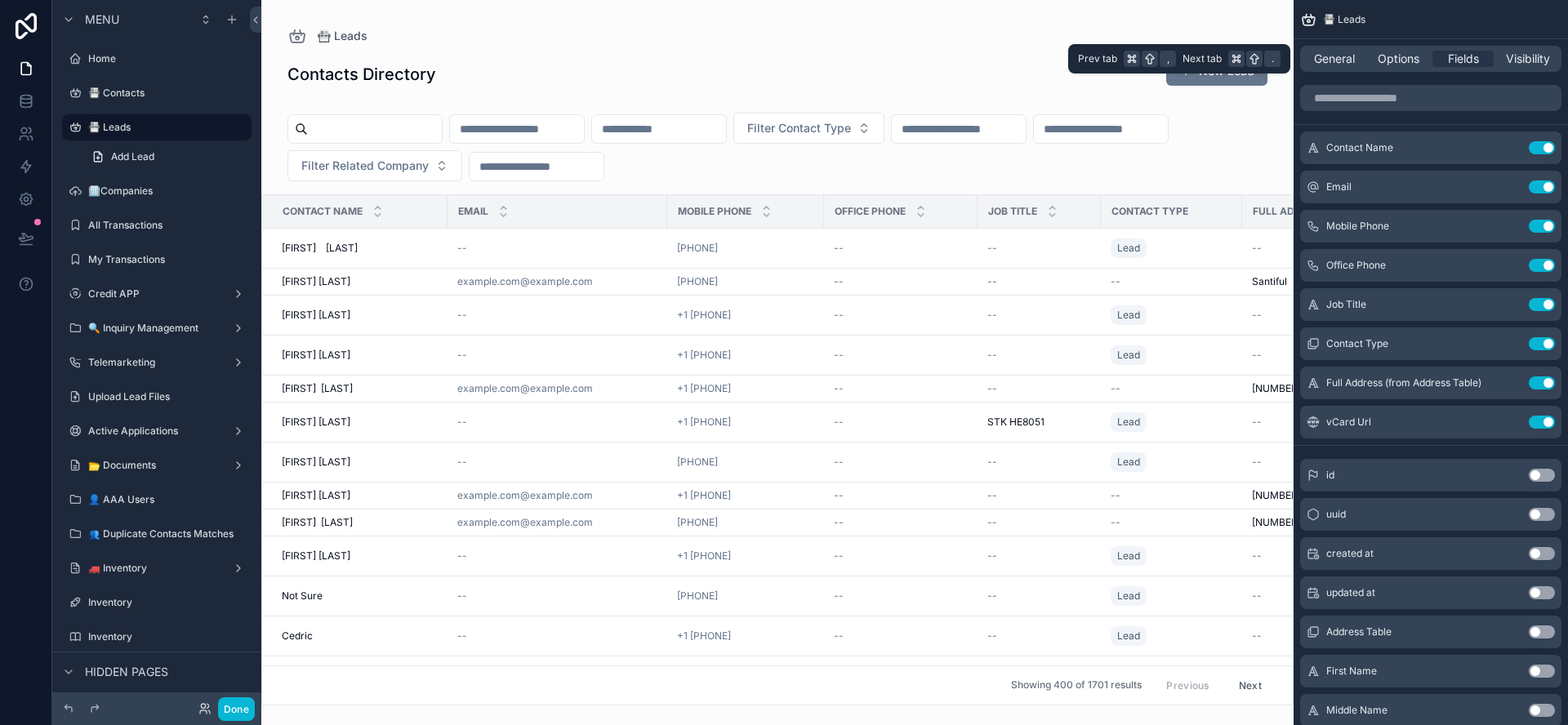 click on "General Options Fields Visibility" at bounding box center (1431, 59) 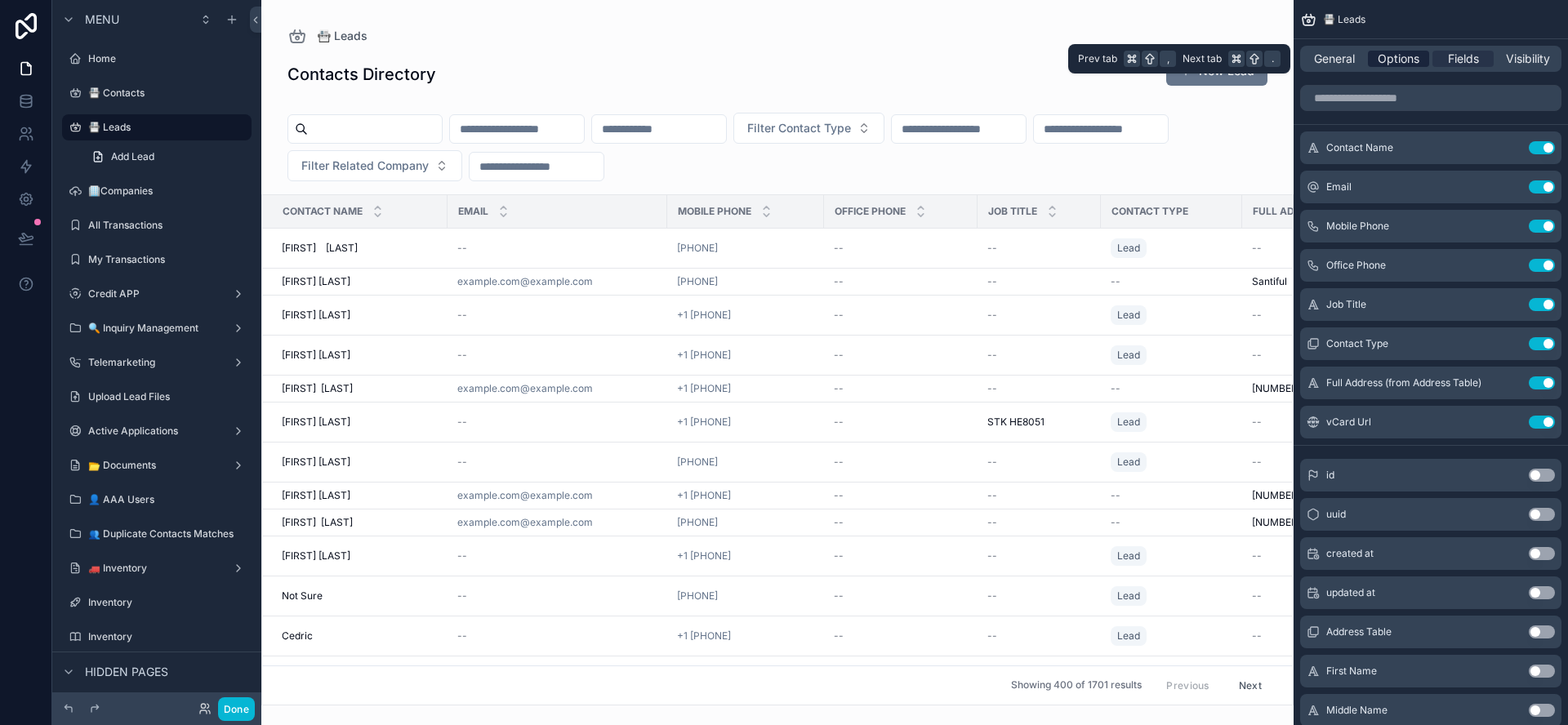 click on "Options" at bounding box center (1398, 59) 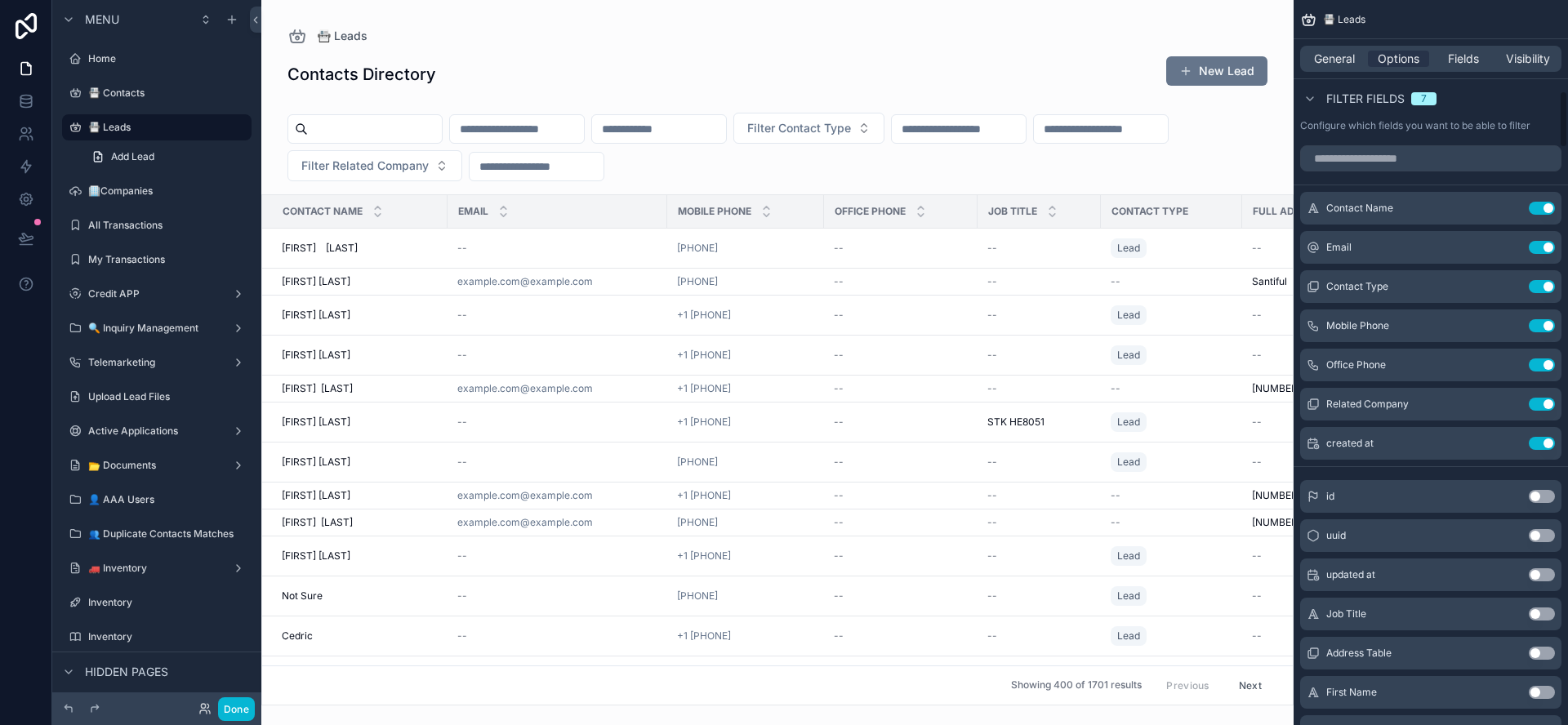 scroll, scrollTop: 1150, scrollLeft: 0, axis: vertical 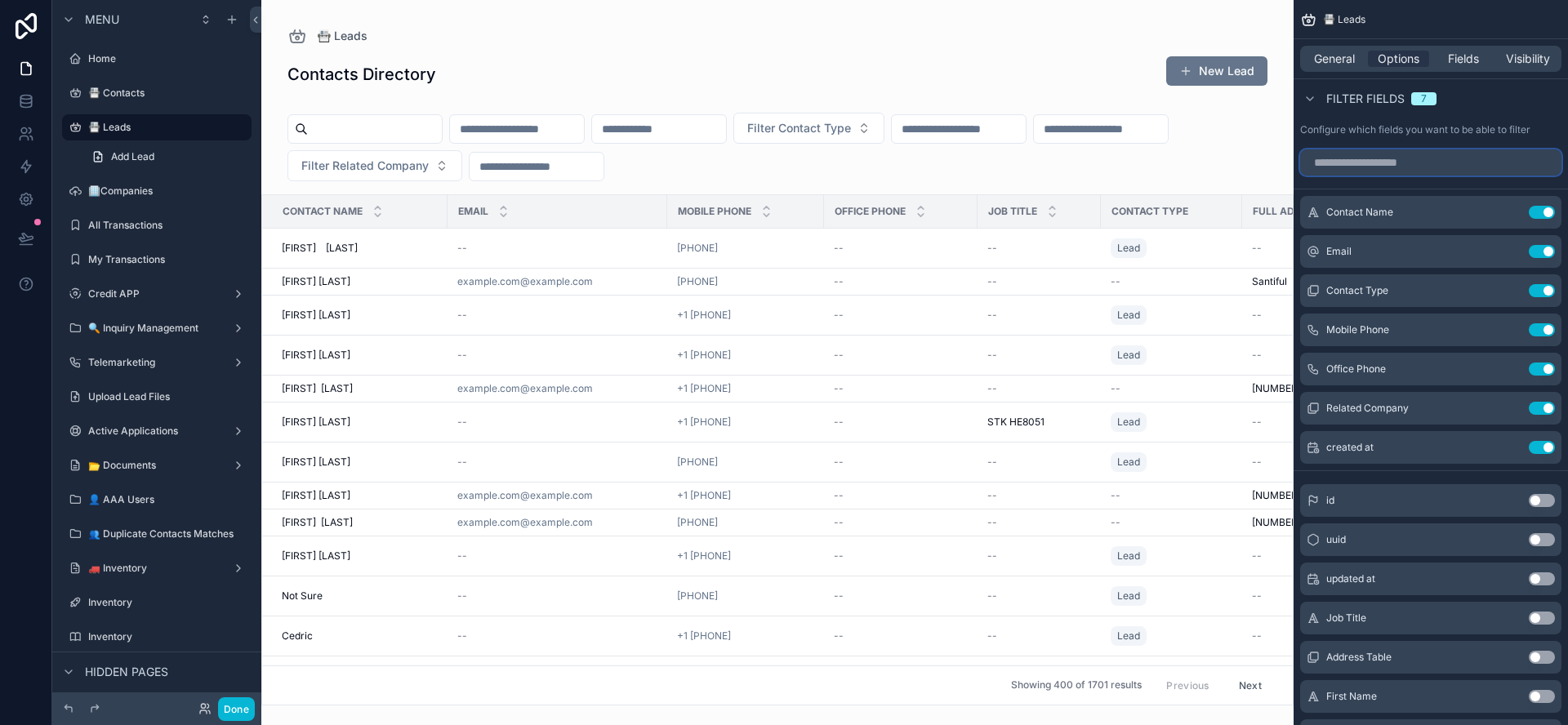 click at bounding box center [1431, 162] 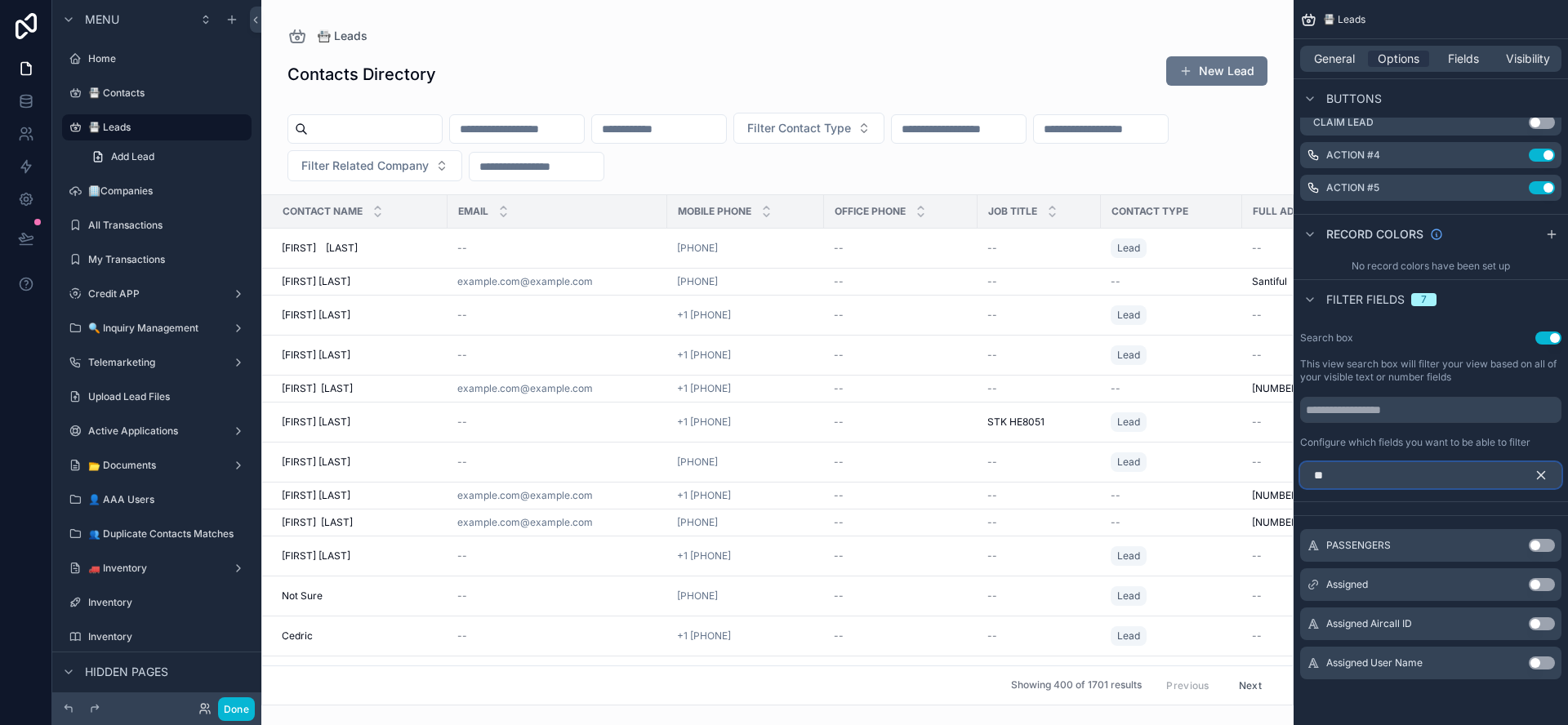 scroll, scrollTop: 1150, scrollLeft: 0, axis: vertical 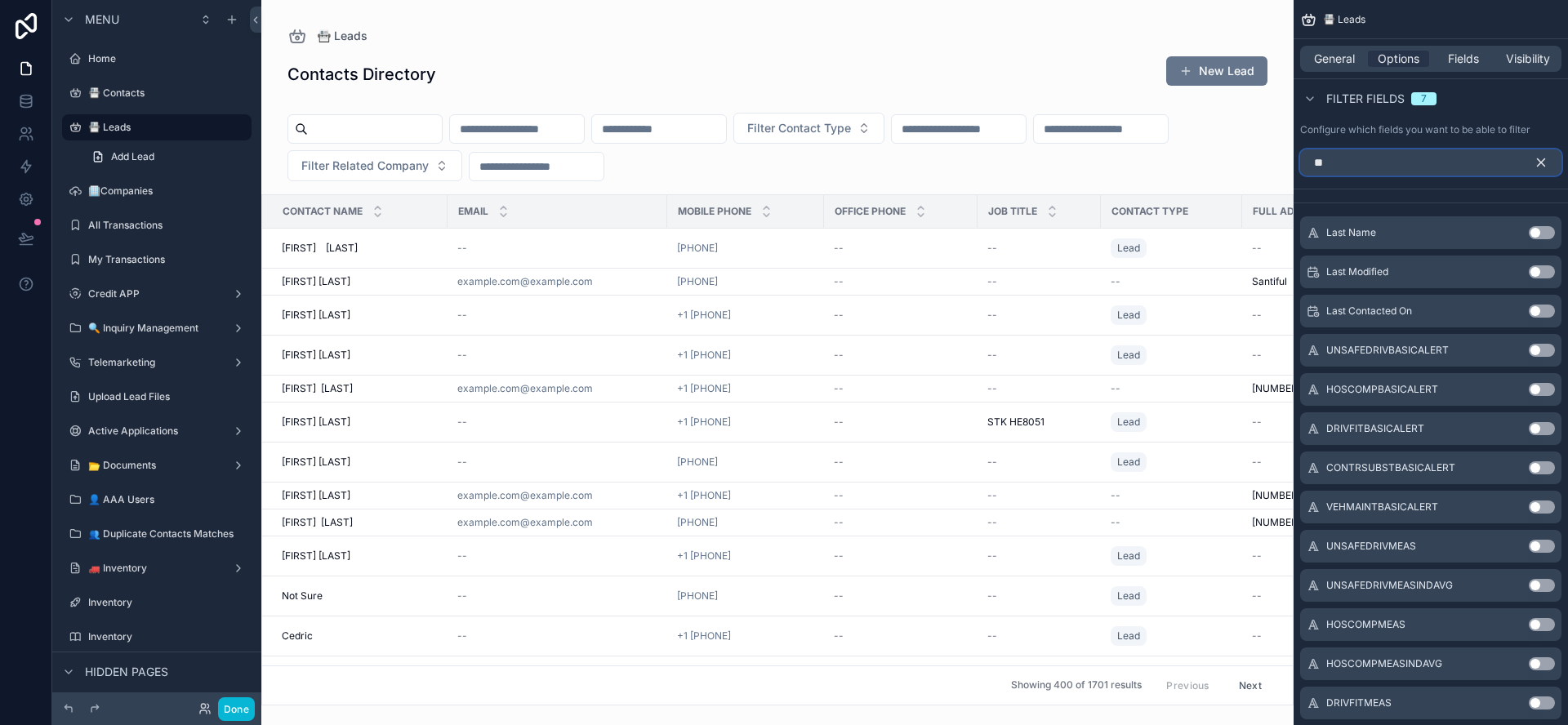 type on "*" 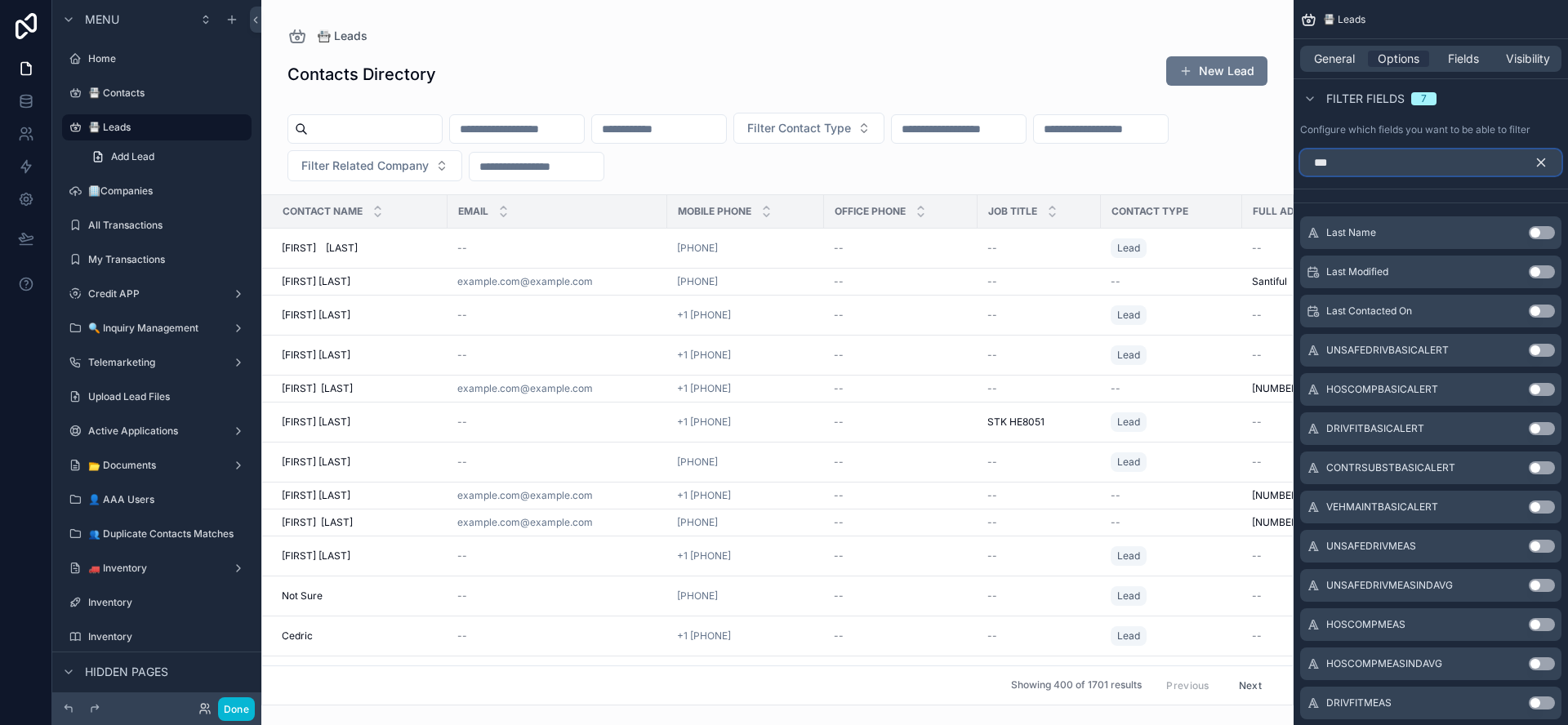 scroll, scrollTop: 838, scrollLeft: 0, axis: vertical 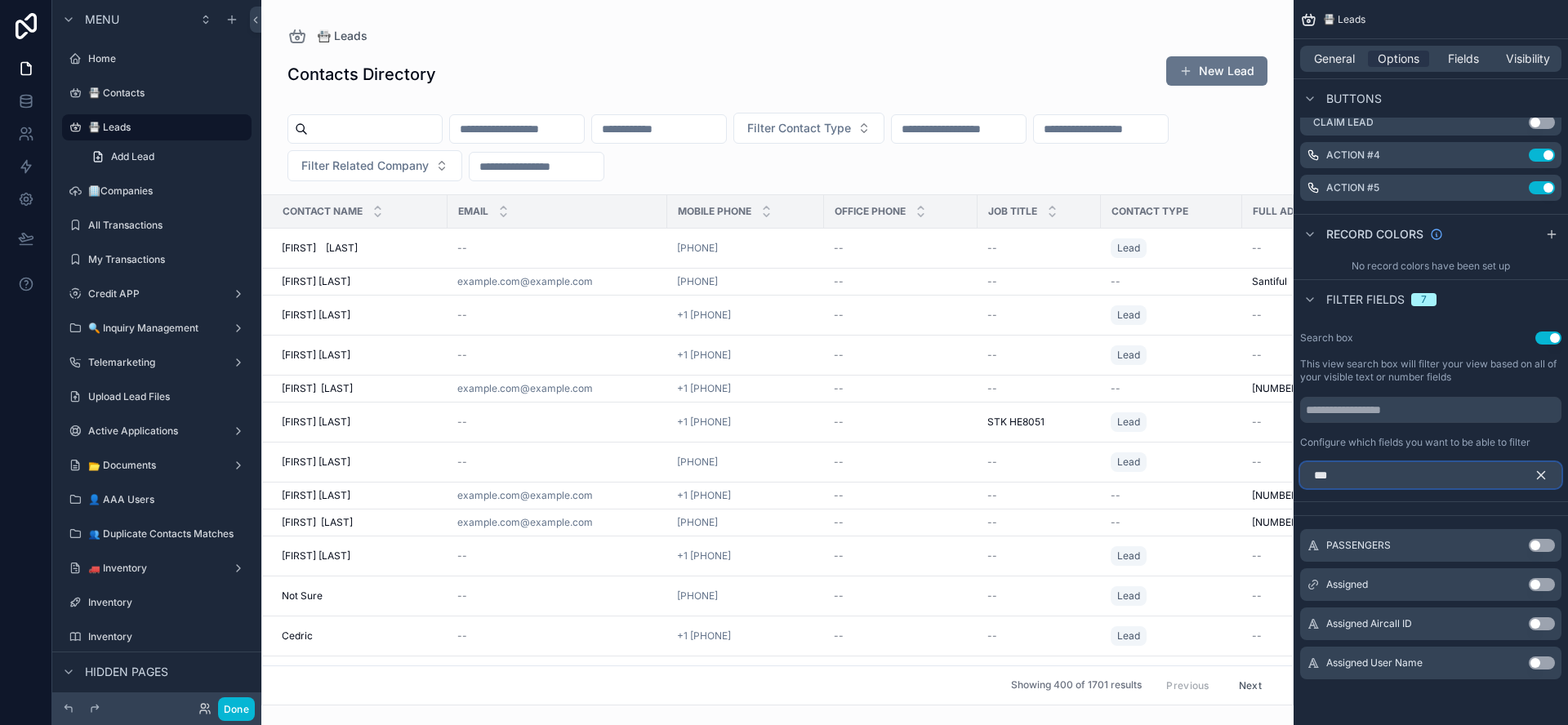 type on "***" 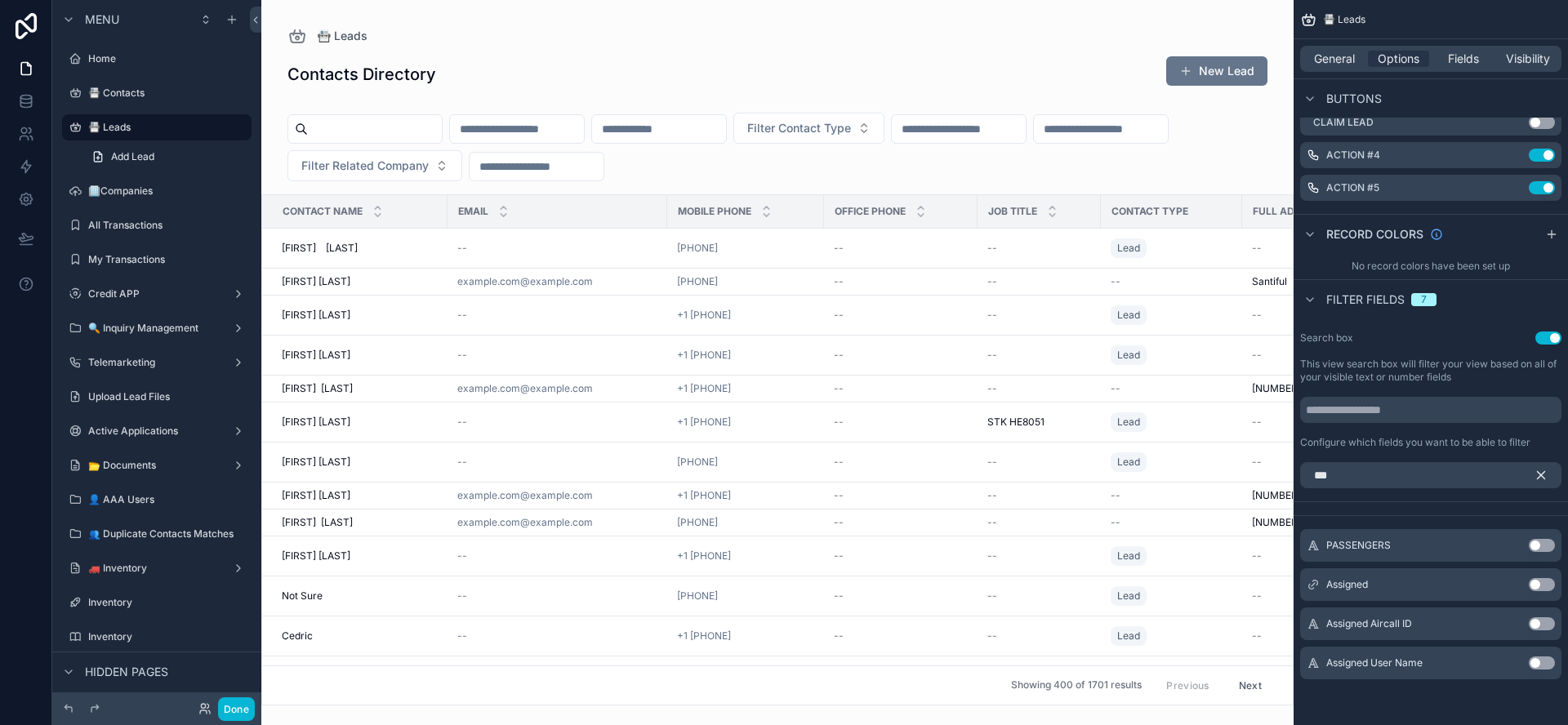 click on "Use setting" at bounding box center (1542, 585) 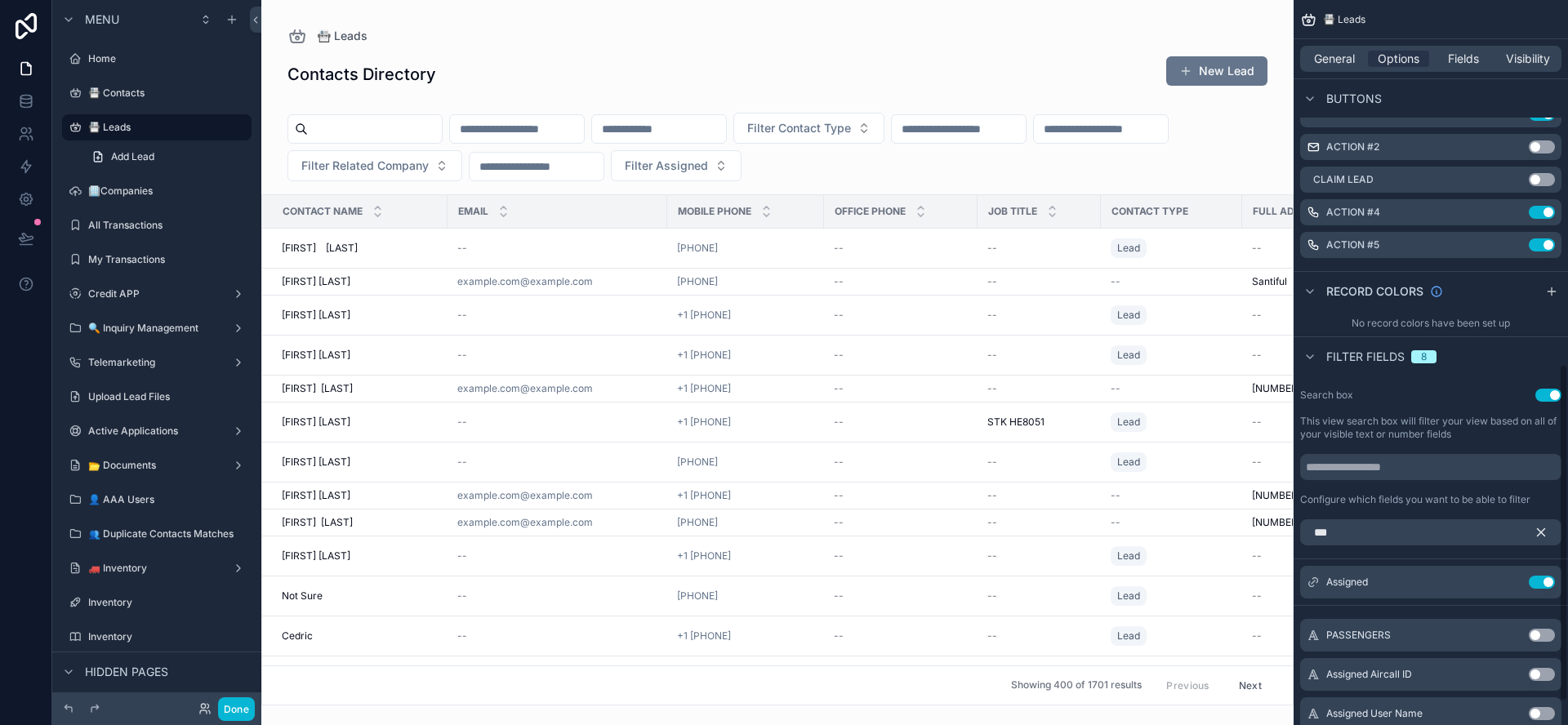 scroll, scrollTop: 831, scrollLeft: 0, axis: vertical 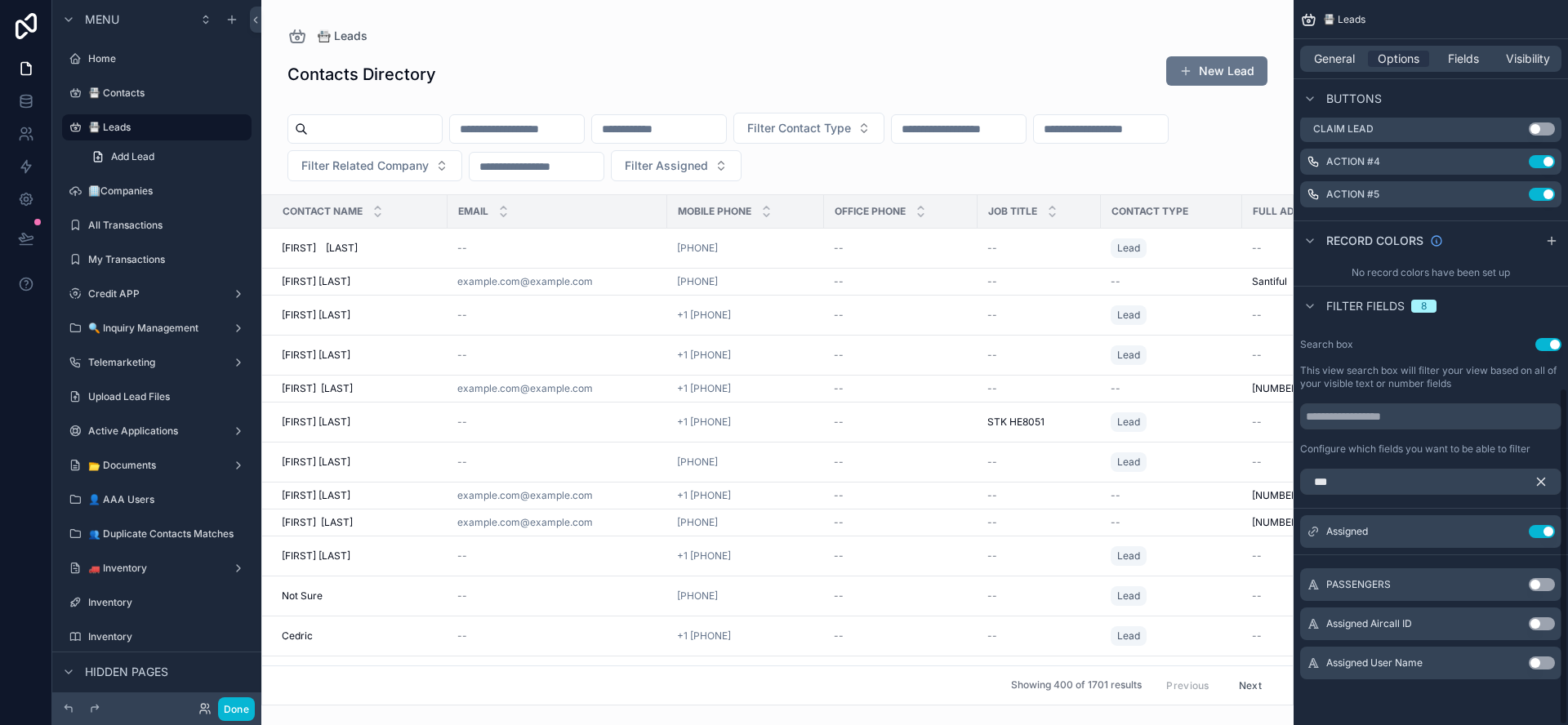 click on "8" at bounding box center [1423, 306] 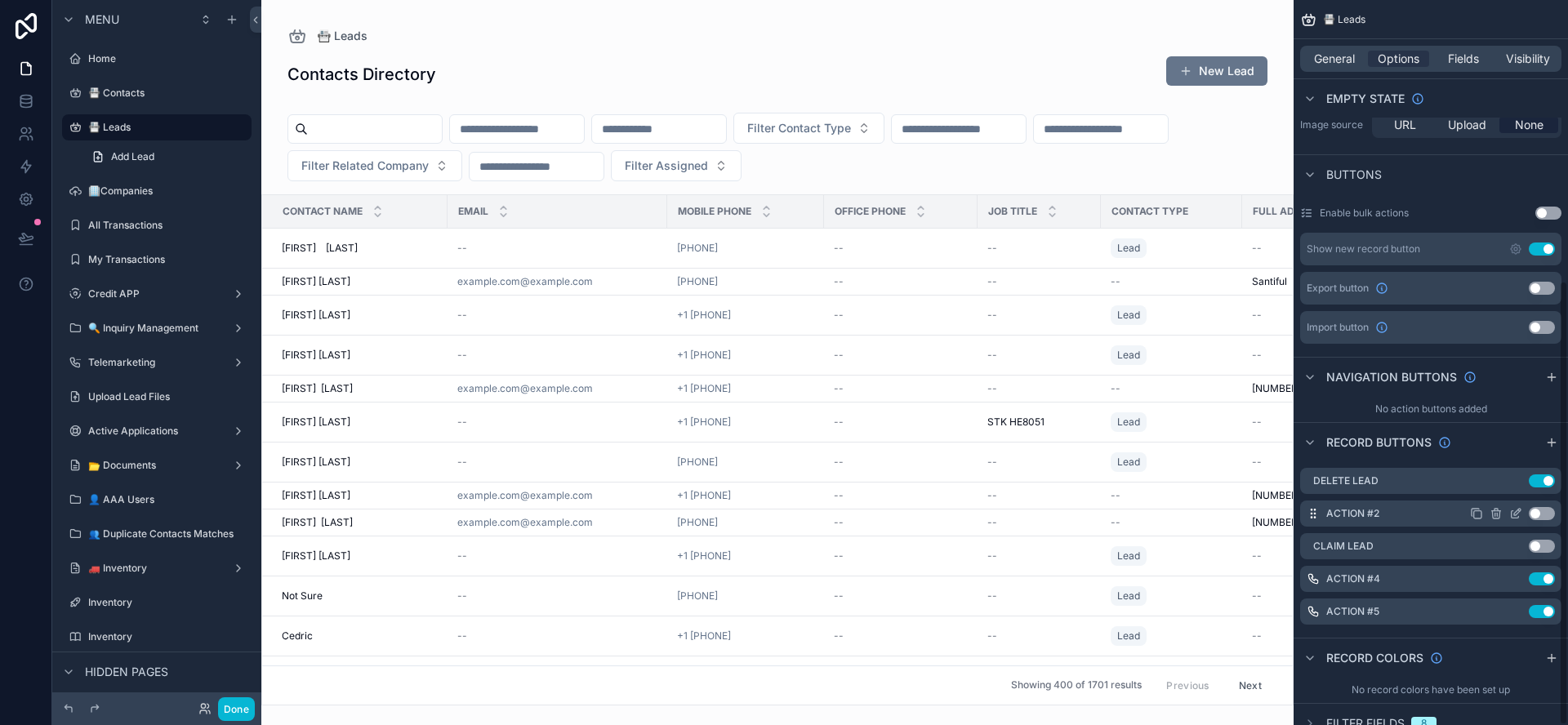 scroll, scrollTop: 457, scrollLeft: 0, axis: vertical 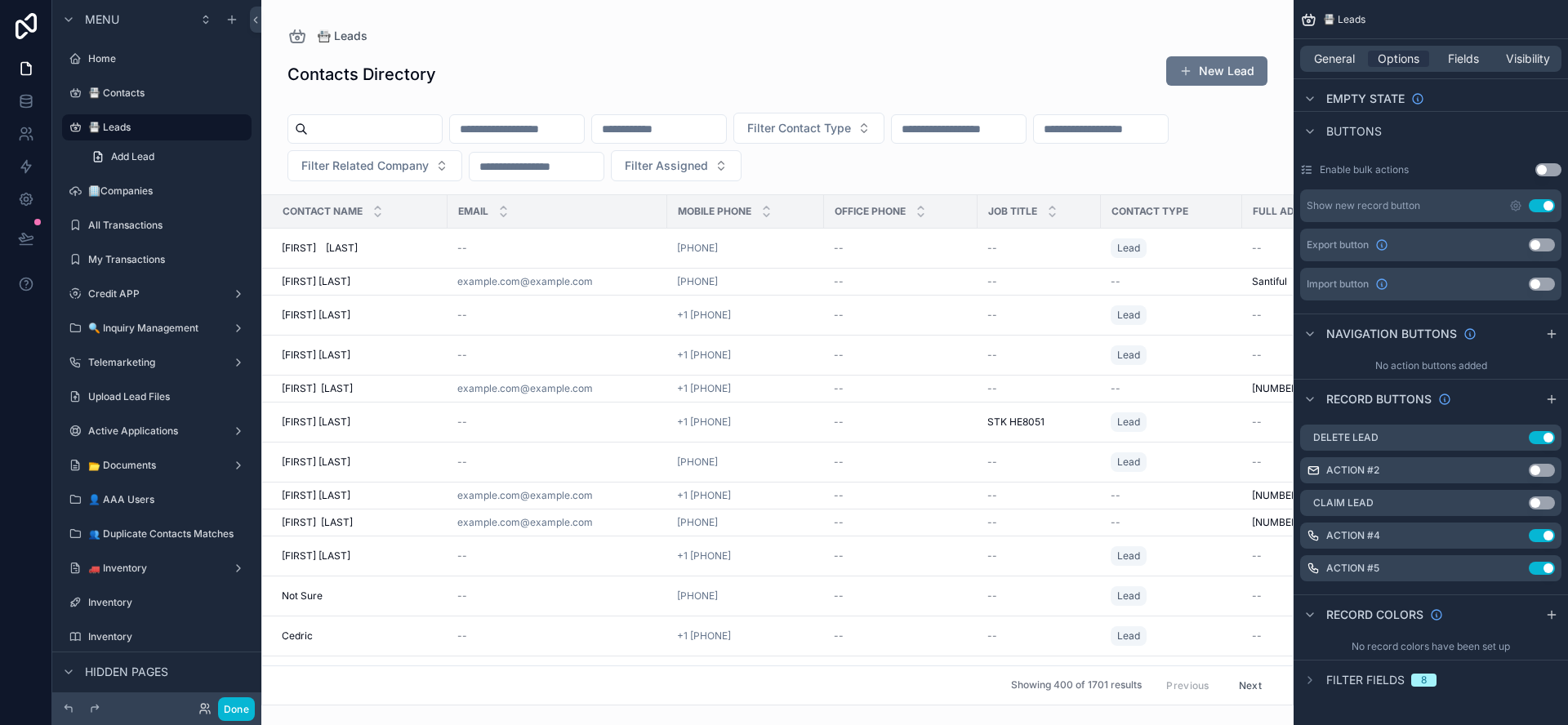 click on "Filter fields" at bounding box center [1365, 680] 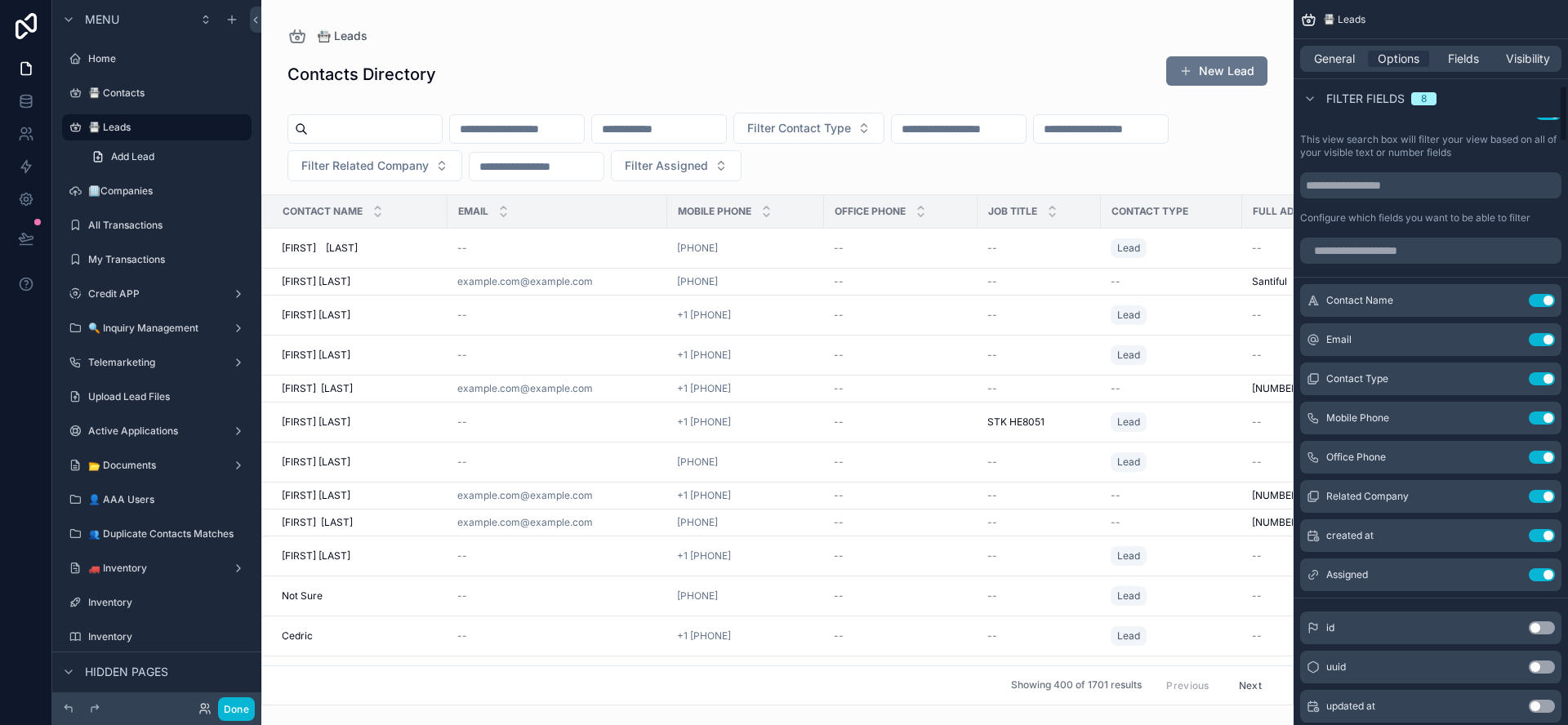 scroll, scrollTop: 1095, scrollLeft: 0, axis: vertical 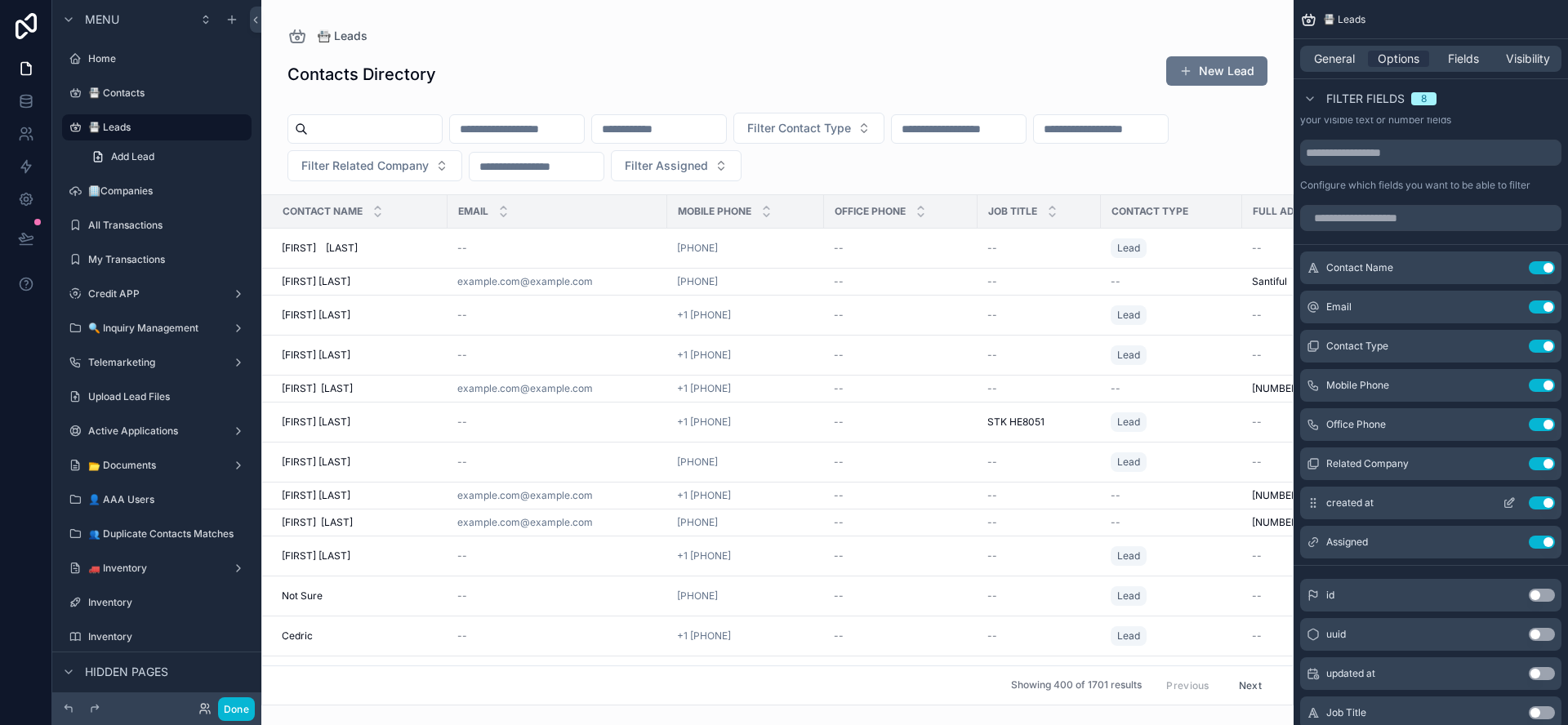 click on "Use setting" at bounding box center (1542, 503) 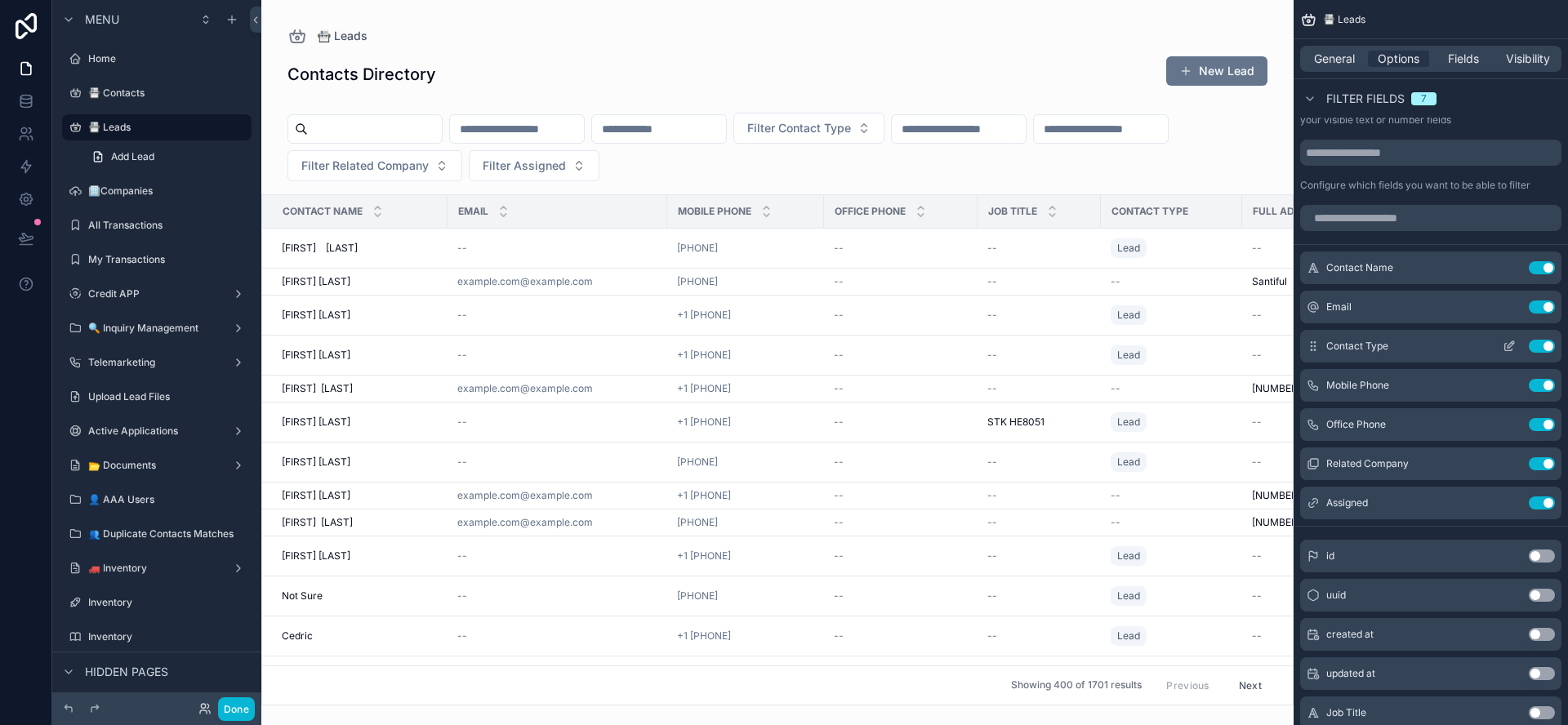 click on "Use setting" at bounding box center (1542, 346) 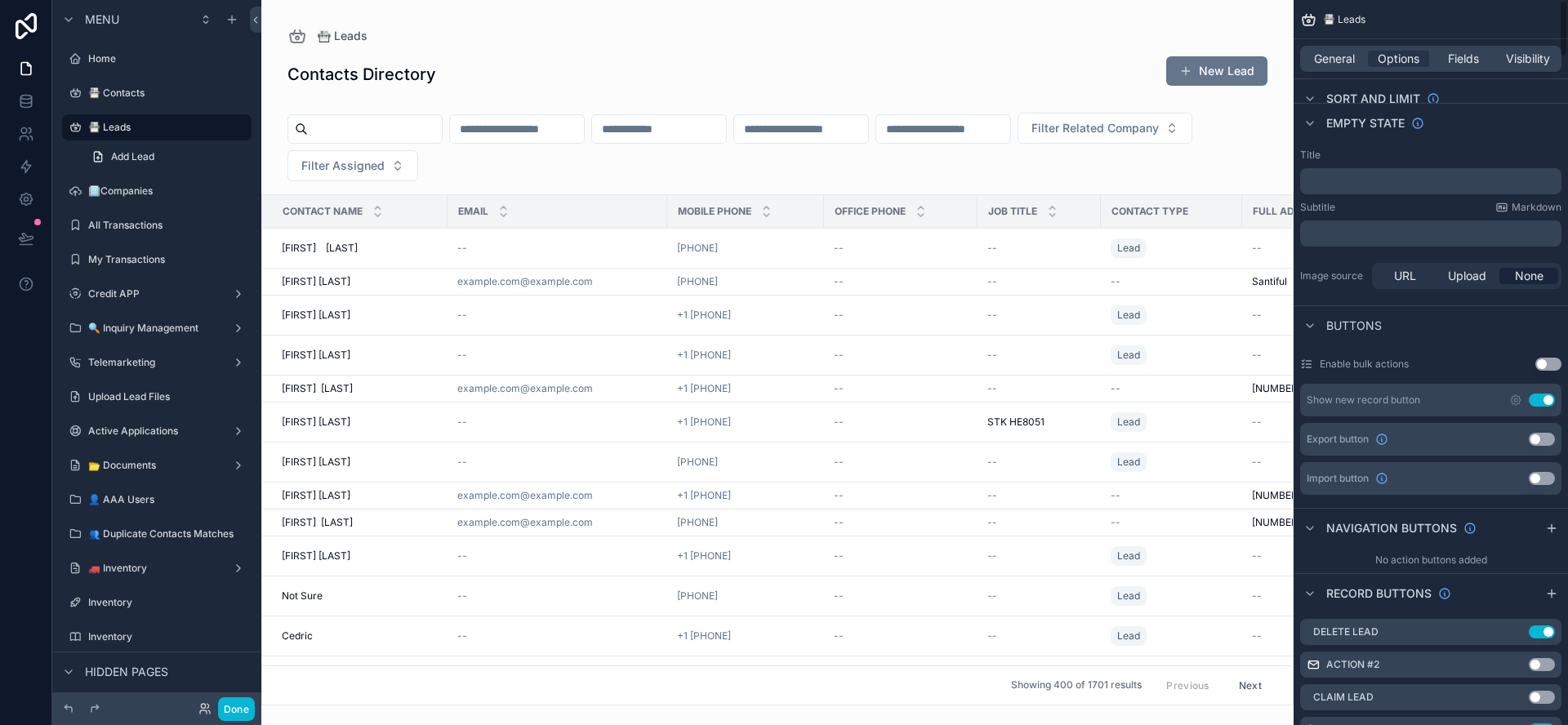 scroll, scrollTop: 0, scrollLeft: 0, axis: both 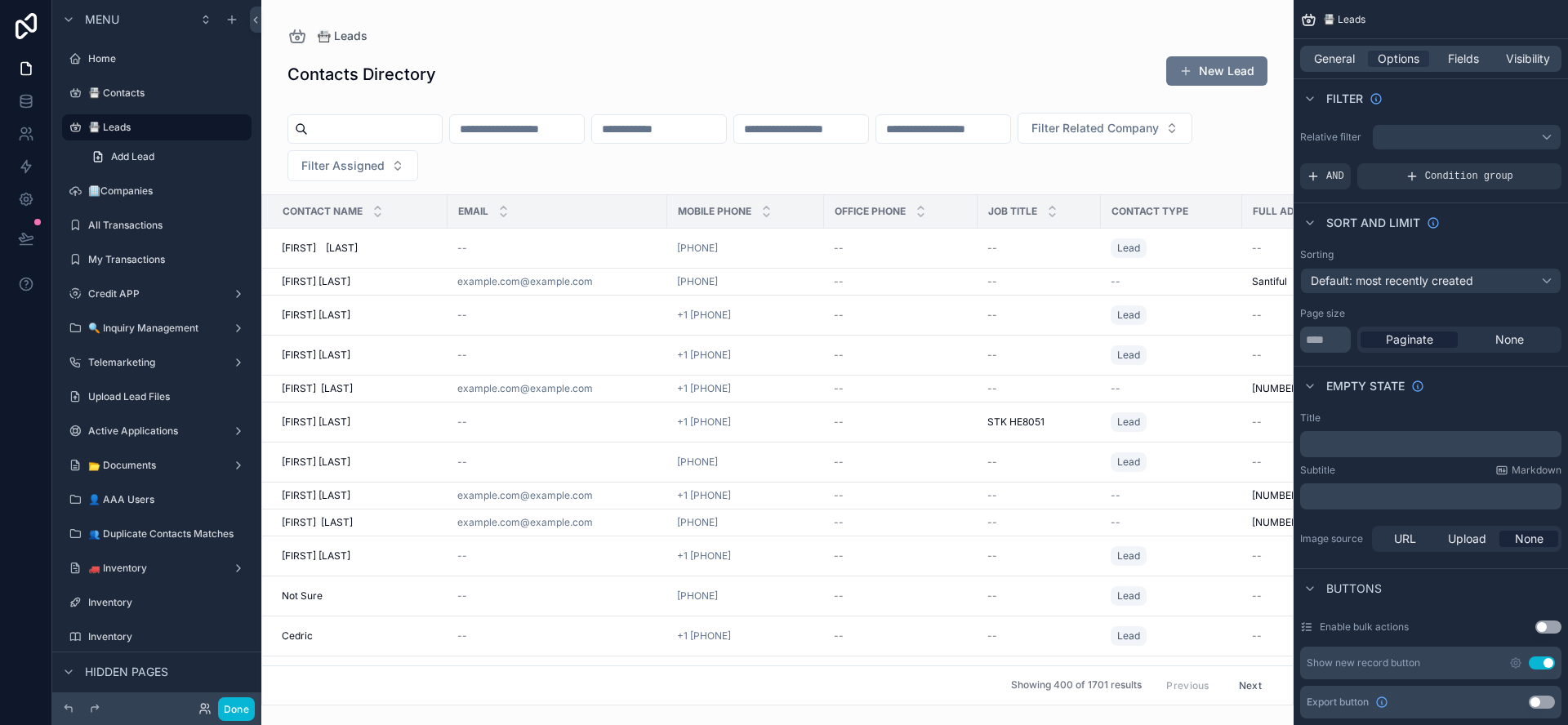 click at bounding box center [777, 362] 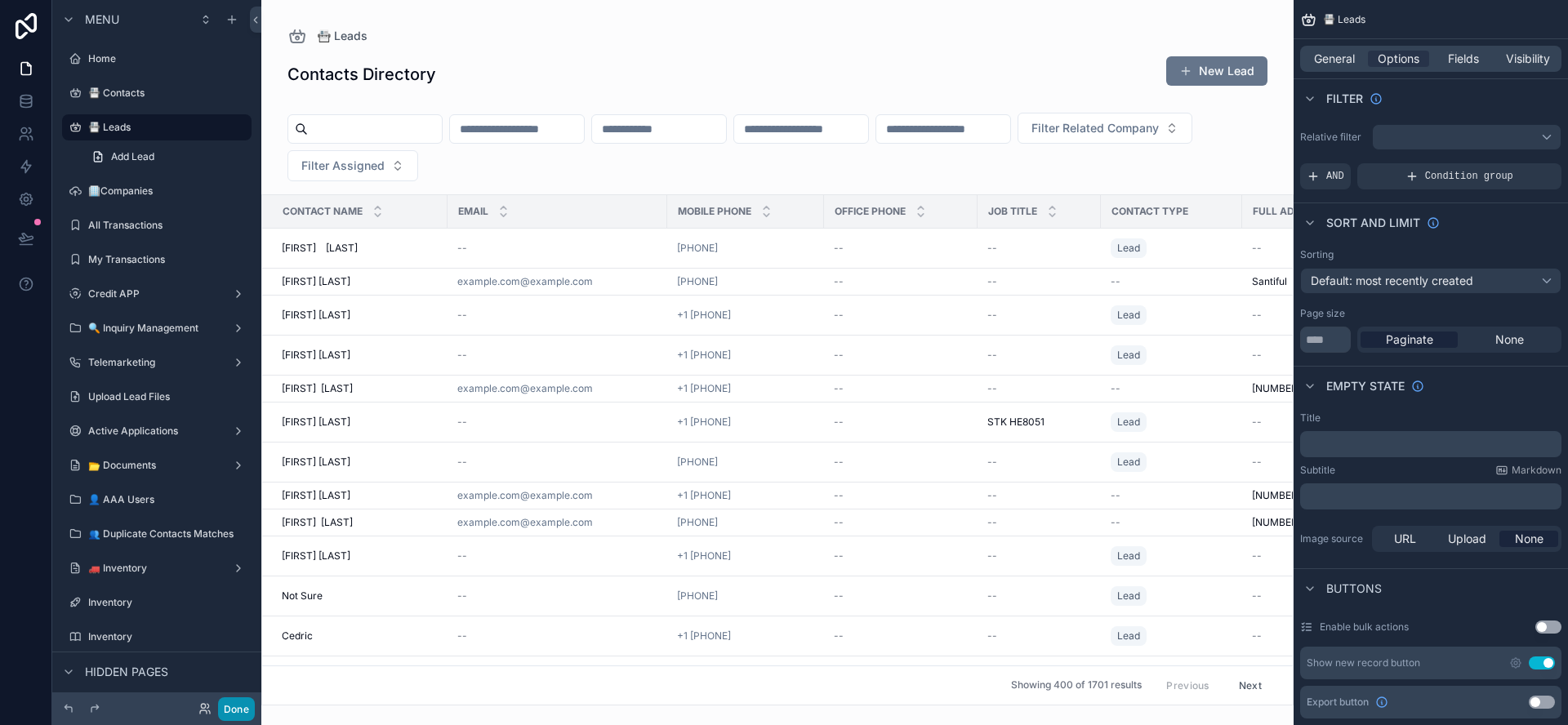 click on "Done" at bounding box center [236, 709] 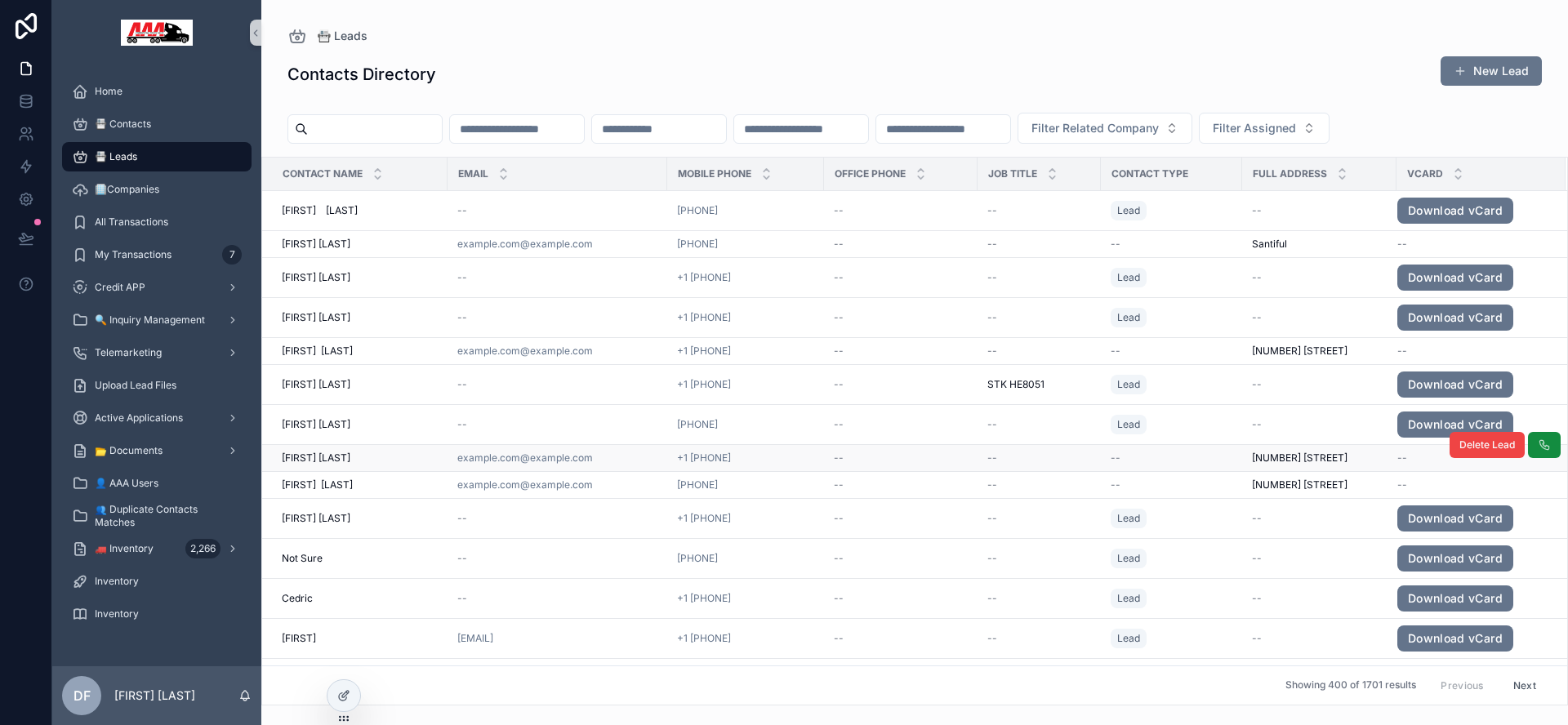 click on "[FIRST]  [LAST] [FIRST]  [LAST]" at bounding box center [359, 458] 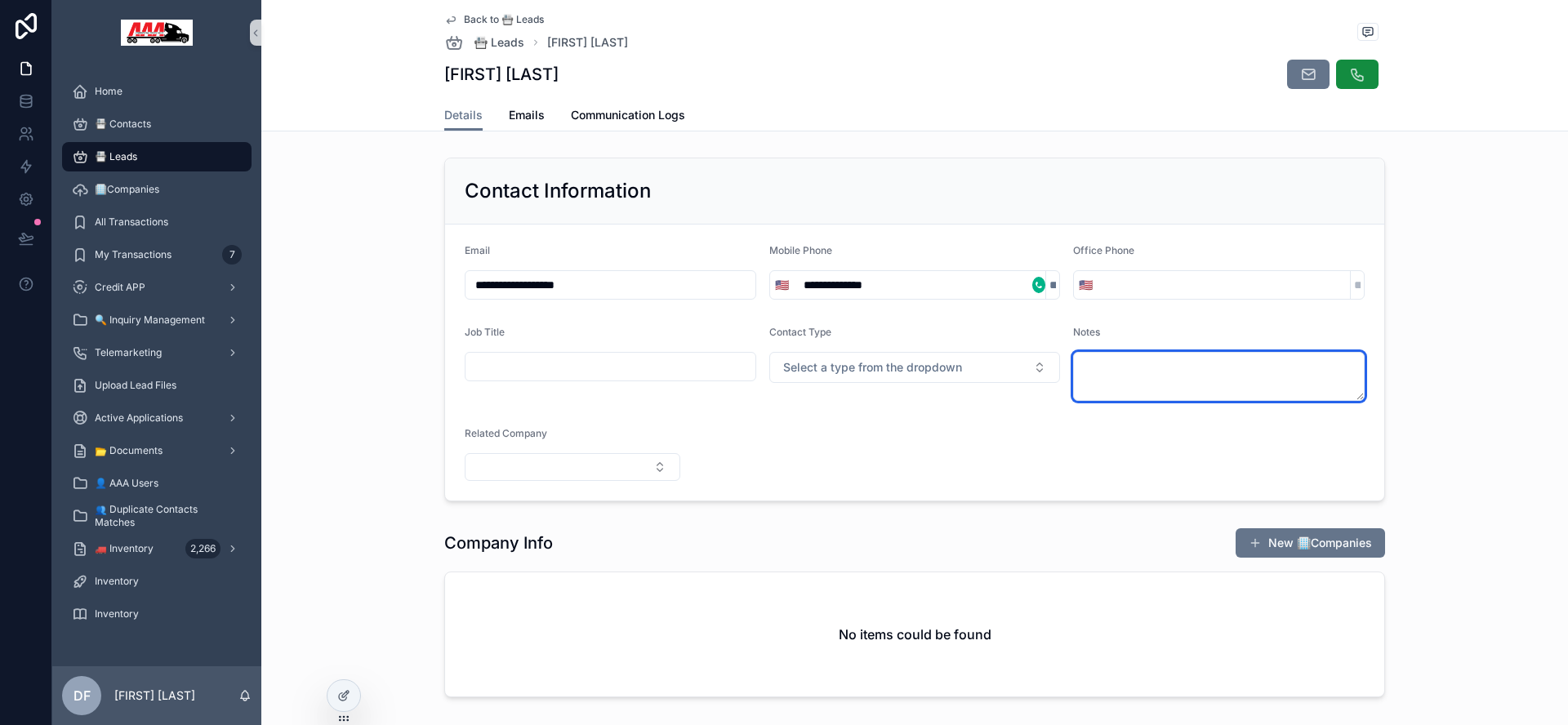 click at bounding box center [1218, 376] 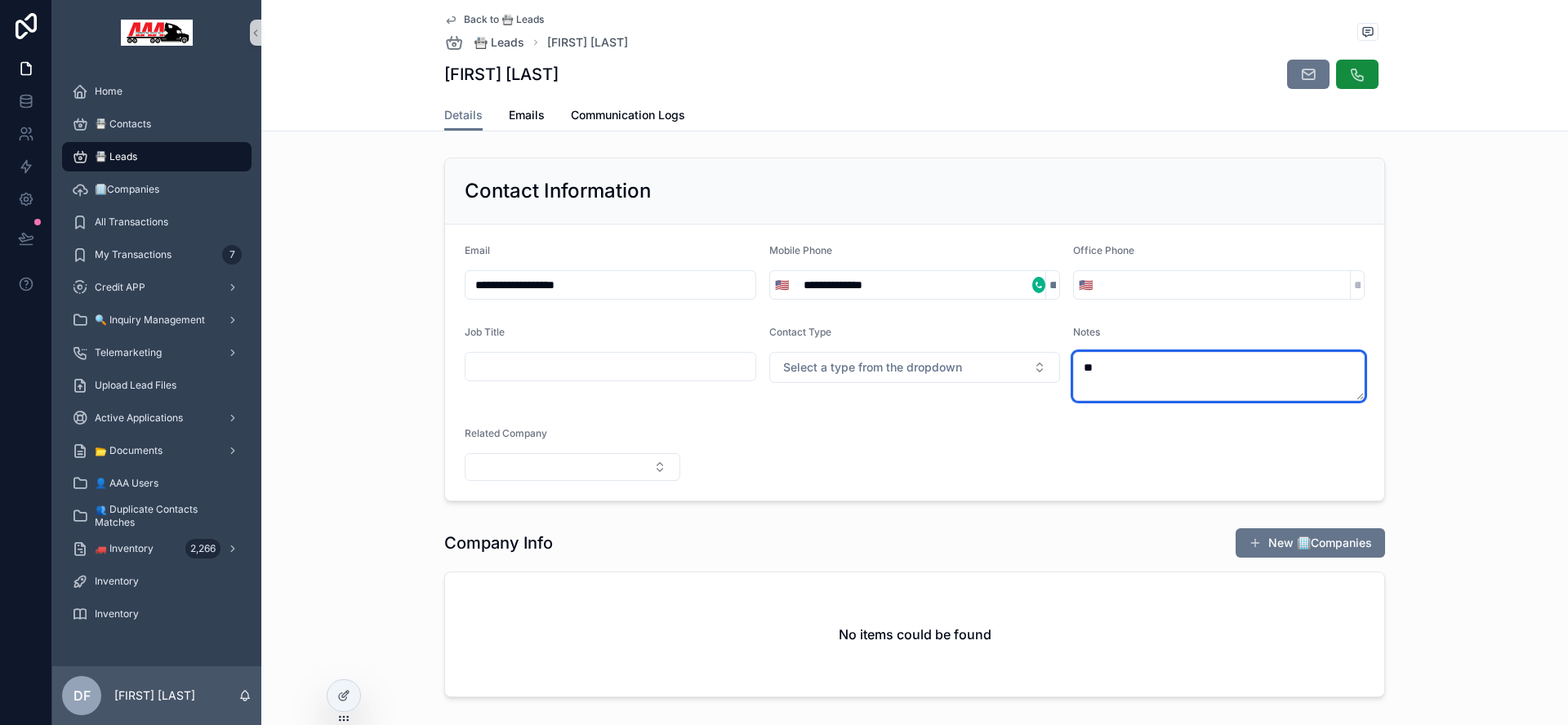 type on "*" 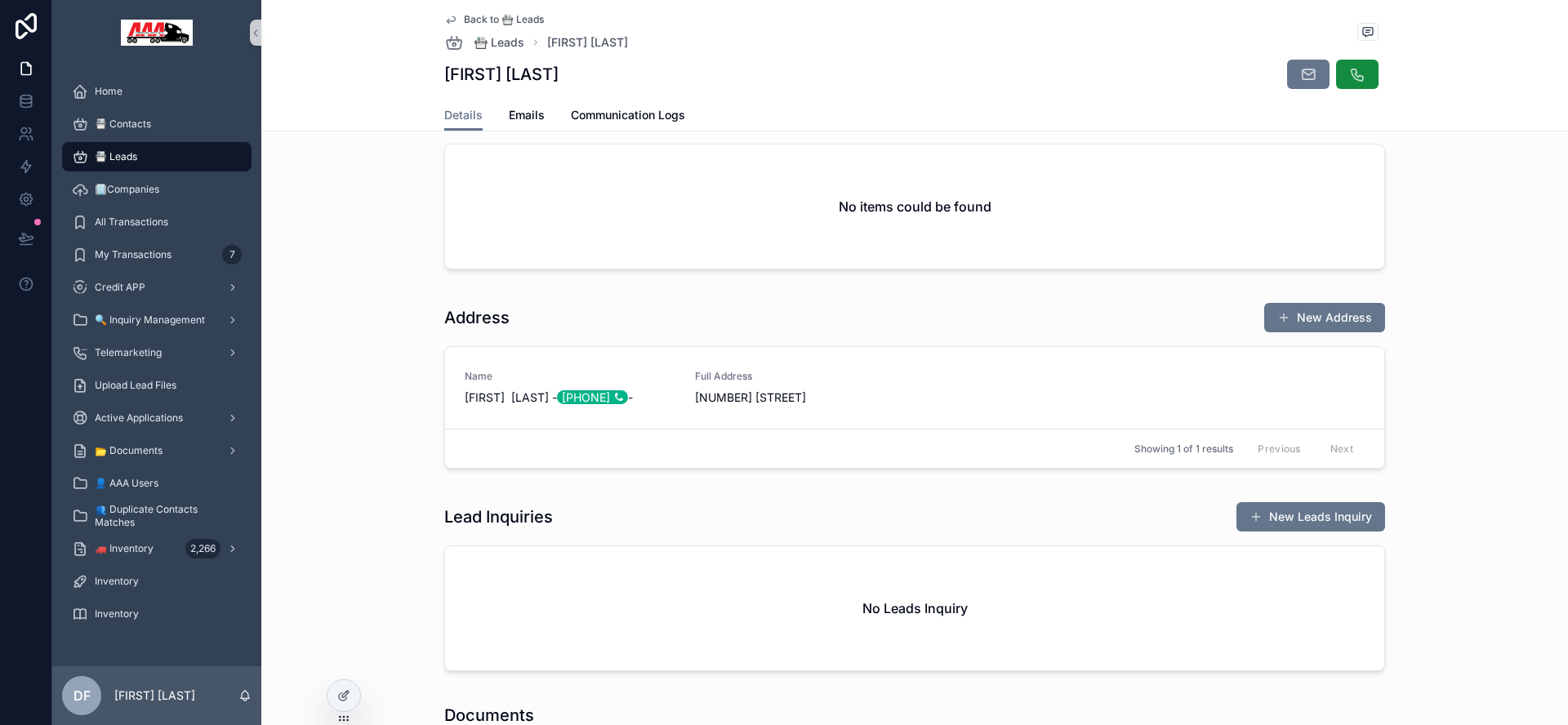 scroll, scrollTop: 0, scrollLeft: 0, axis: both 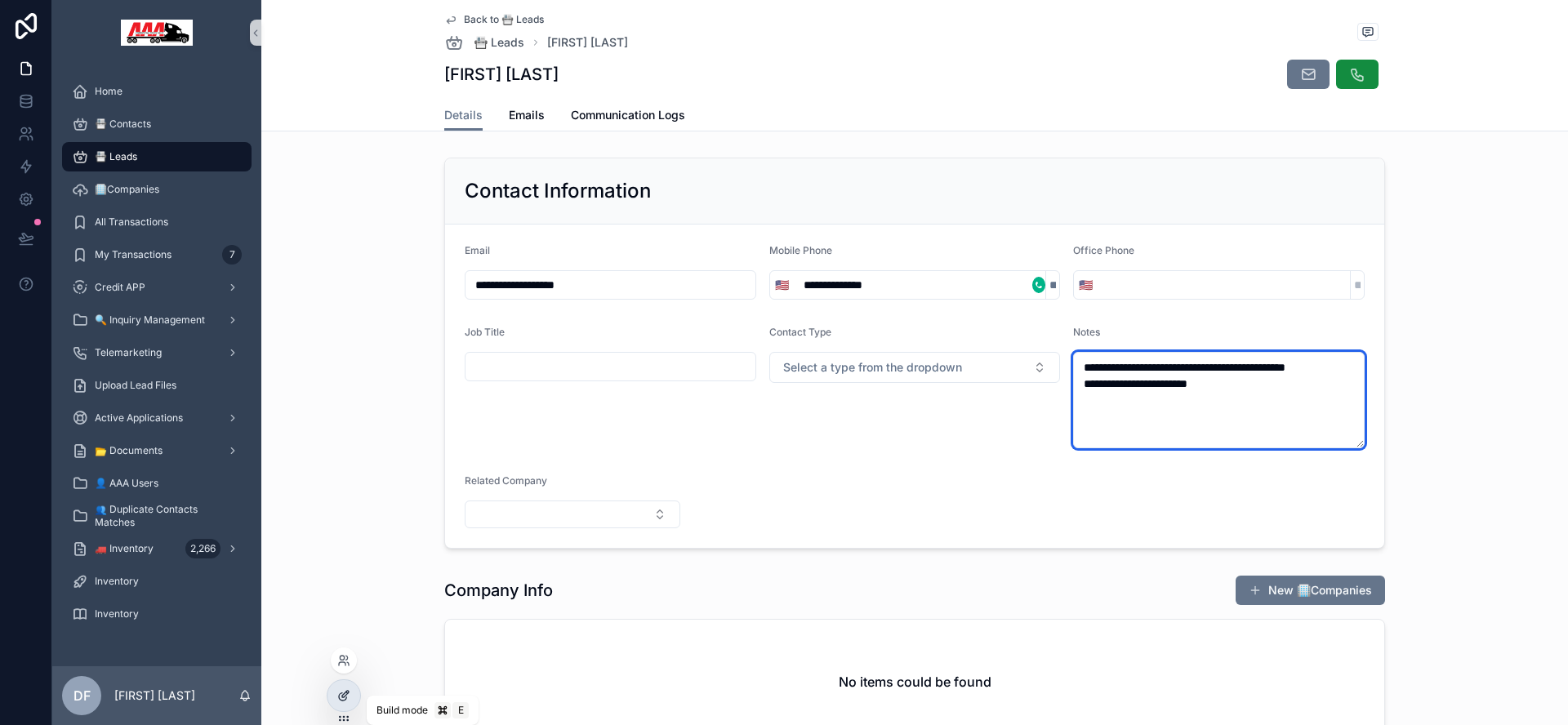 type on "**********" 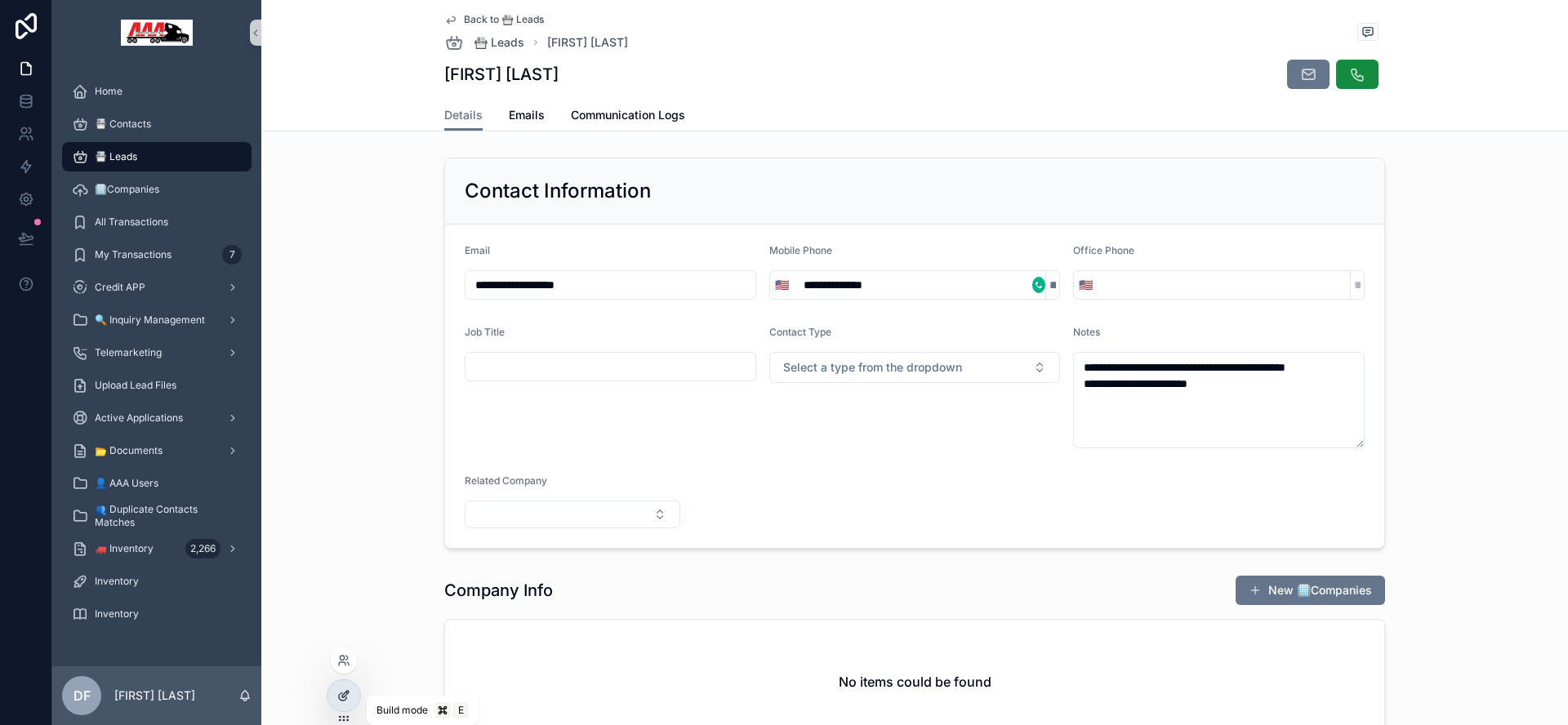 click 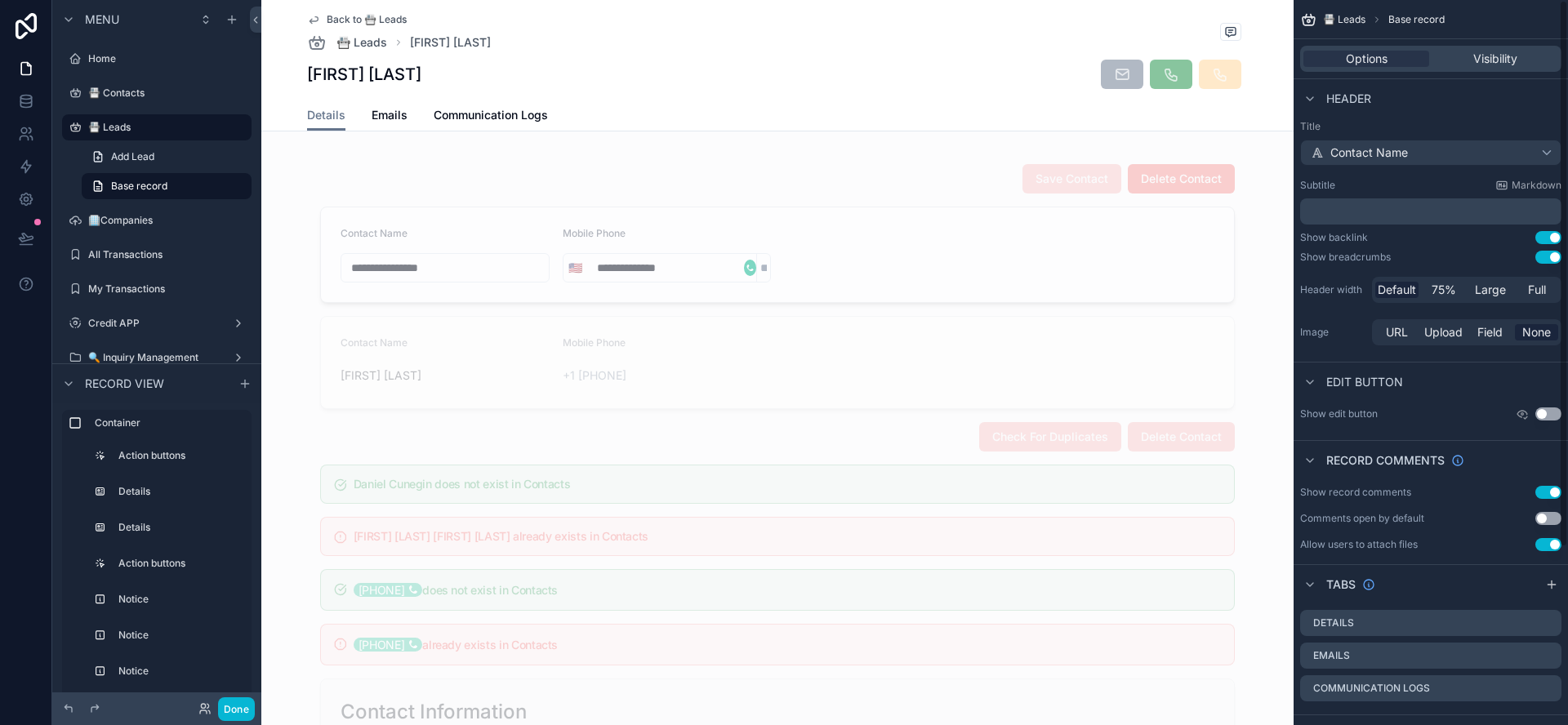 scroll, scrollTop: 0, scrollLeft: 0, axis: both 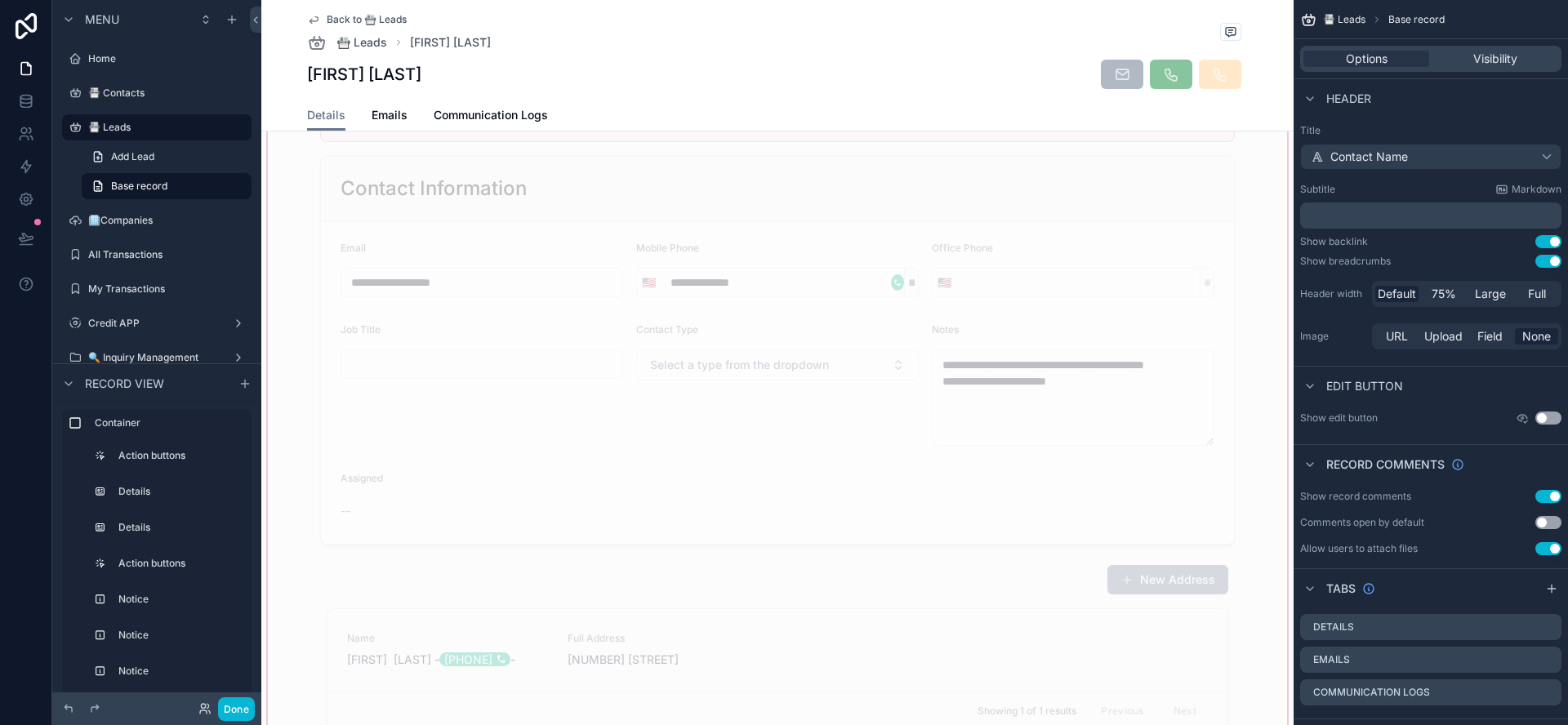 click at bounding box center (777, 218) 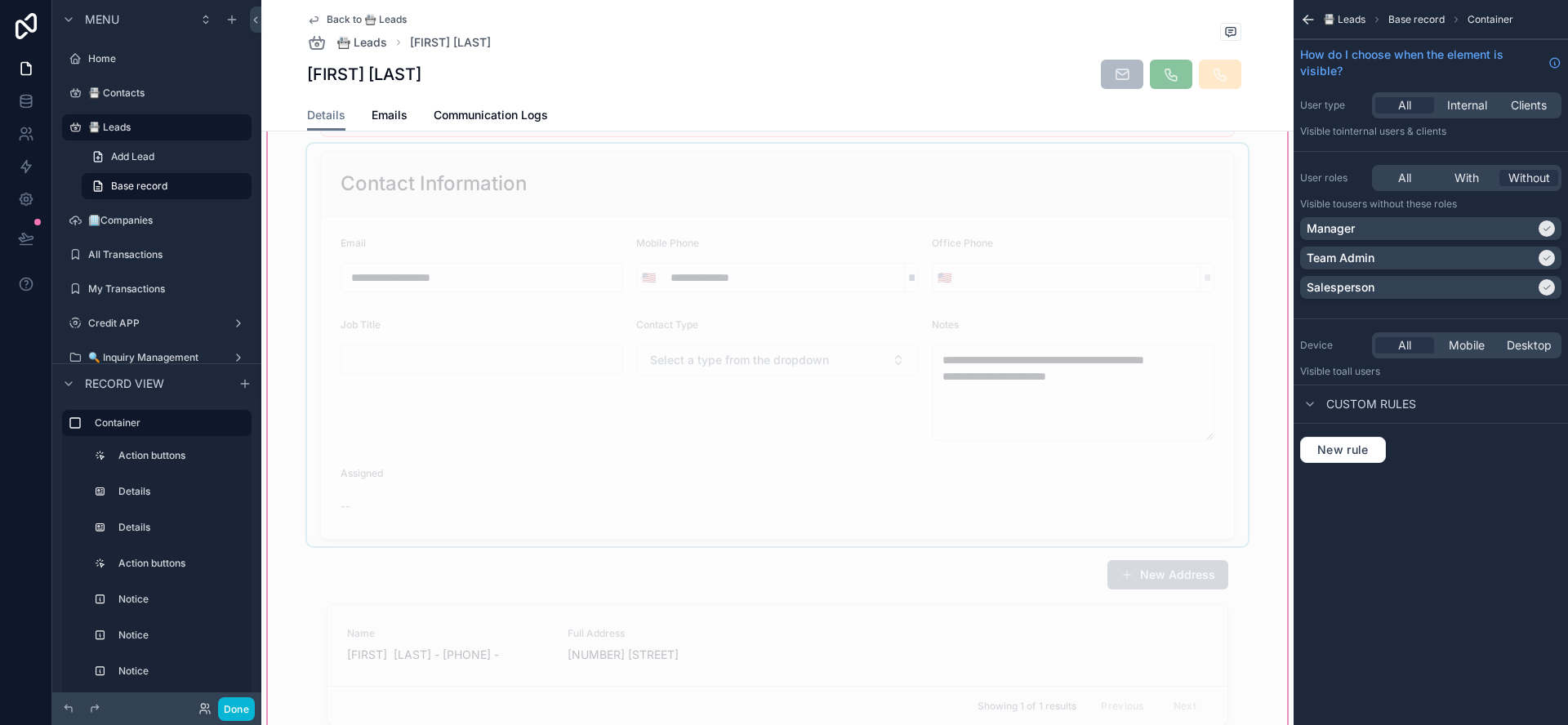 click at bounding box center (777, 345) 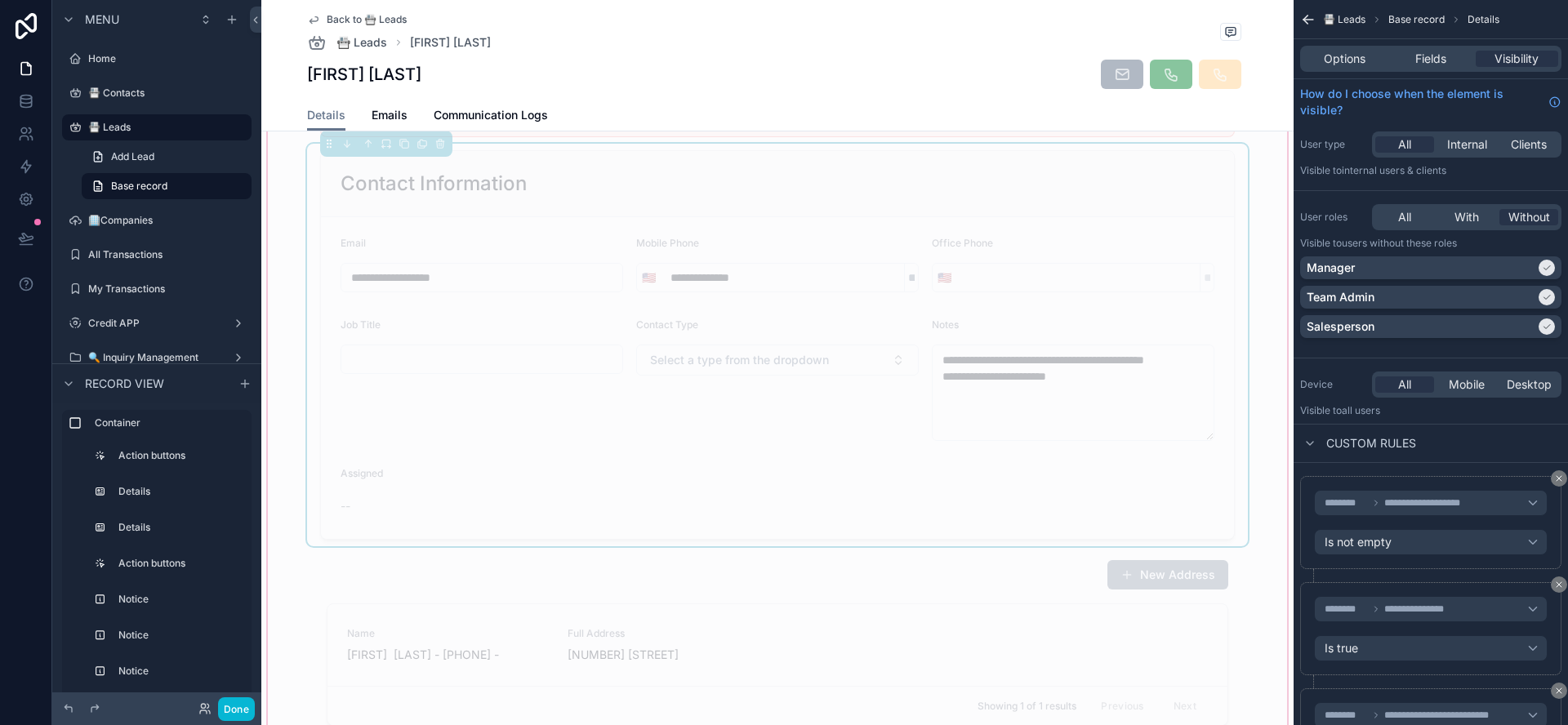 click on "Contact Type Select a type from the dropdown" at bounding box center [777, 380] 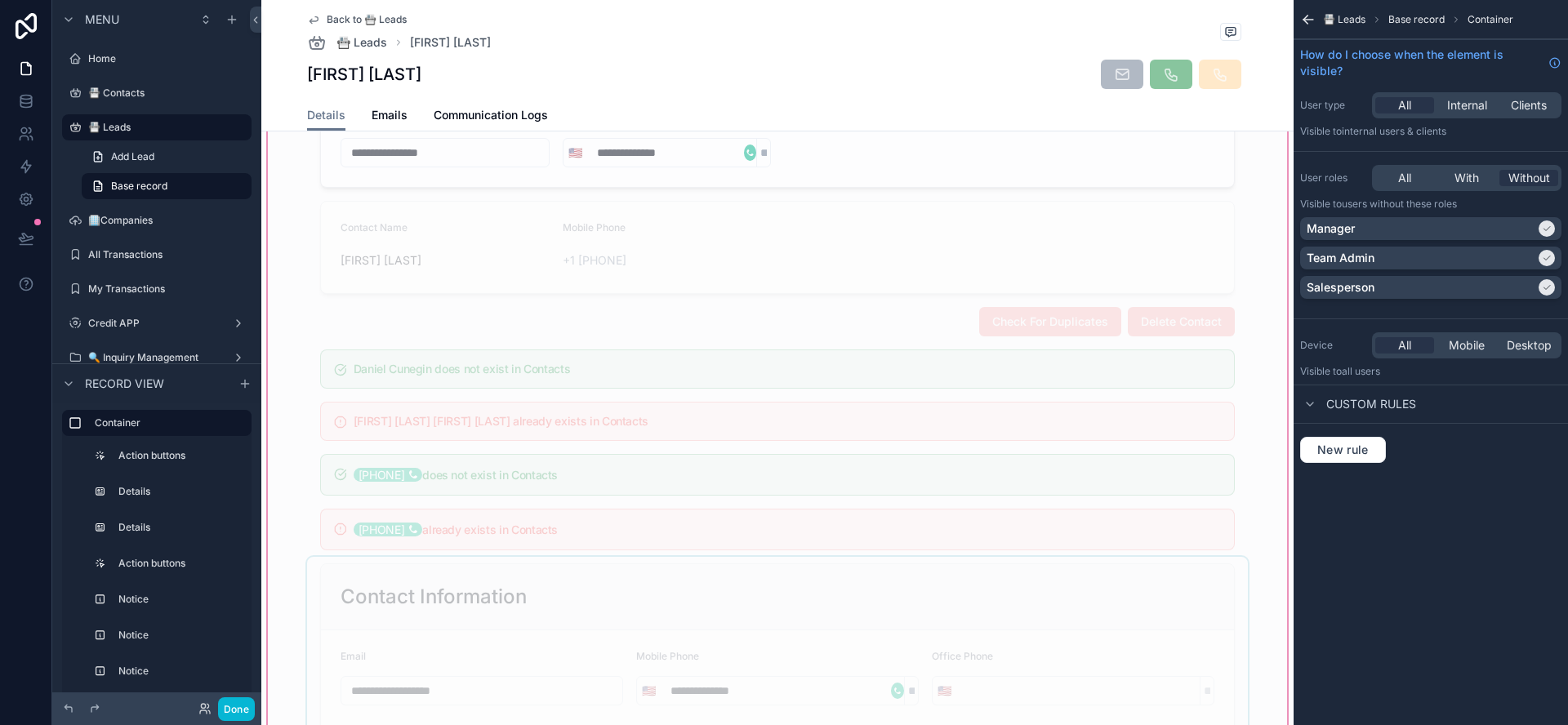 scroll, scrollTop: 0, scrollLeft: 0, axis: both 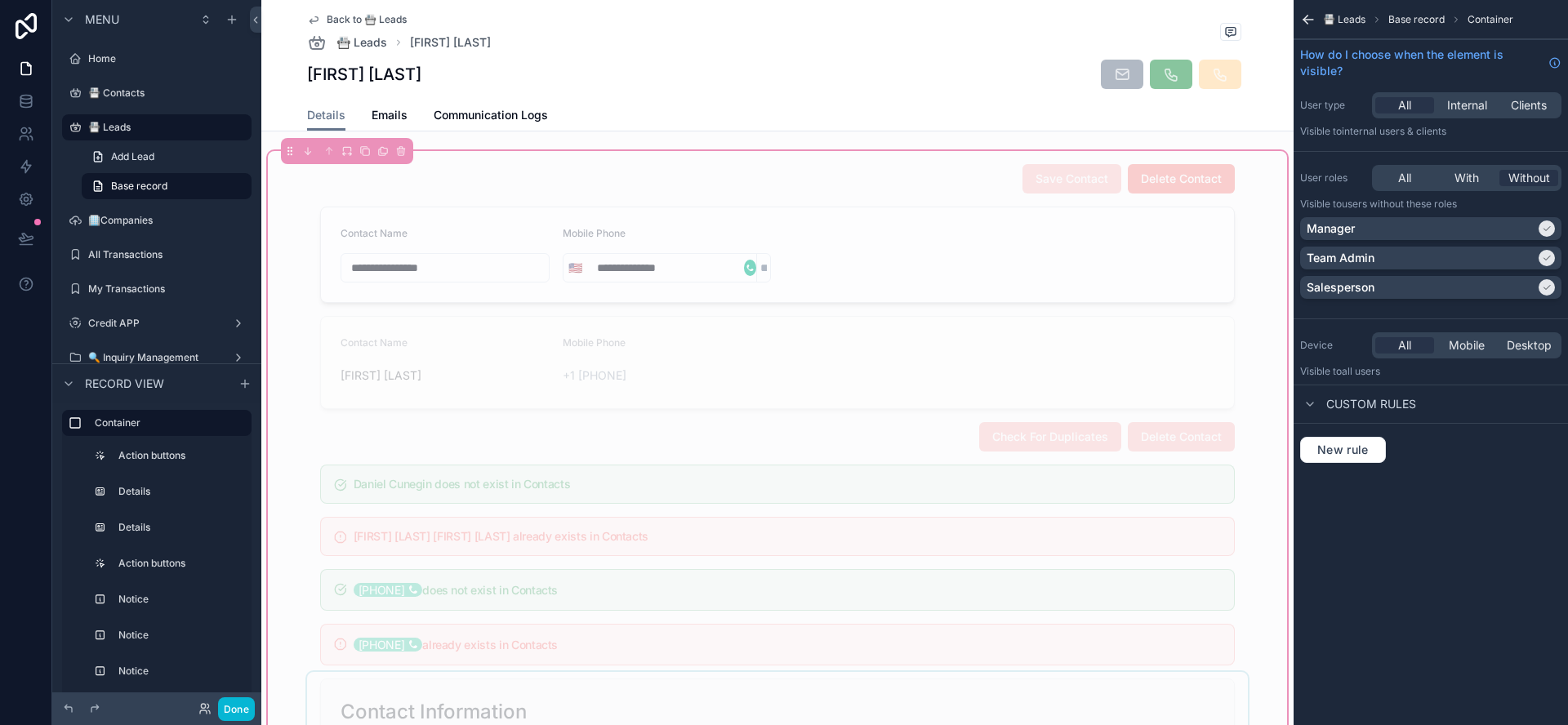 click on "Base record" at bounding box center [1416, 20] 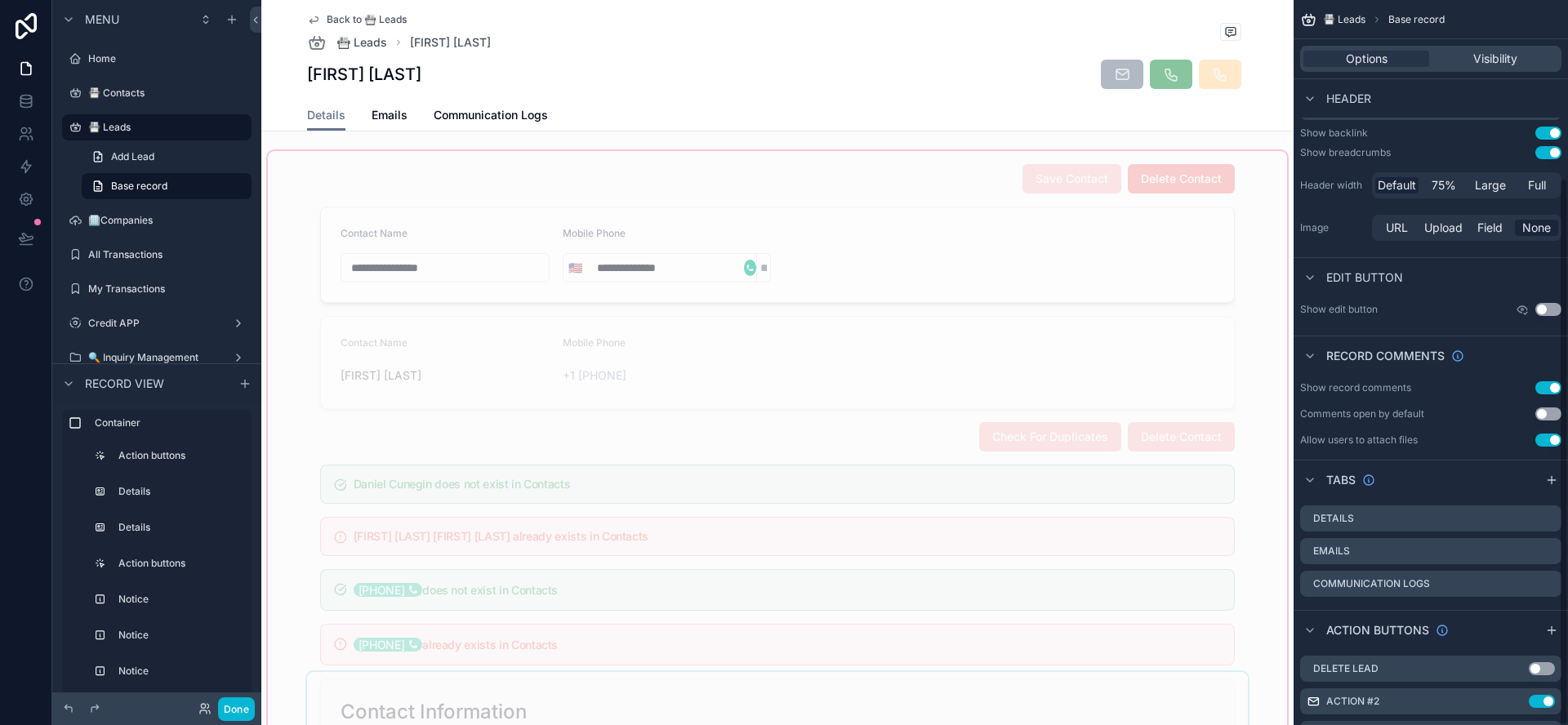 scroll, scrollTop: 235, scrollLeft: 0, axis: vertical 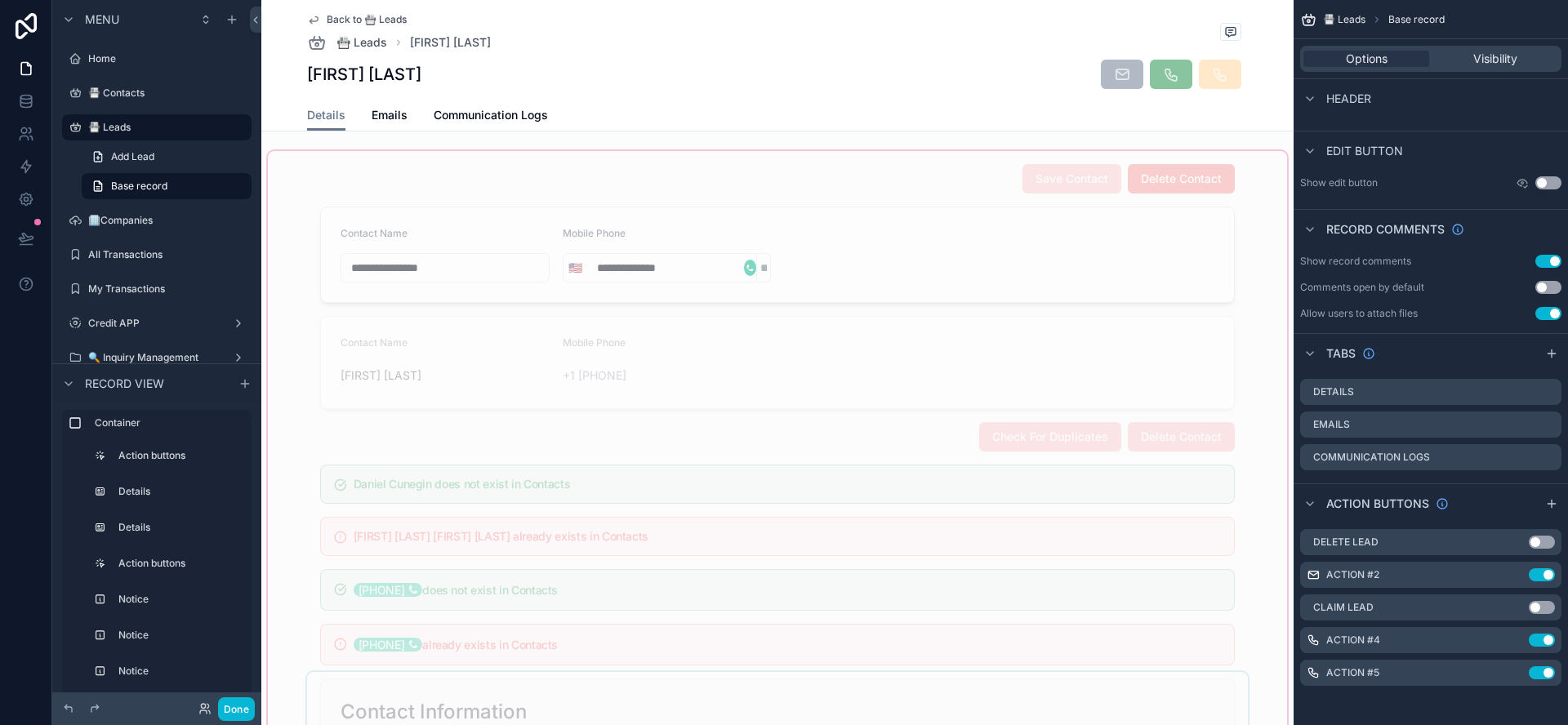 click on "Header" at bounding box center (1431, 98) 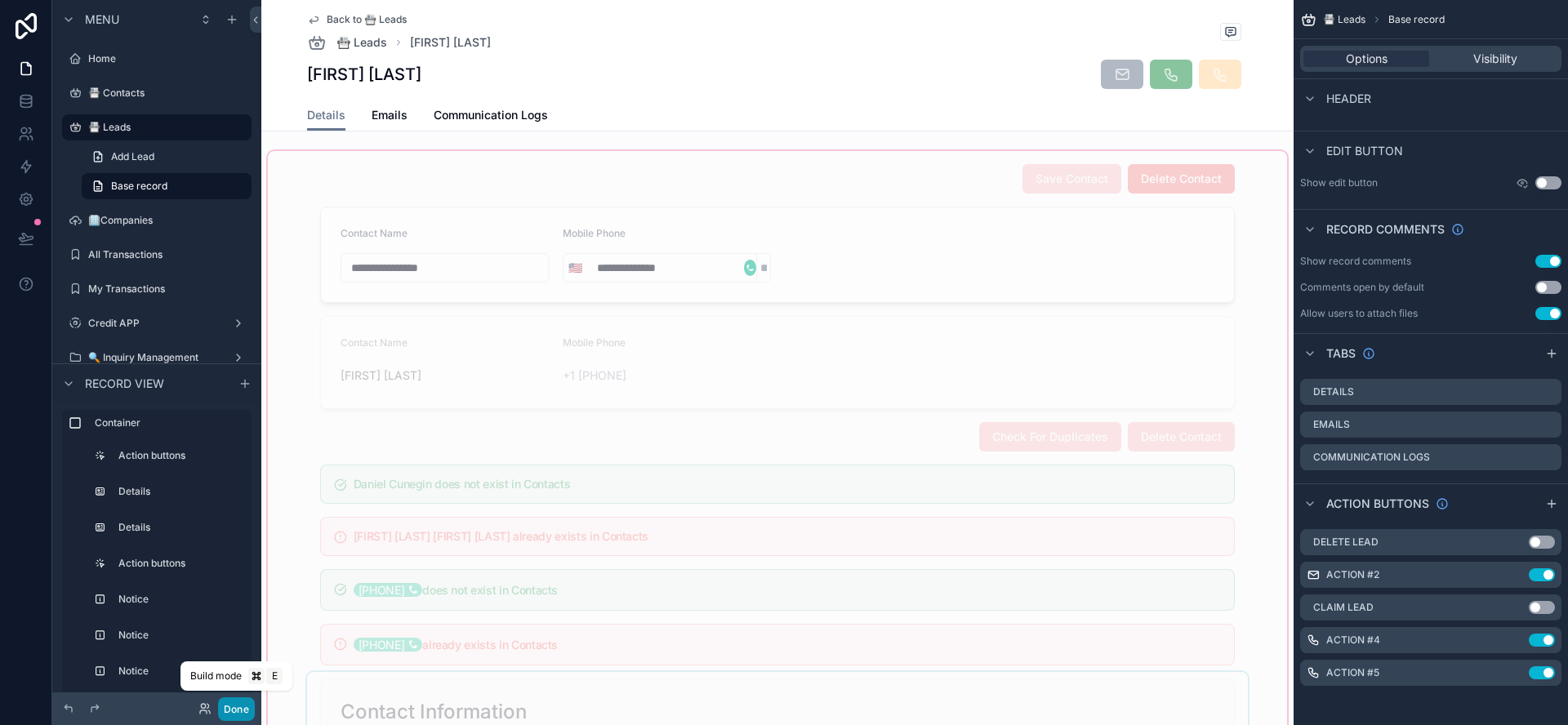 click on "Done" at bounding box center (236, 709) 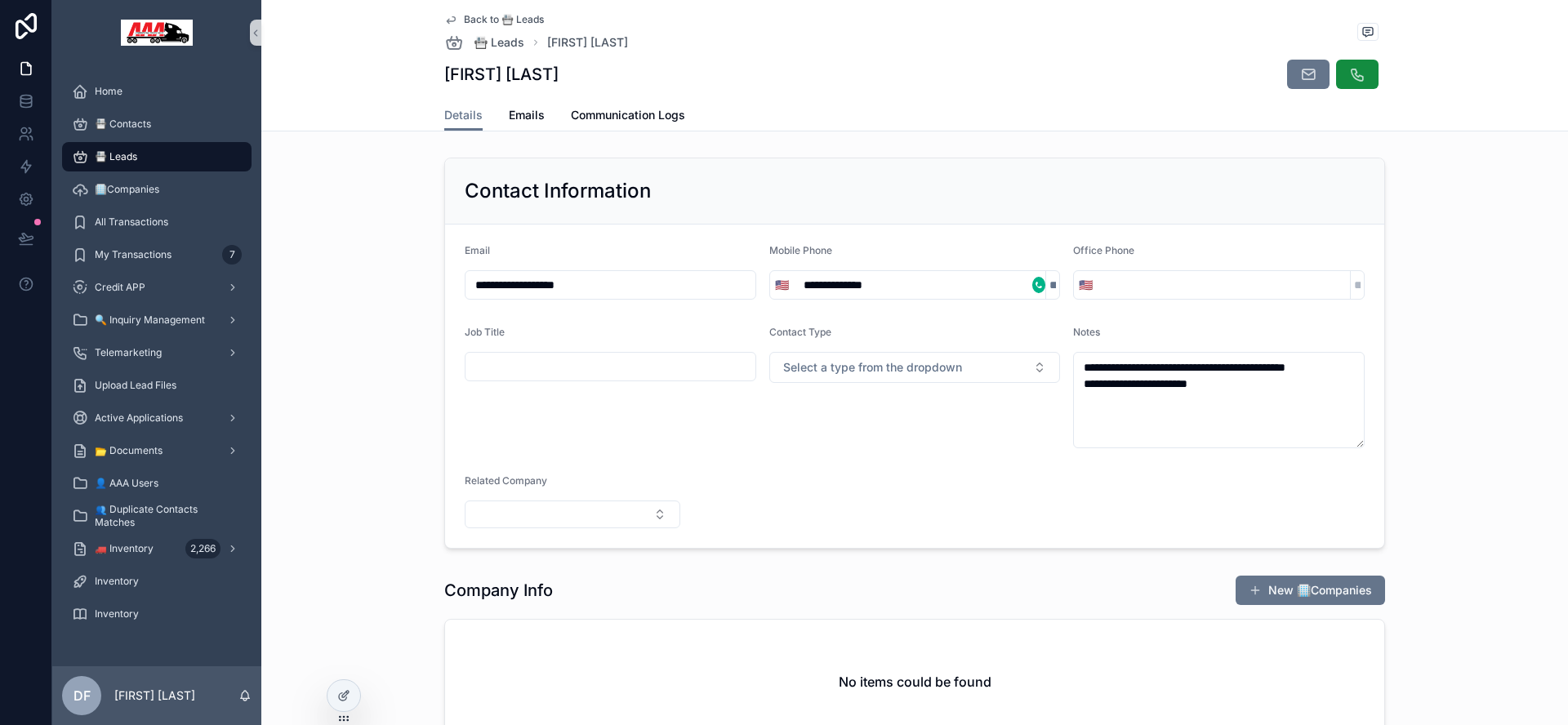 click on "📇 Leads" at bounding box center (116, 157) 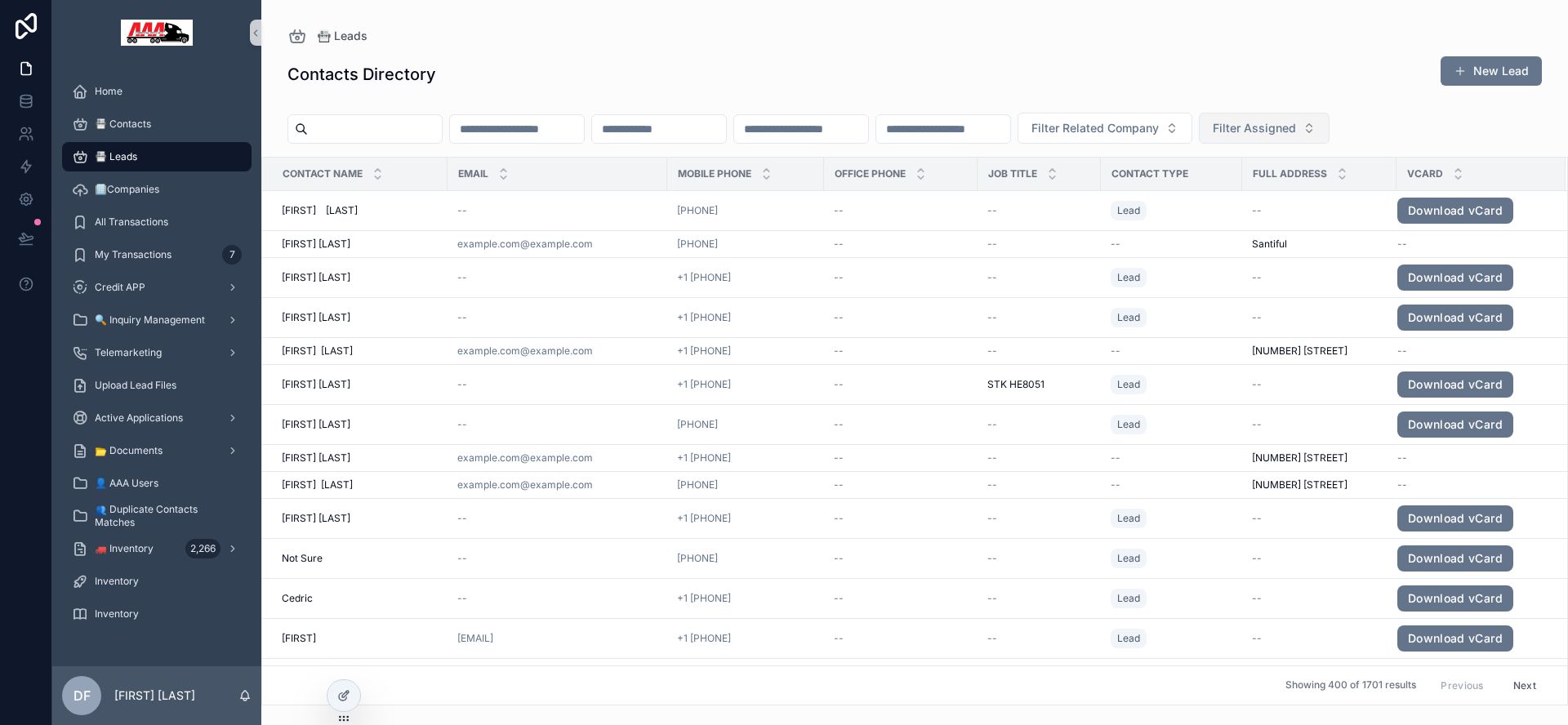 click on "Filter Assigned" at bounding box center [1264, 128] 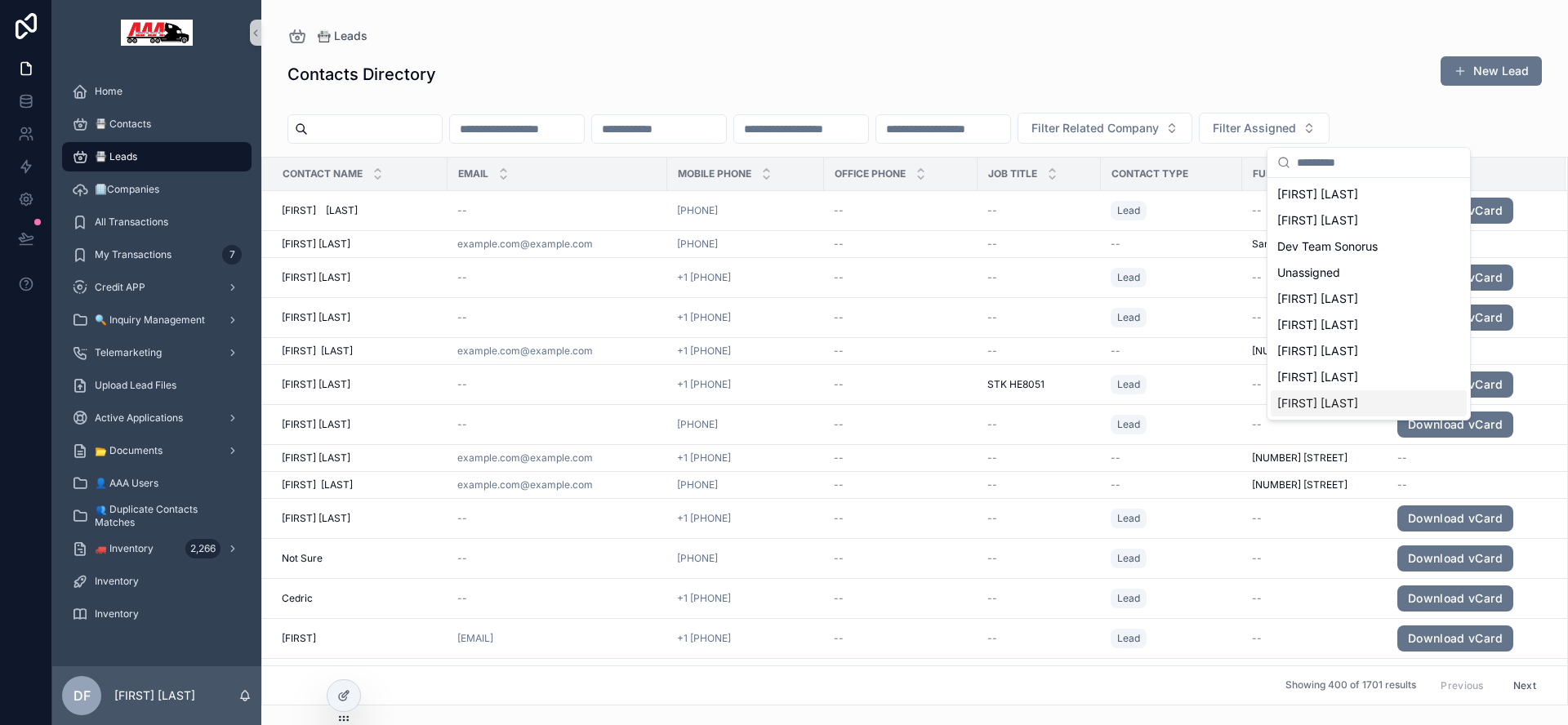 click on "[FIRST] [LAST]" at bounding box center [1317, 403] 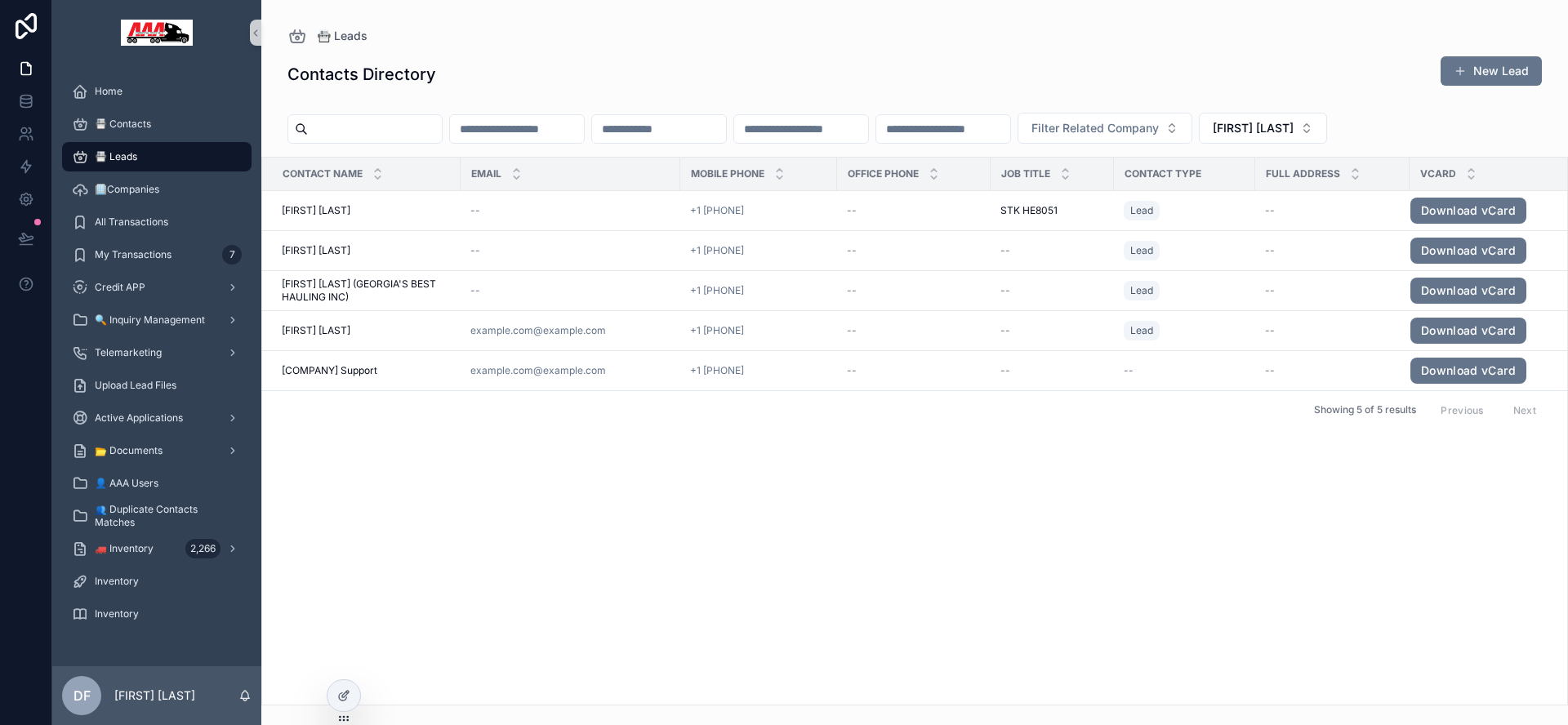 click on "📇 Leads" at bounding box center [116, 157] 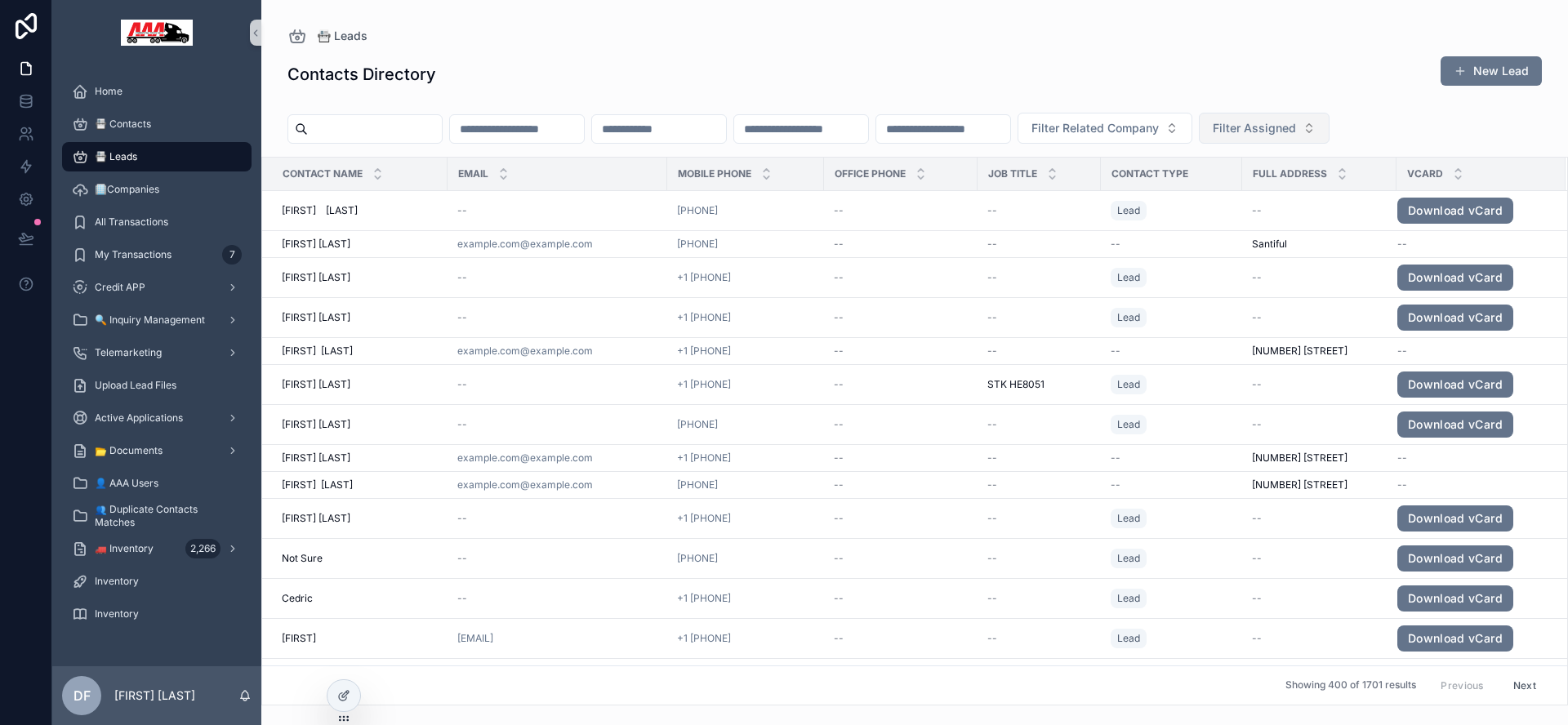click on "Filter Assigned" at bounding box center [1254, 128] 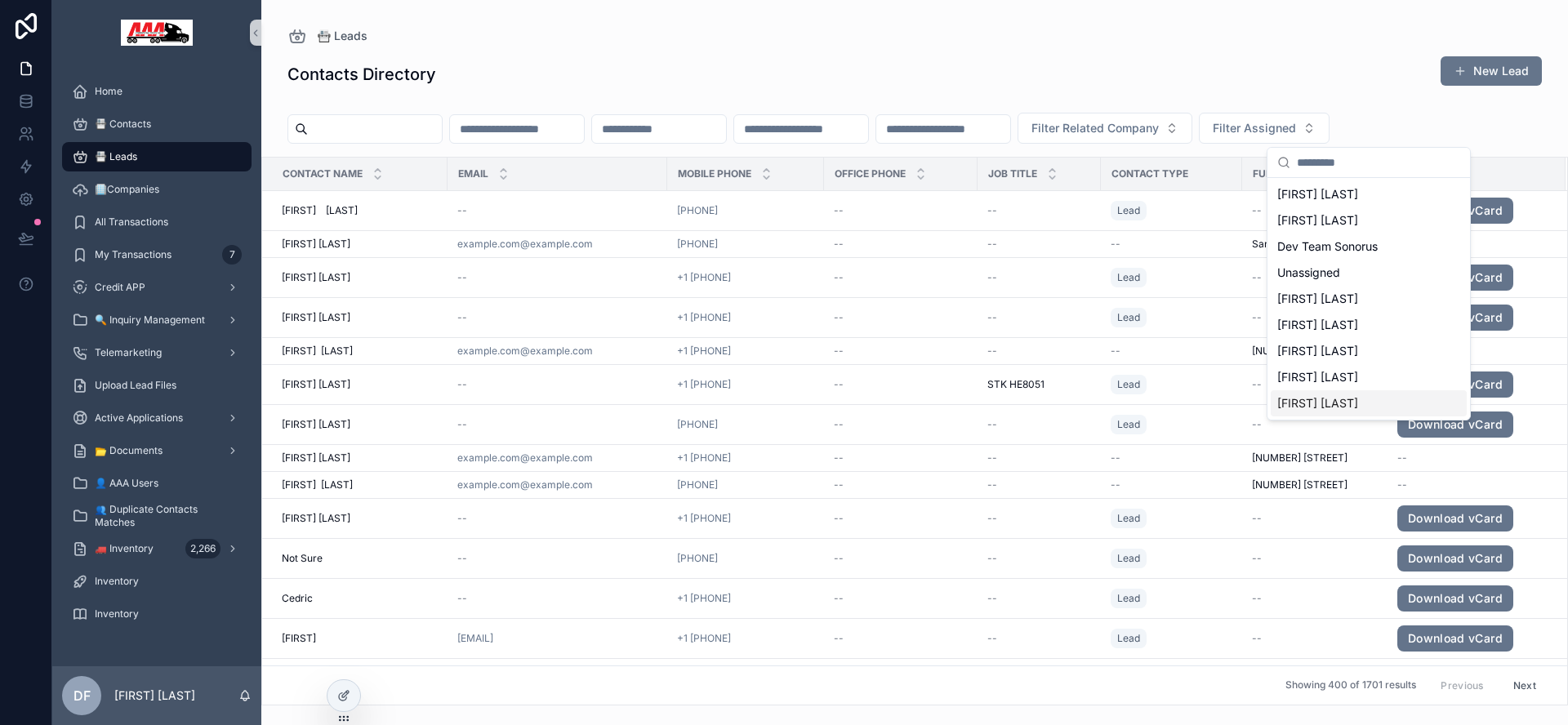 click on "[FIRST] [LAST]" at bounding box center [1317, 403] 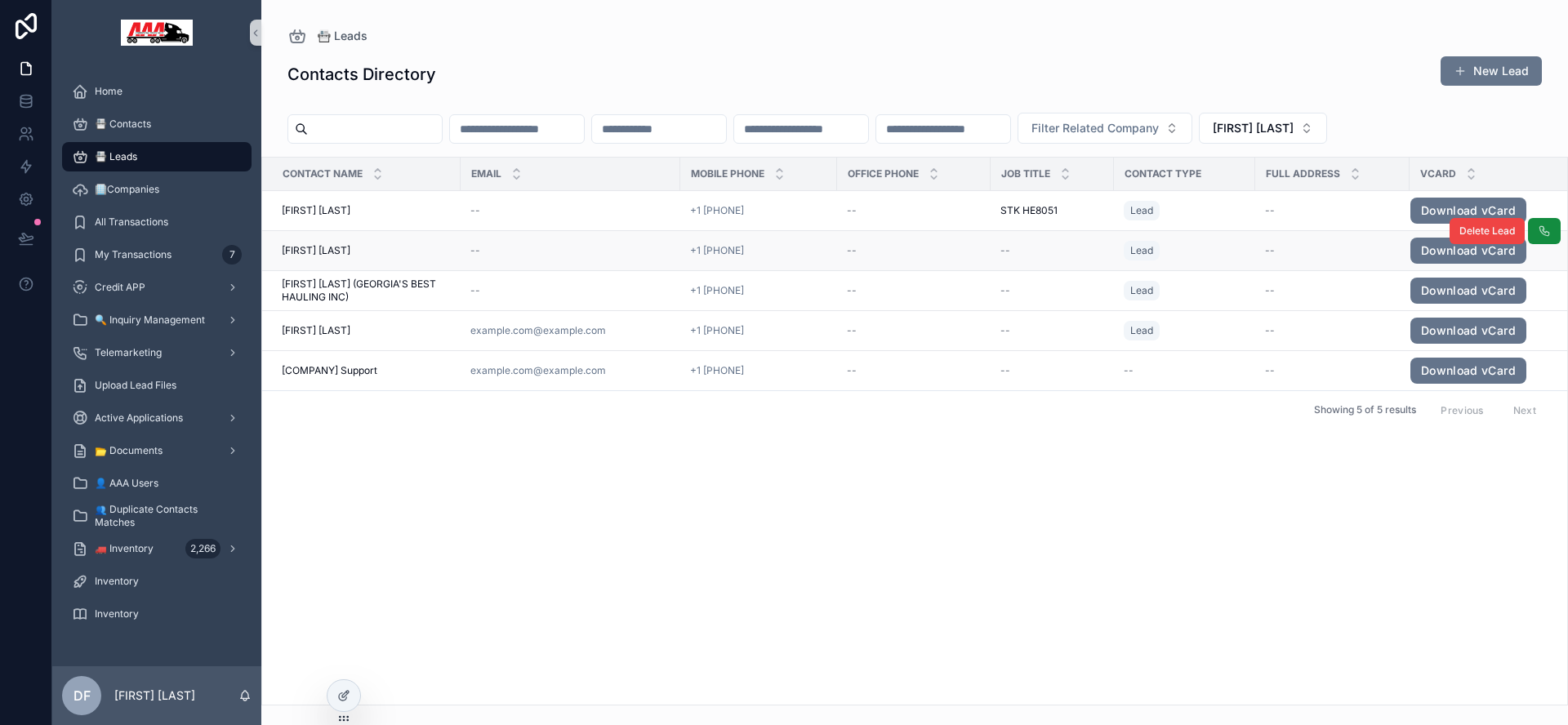 click on "[FIRST] [LAST] [FIRST] [LAST]" at bounding box center (366, 251) 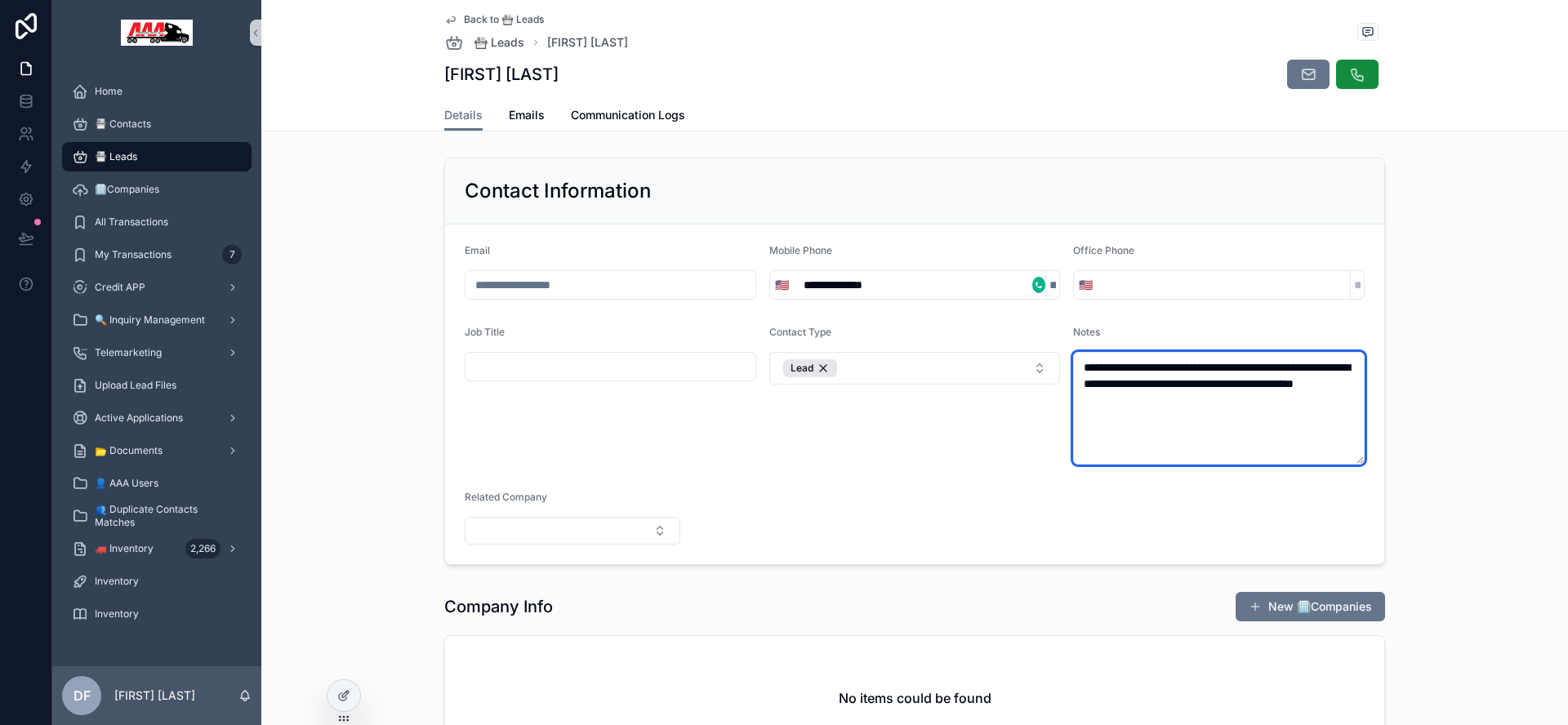 click on "**********" at bounding box center (1218, 408) 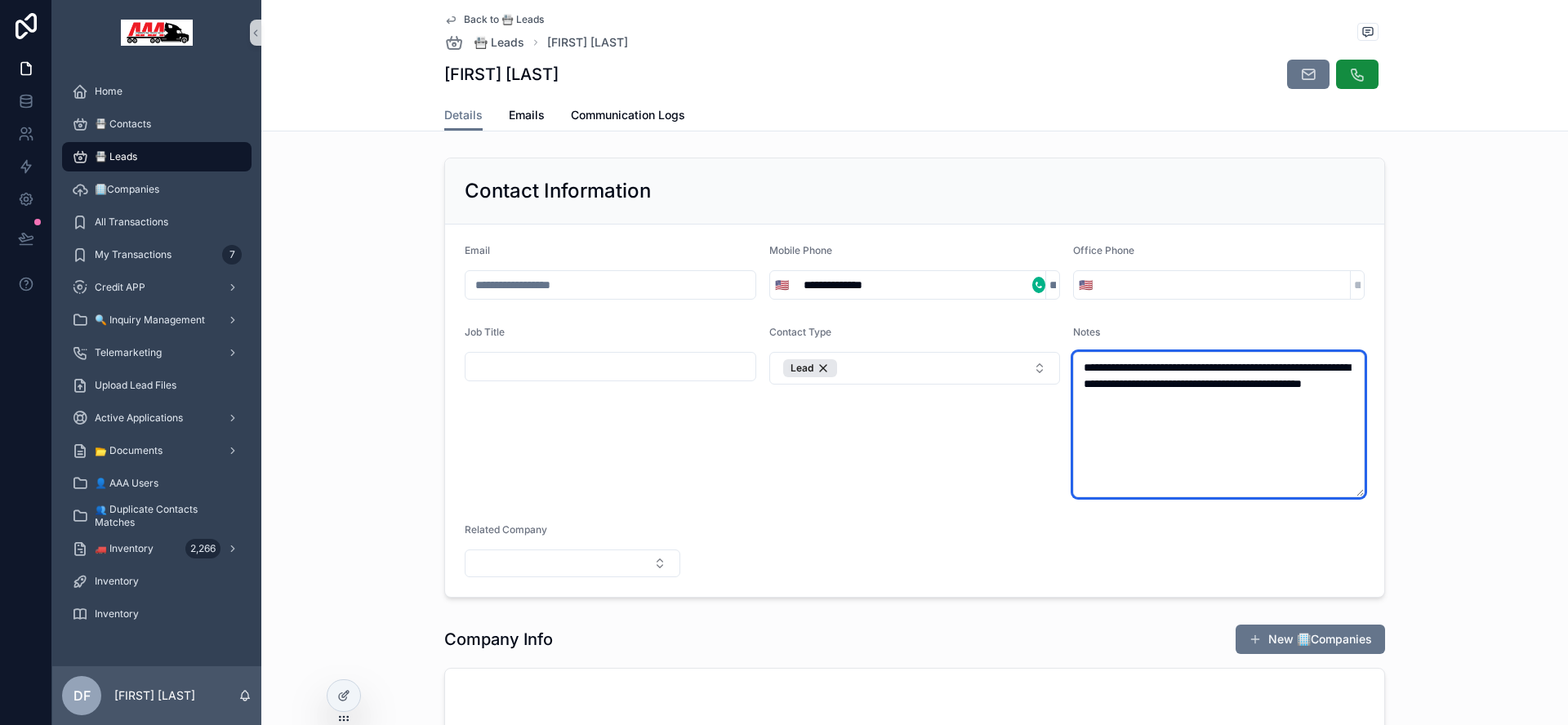 type on "**********" 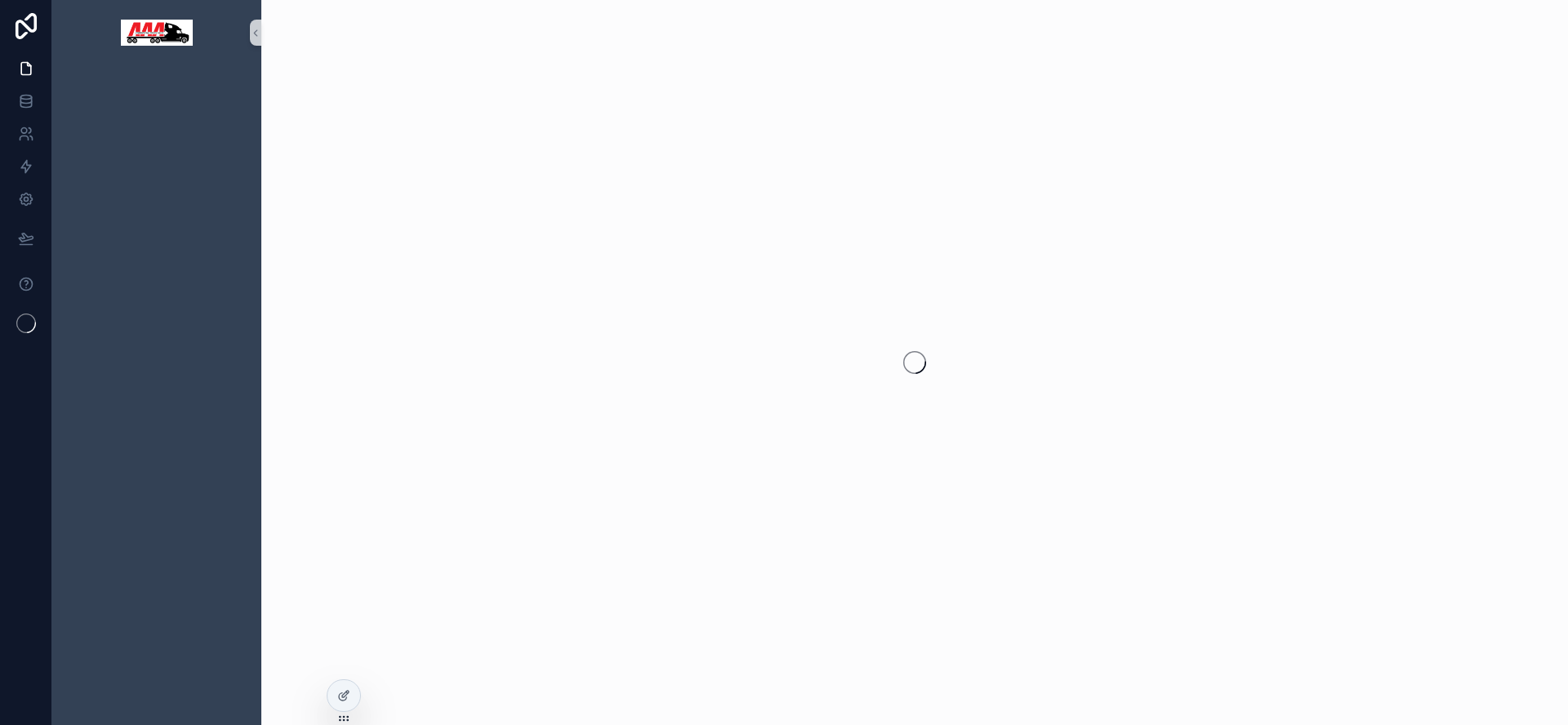 scroll, scrollTop: 0, scrollLeft: 0, axis: both 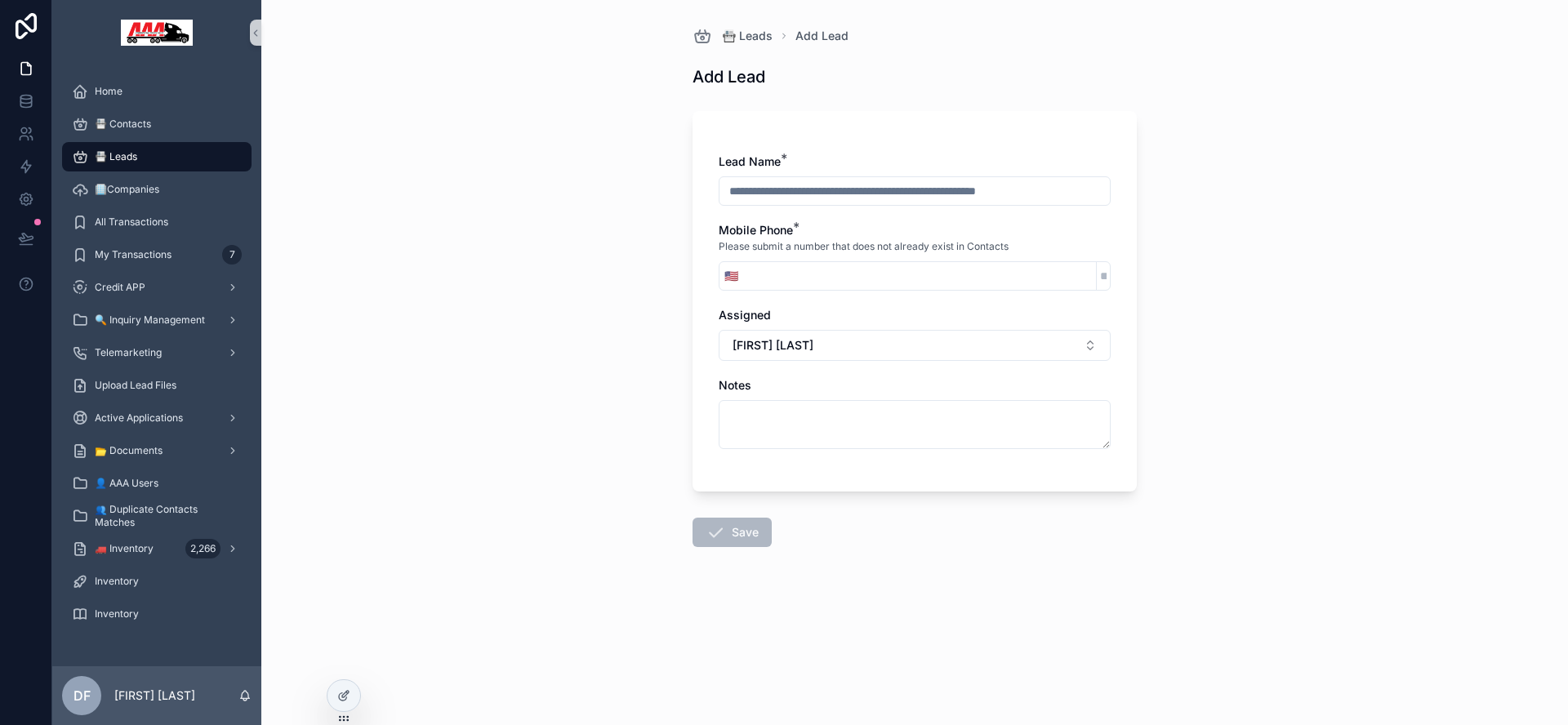 click on "📇 Leads" at bounding box center [116, 157] 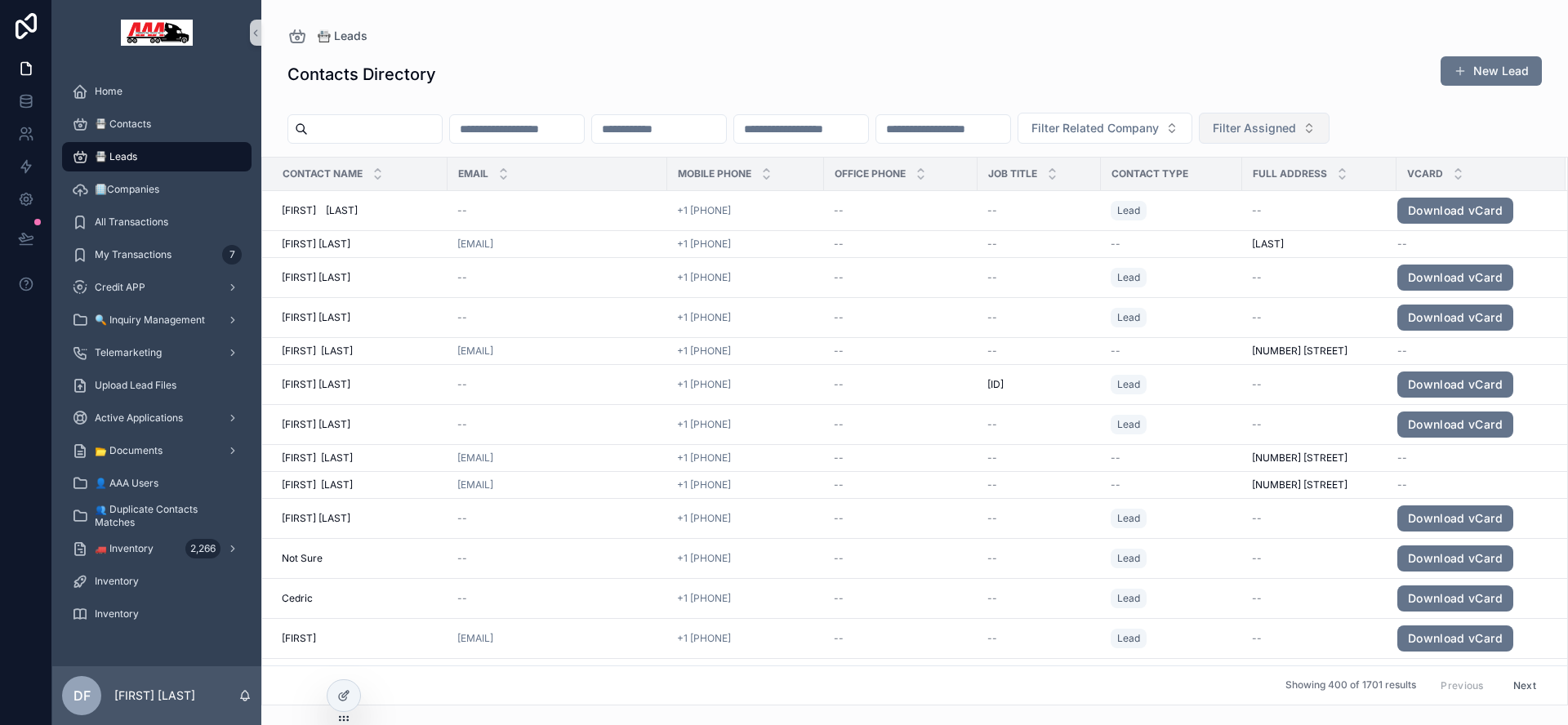 click on "Filter Assigned" at bounding box center [1254, 128] 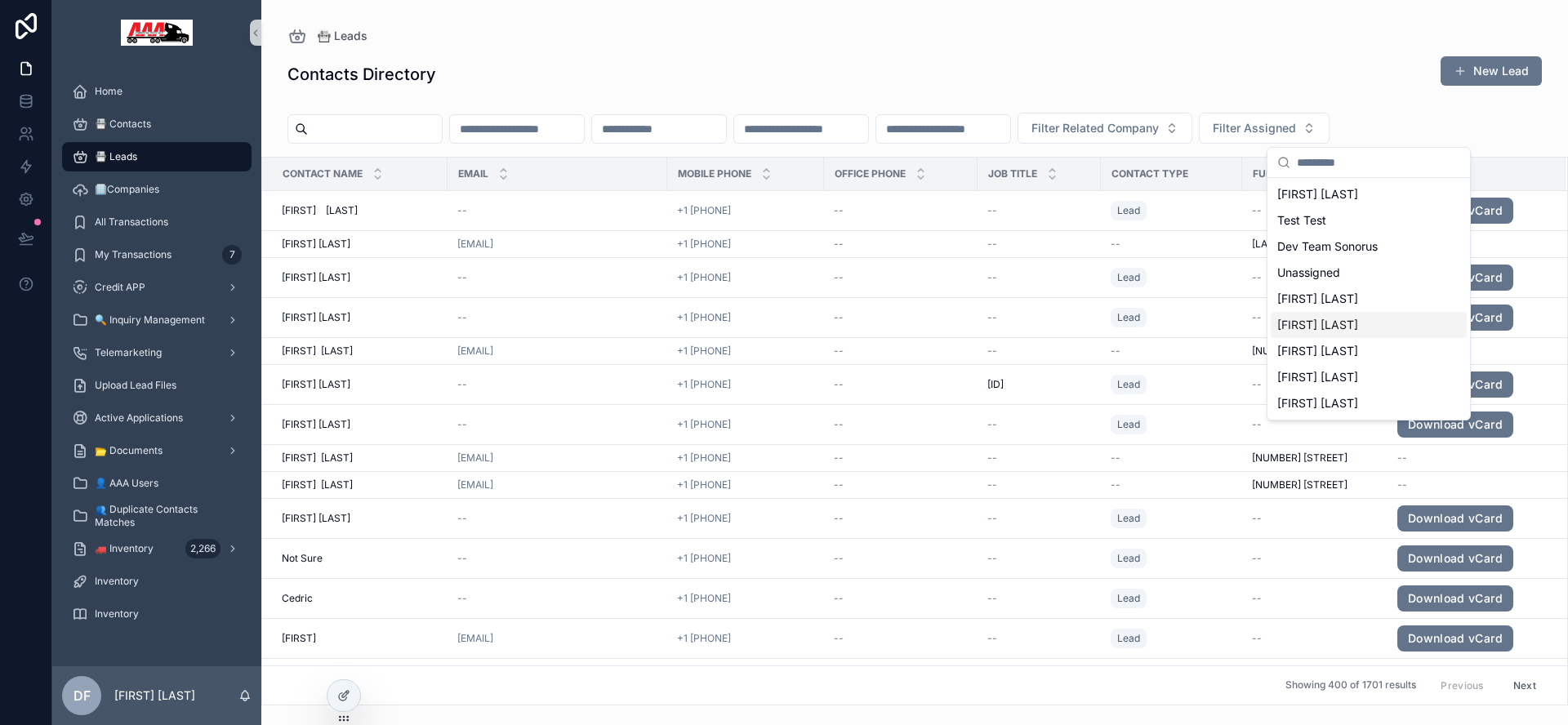 click on "[FIRST] [LAST]" at bounding box center [1317, 325] 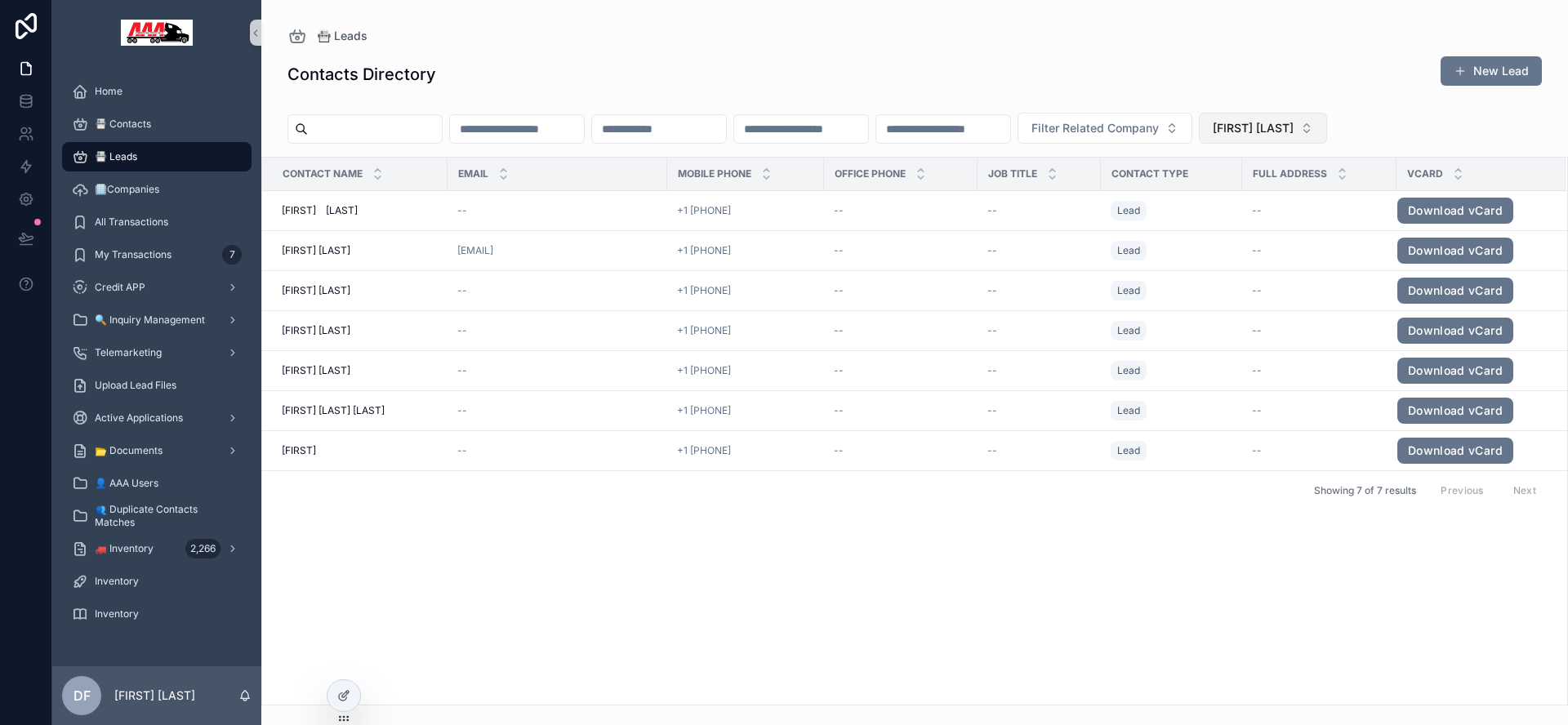 click on "[FIRST] [LAST]" at bounding box center (1253, 128) 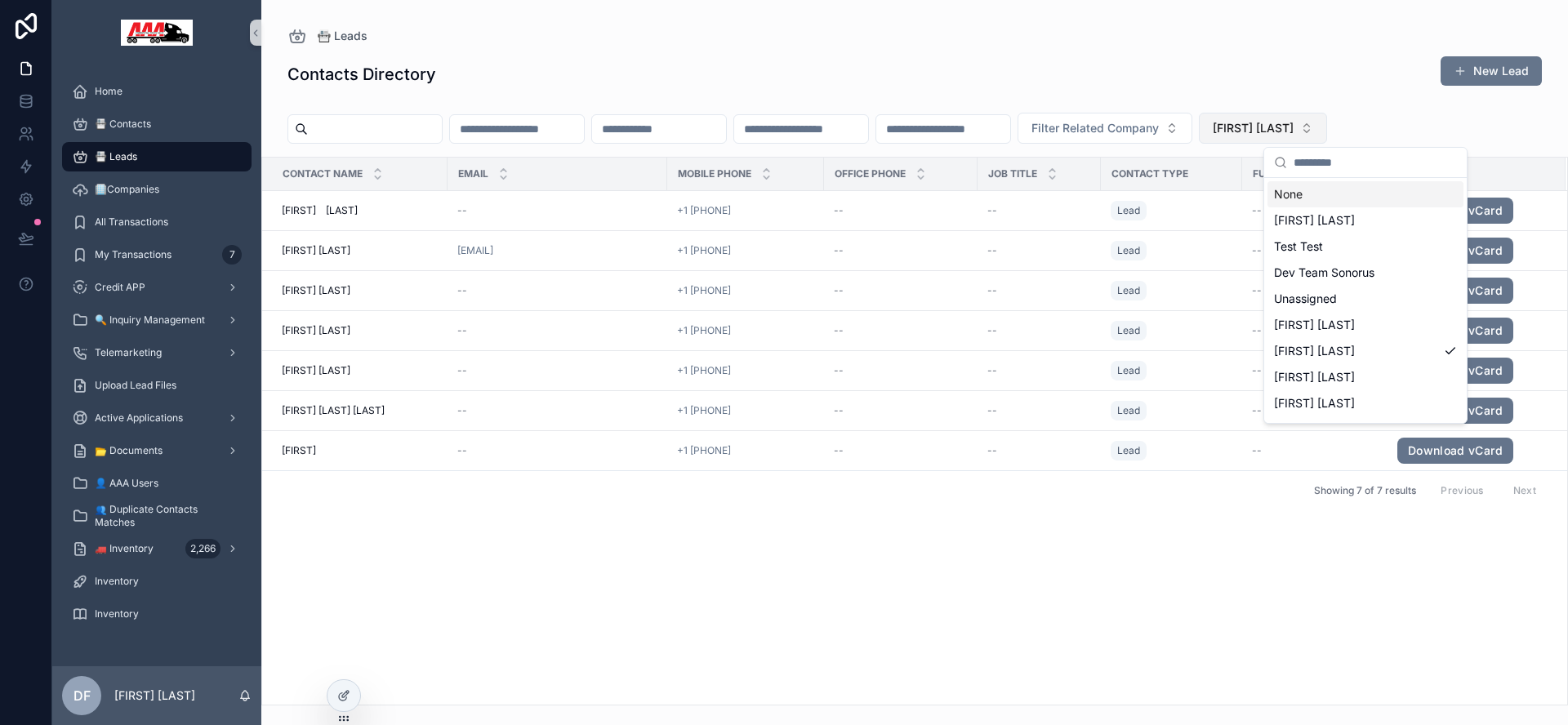 click on "[FIRST] [LAST]" at bounding box center [1253, 128] 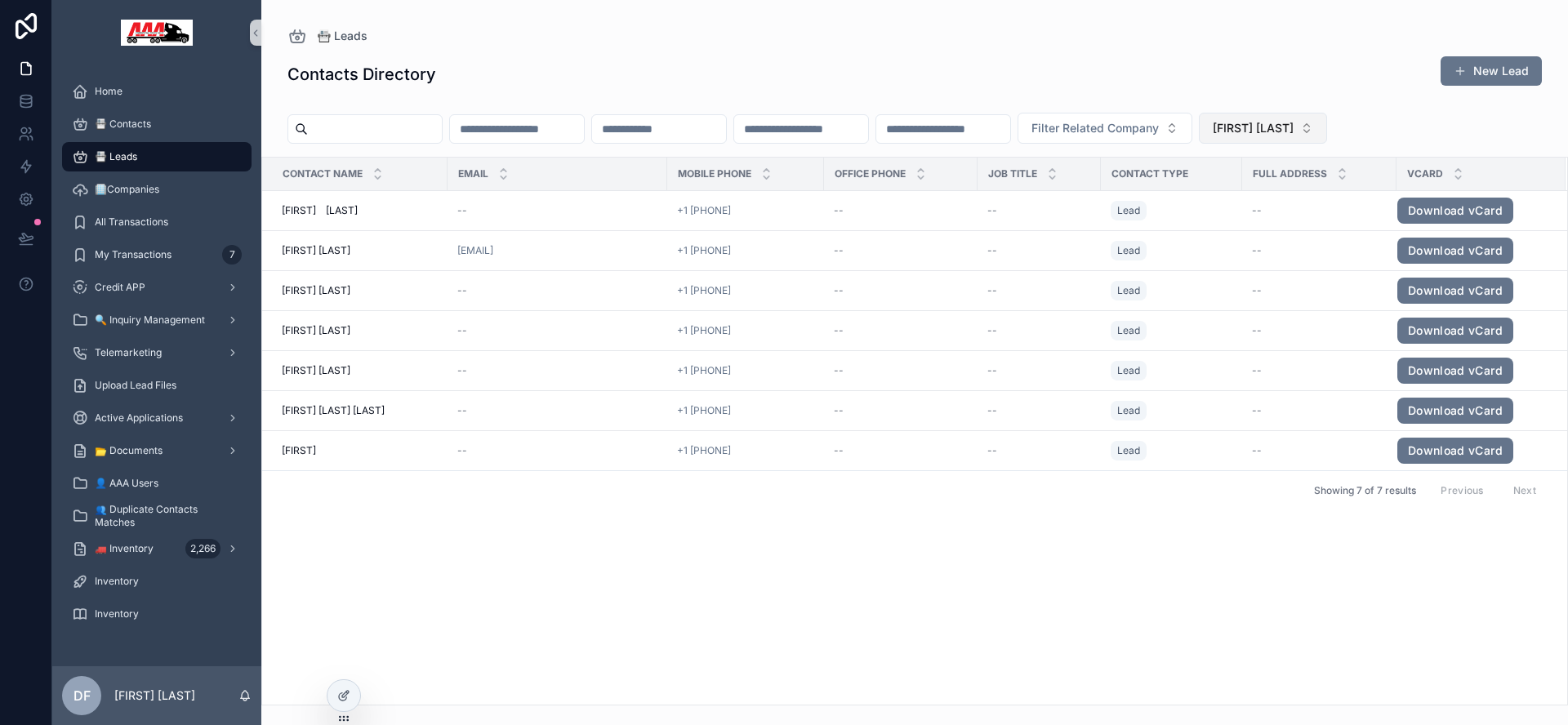 click on "[FIRST] [LAST]" at bounding box center [1253, 128] 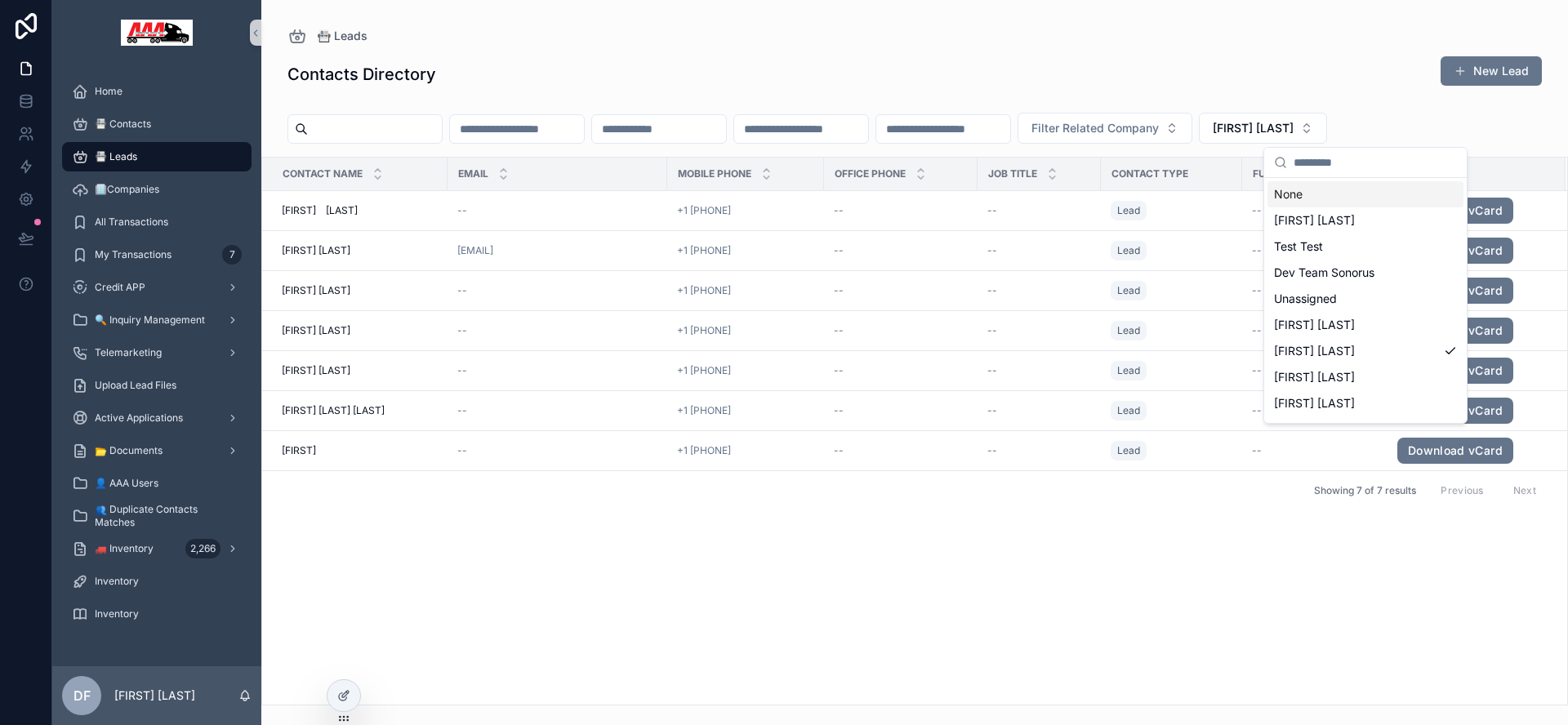 click on "None" at bounding box center (1365, 194) 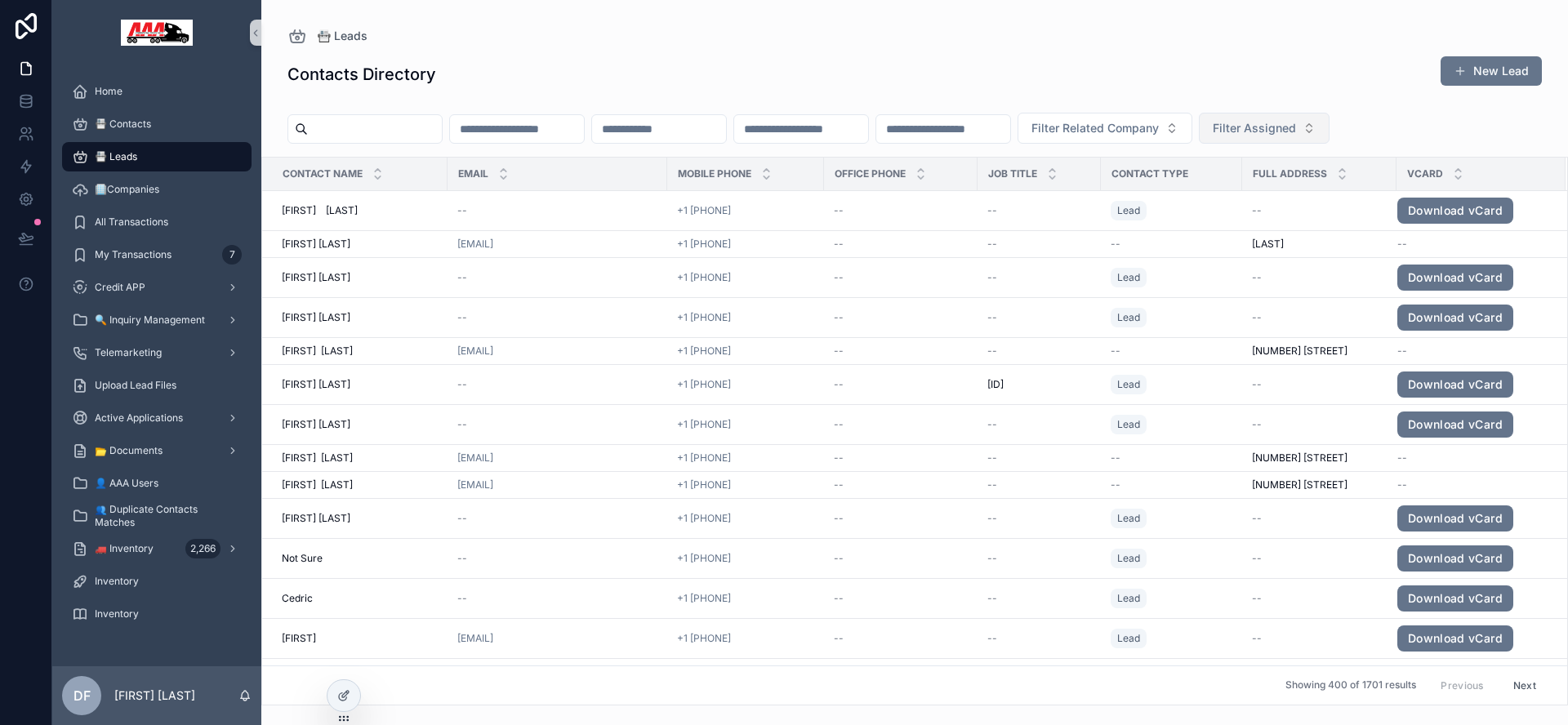 click on "Filter Assigned" at bounding box center (1254, 128) 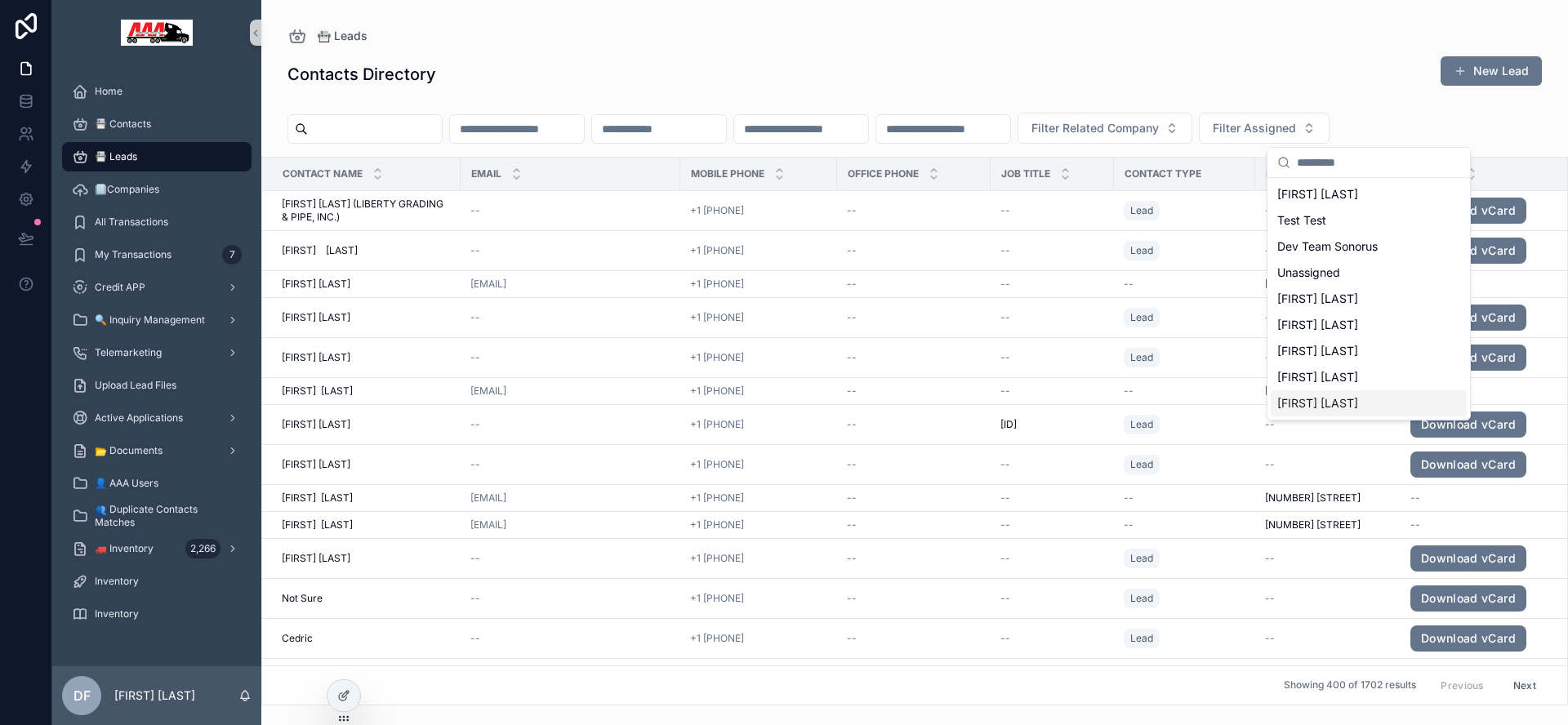 click on "[FIRST] [LAST]" at bounding box center (1317, 403) 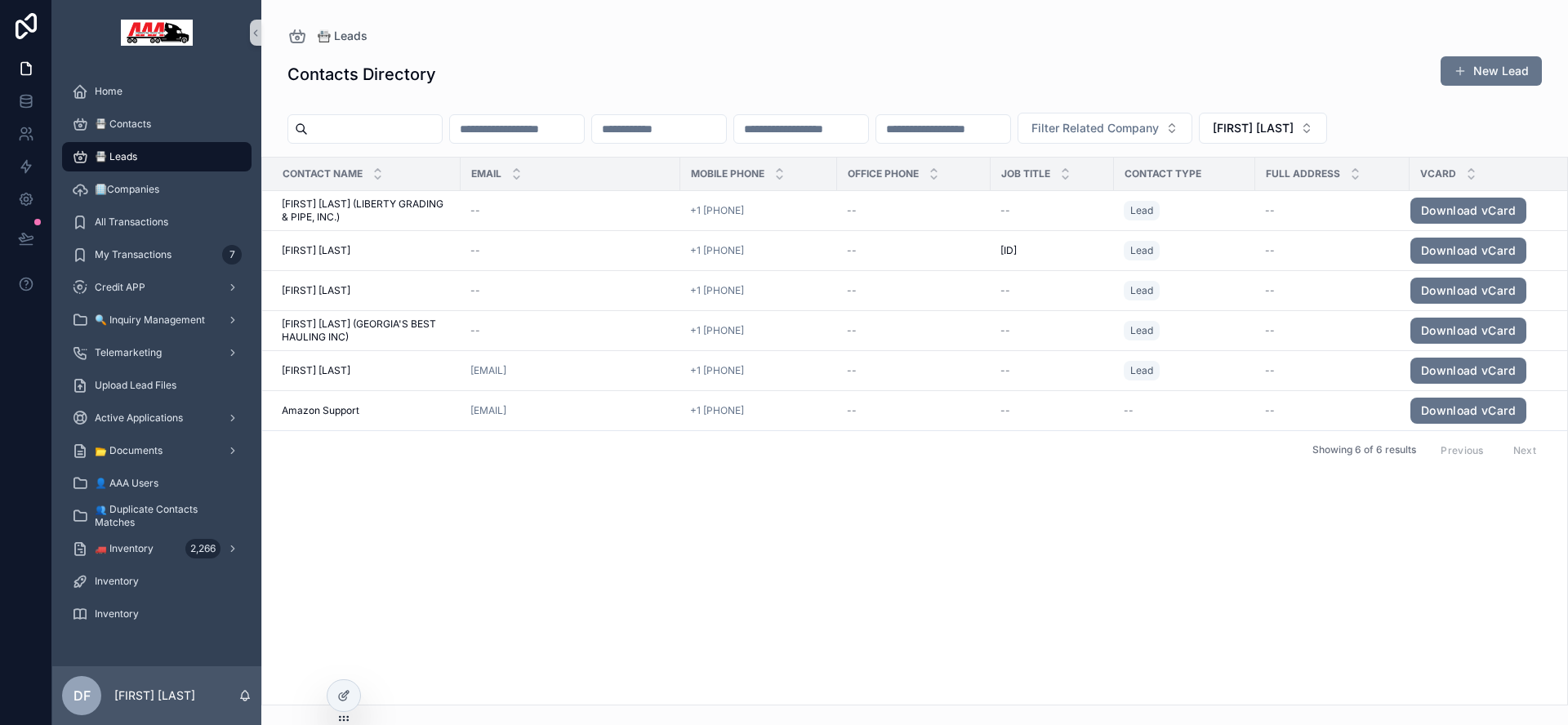 click on "📇 Leads" at bounding box center (116, 157) 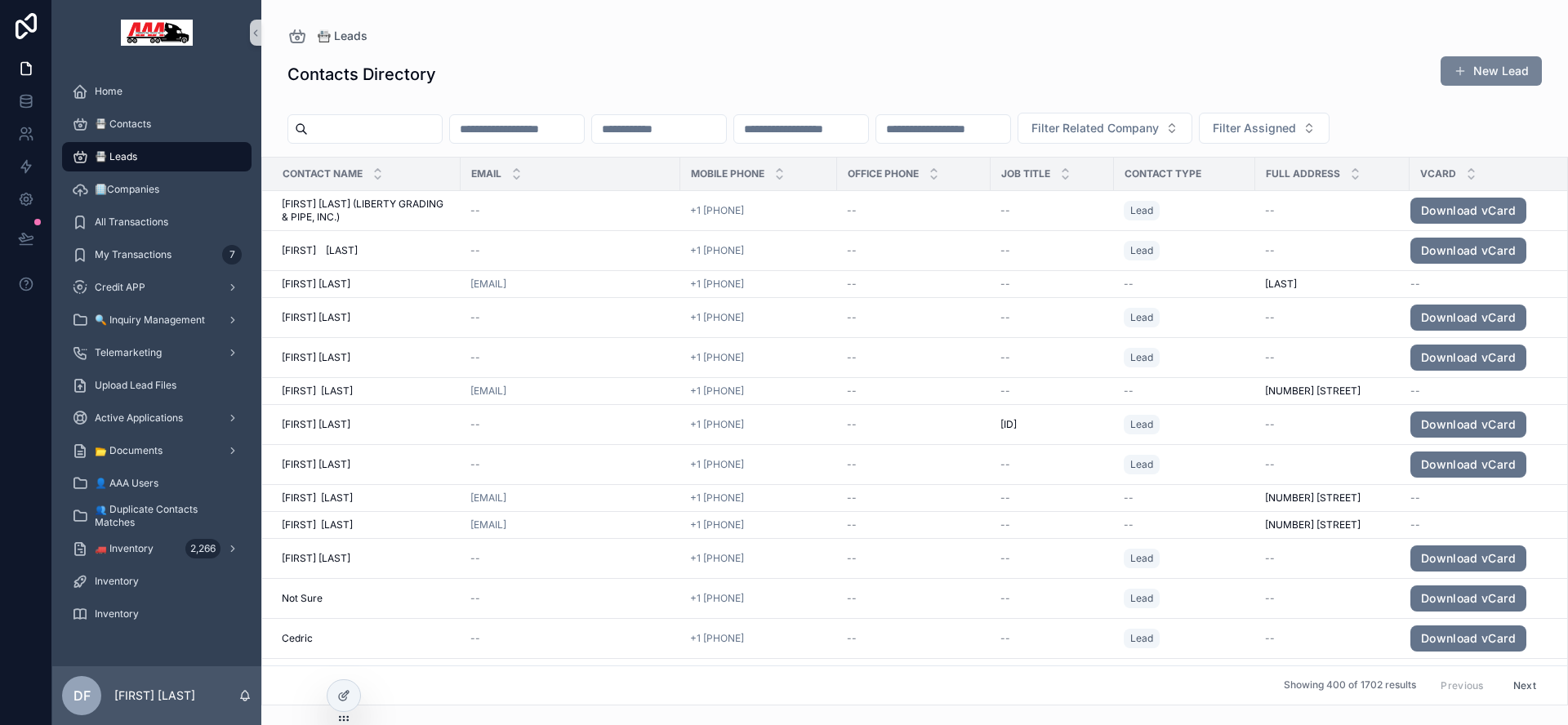 click on "New Lead" at bounding box center [1491, 71] 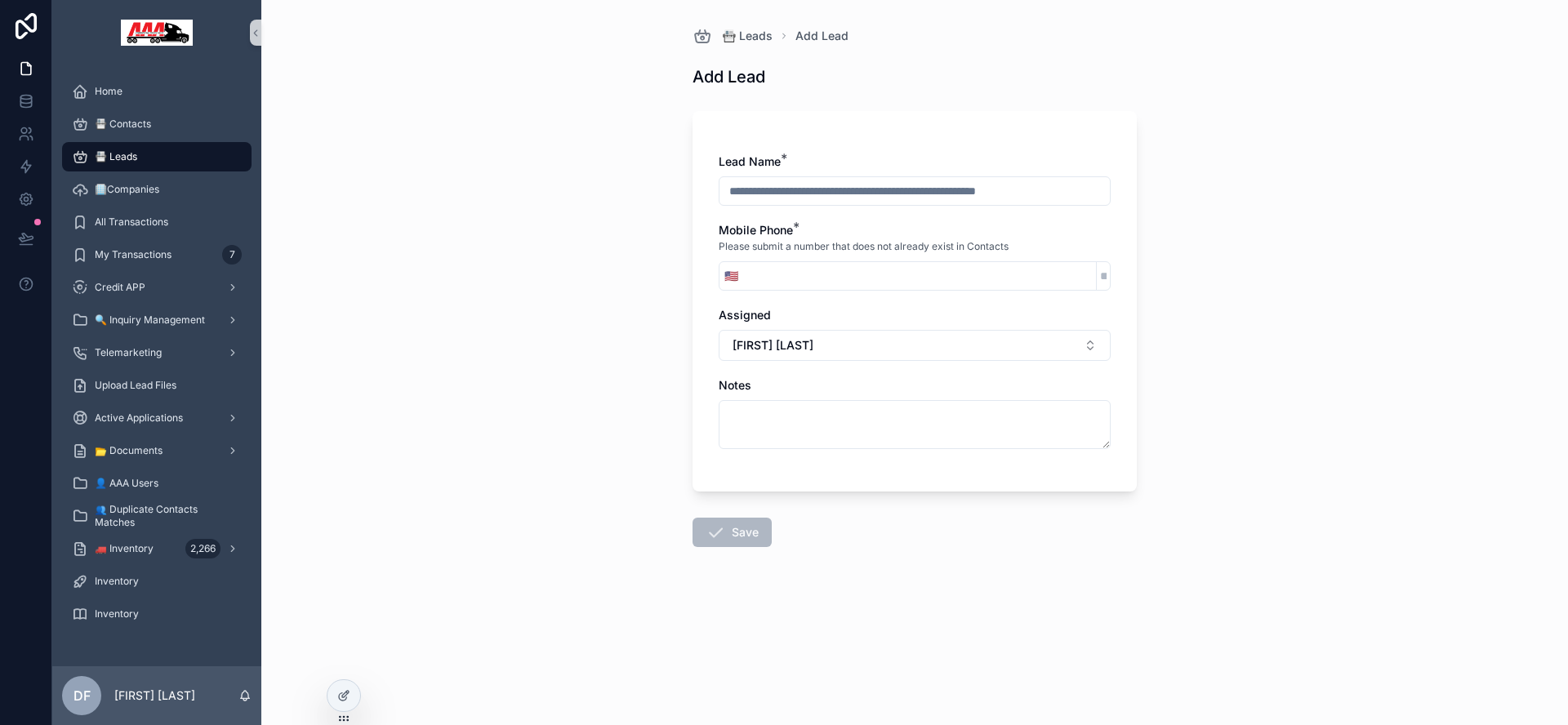 click at bounding box center (915, 191) 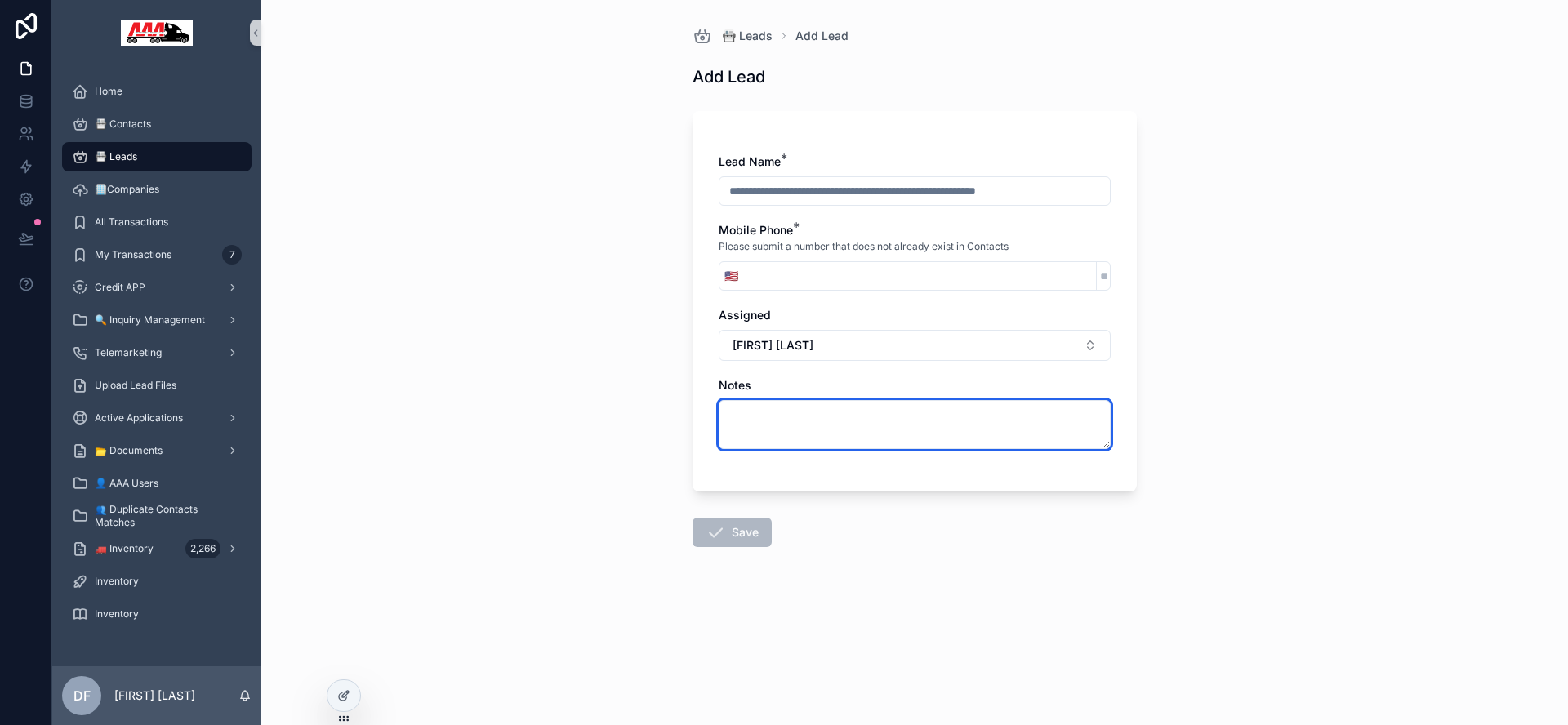 click at bounding box center (915, 425) 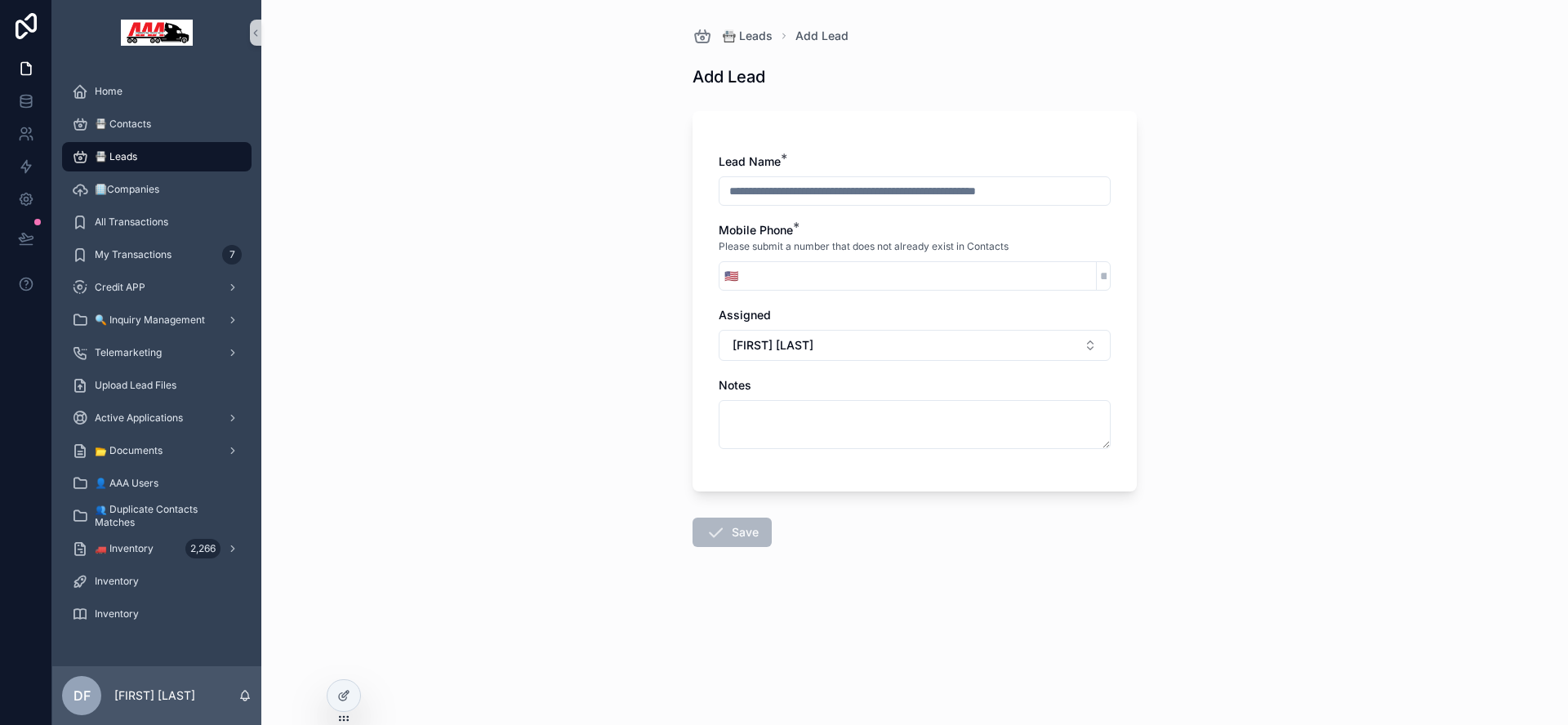 click on "📇 Leads" at bounding box center [116, 157] 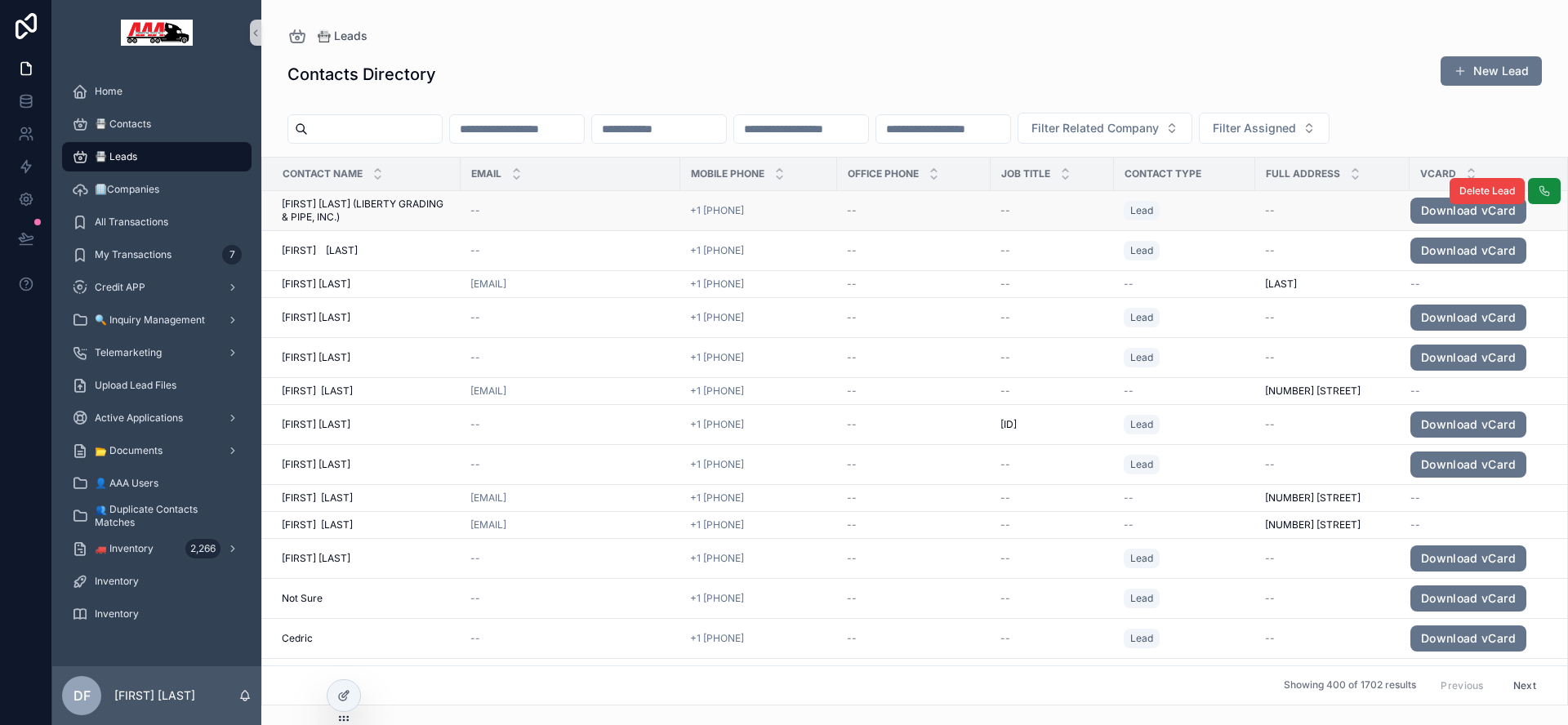 click on "--" at bounding box center [570, 211] 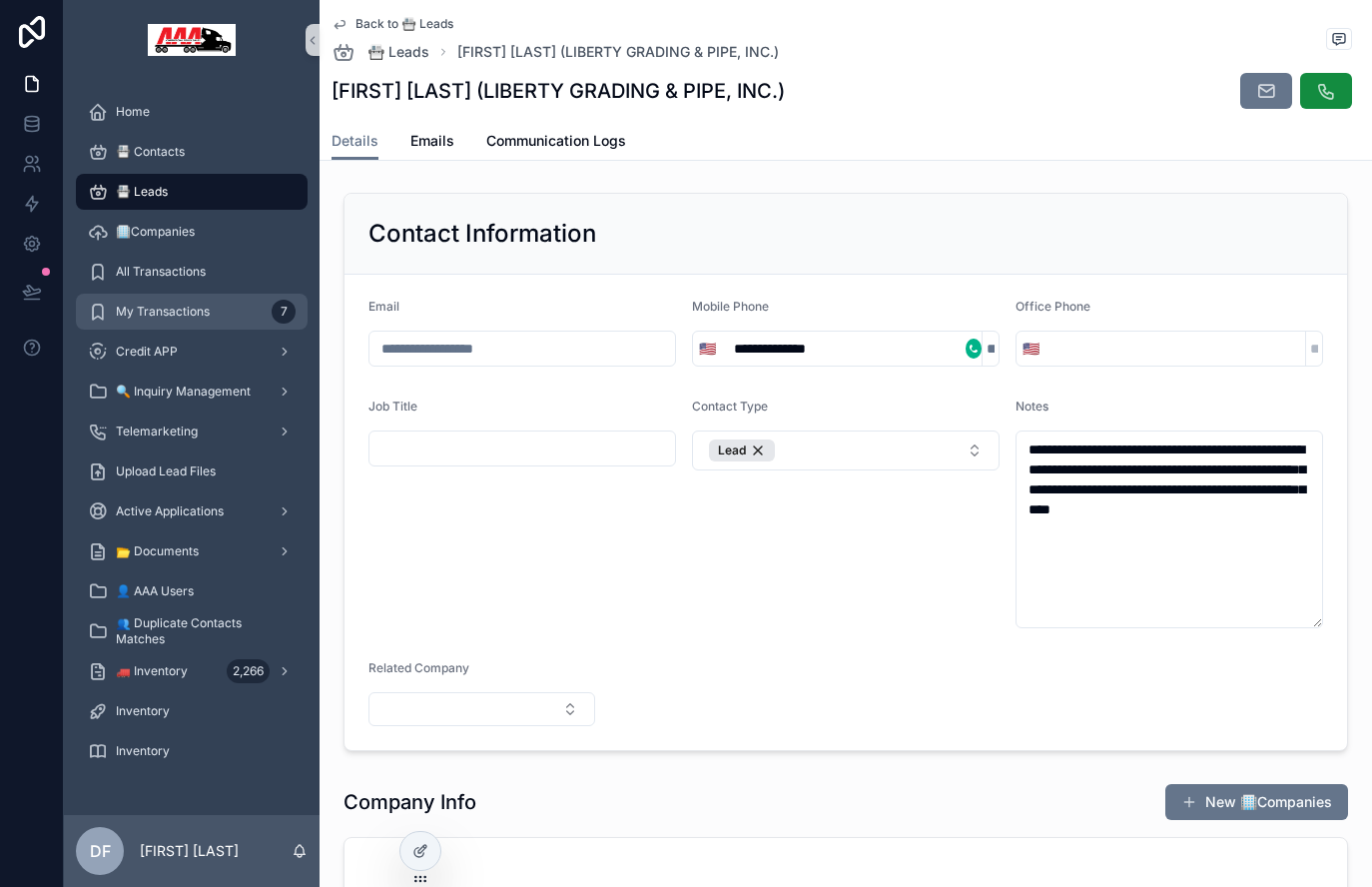 click on "My Transactions" at bounding box center [163, 312] 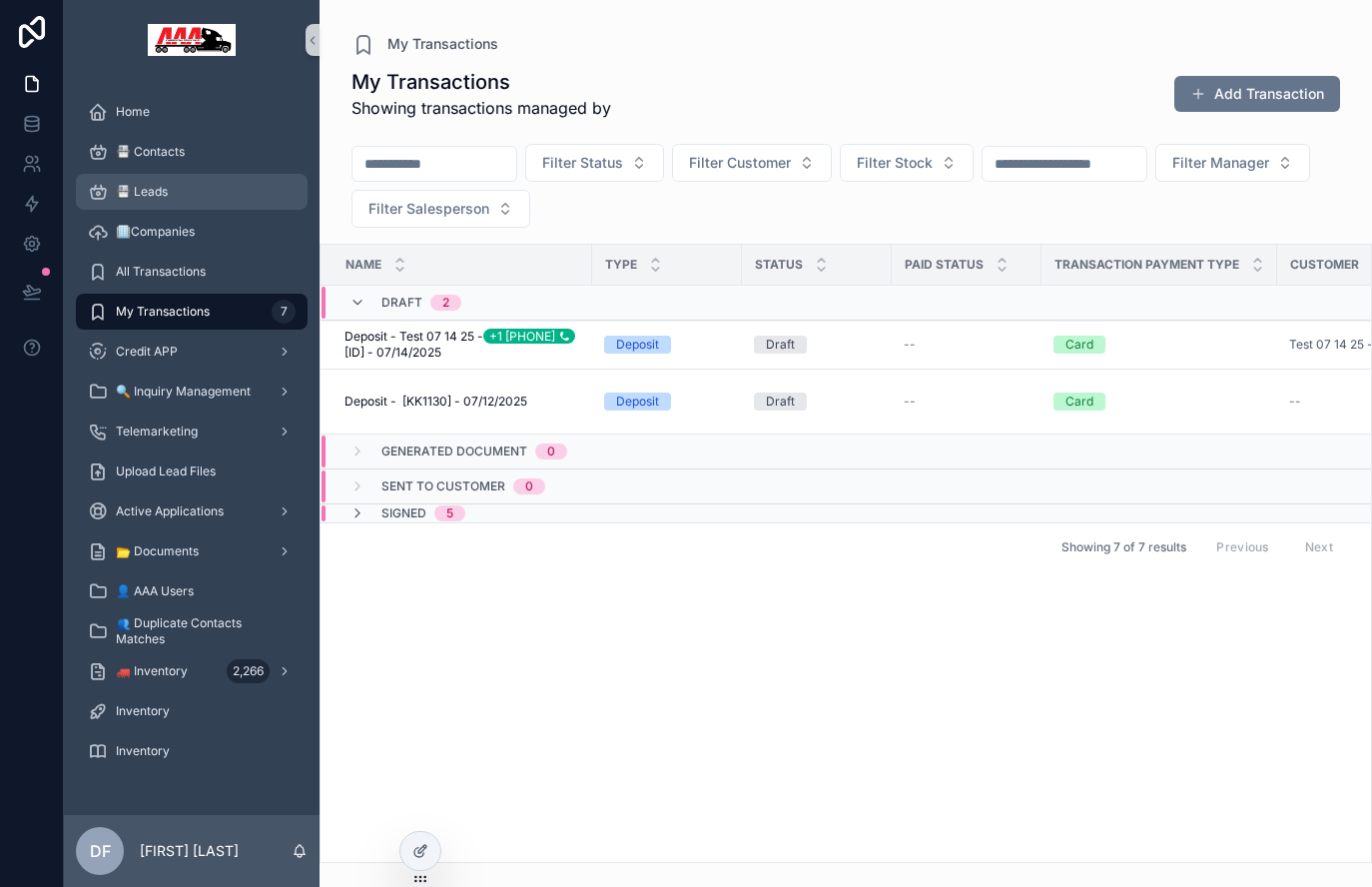click on "📇 Leads" at bounding box center [192, 192] 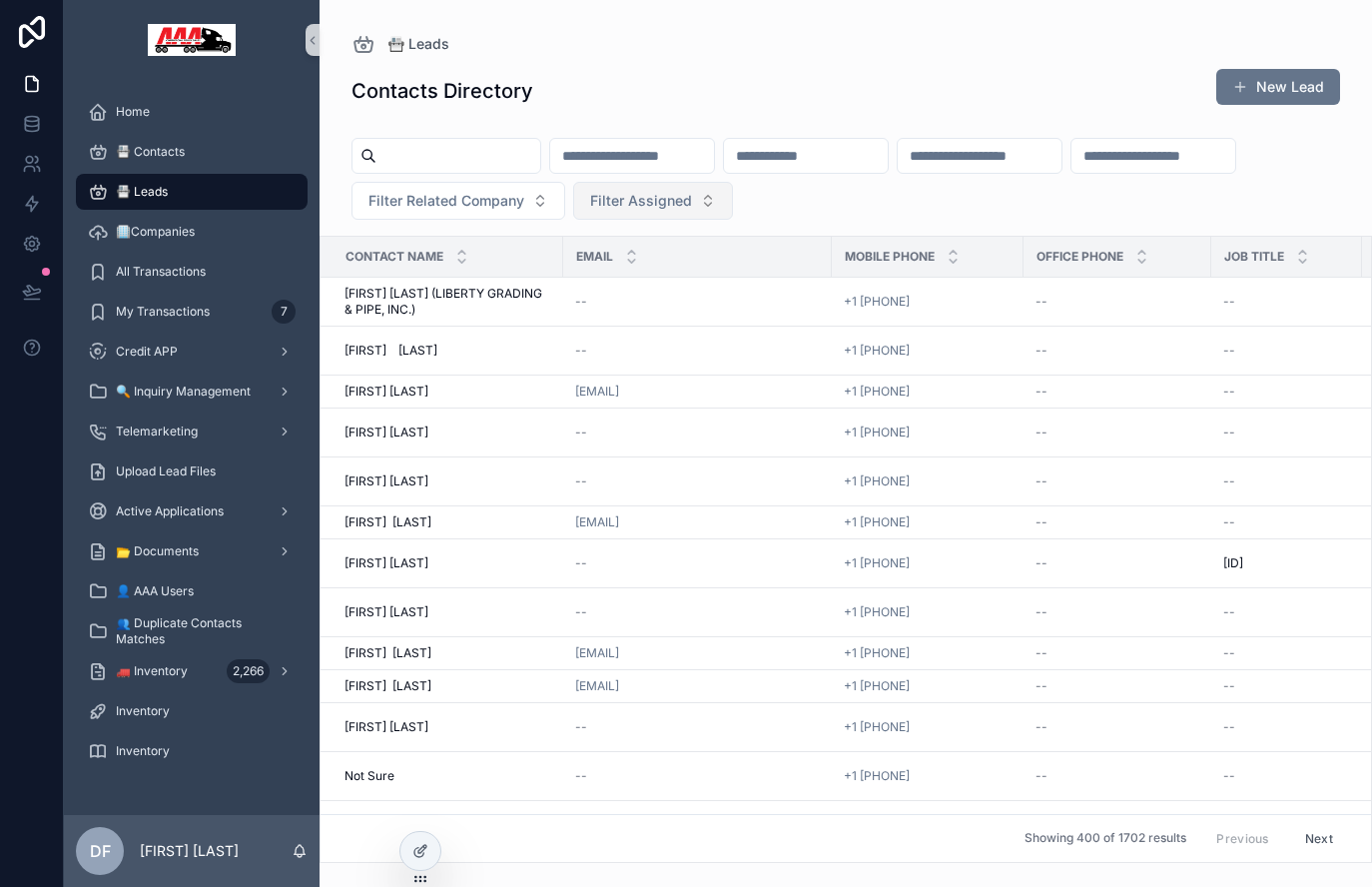 click on "Filter Assigned" at bounding box center (641, 201) 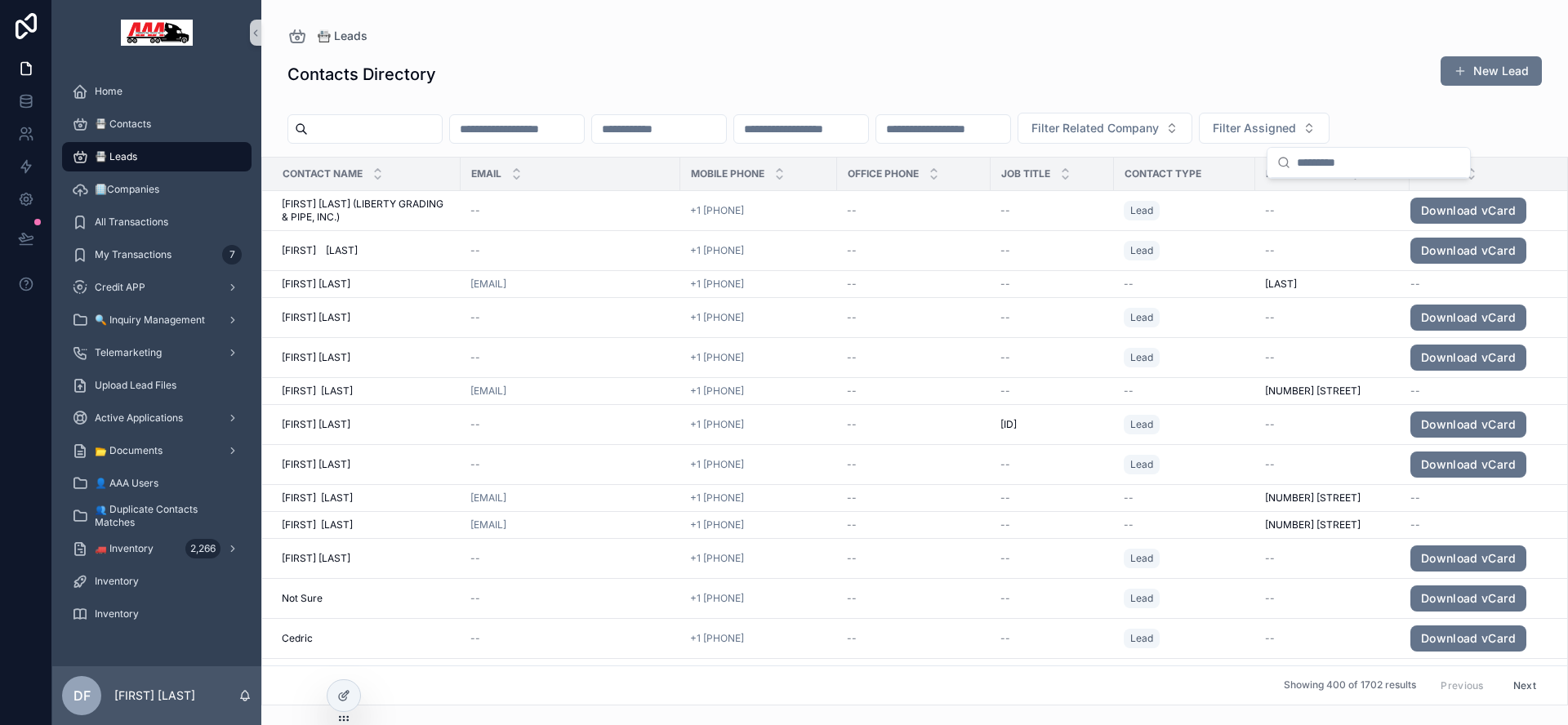 click on "Contacts Directory New Lead" at bounding box center (915, 74) 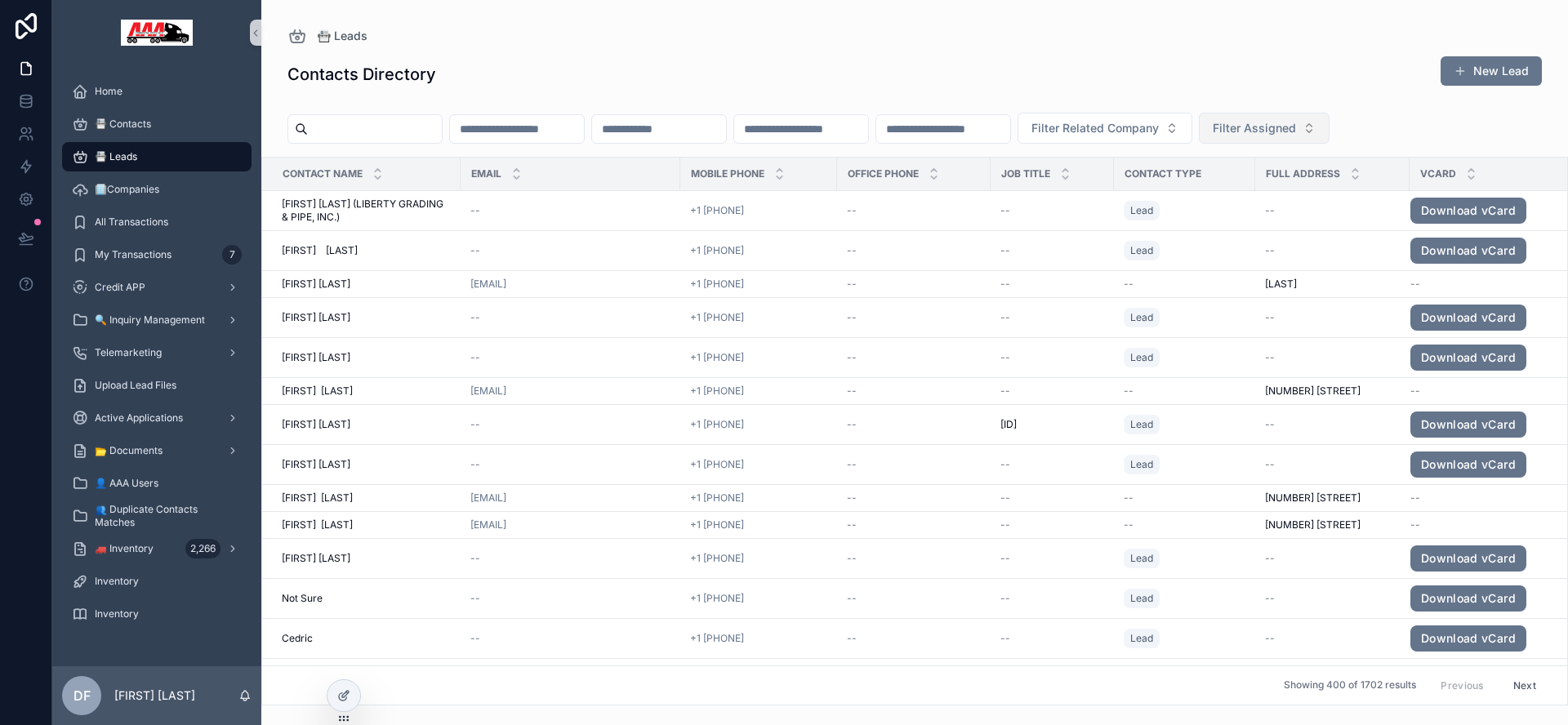 click on "Filter Assigned" at bounding box center (1254, 128) 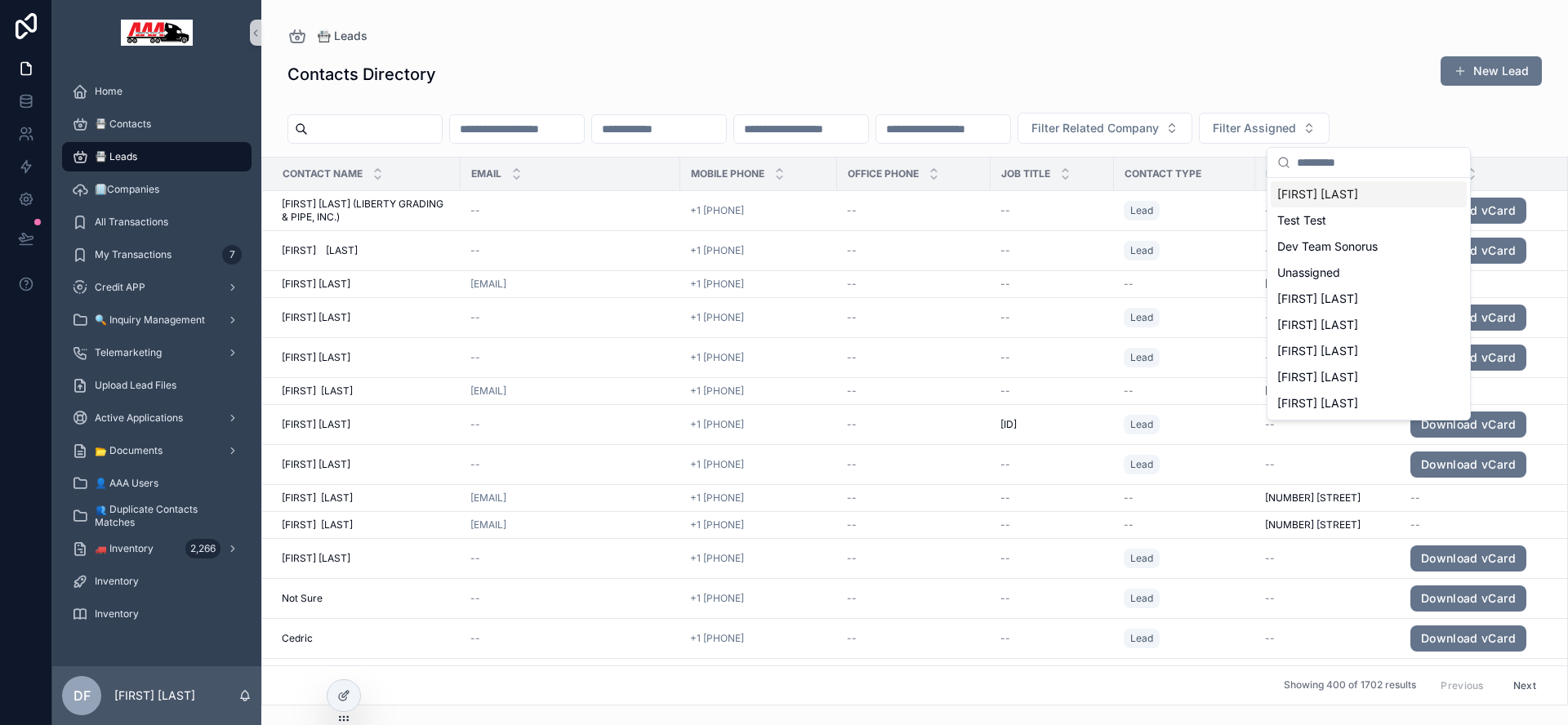 click on "Contacts Directory New Lead" at bounding box center [915, 74] 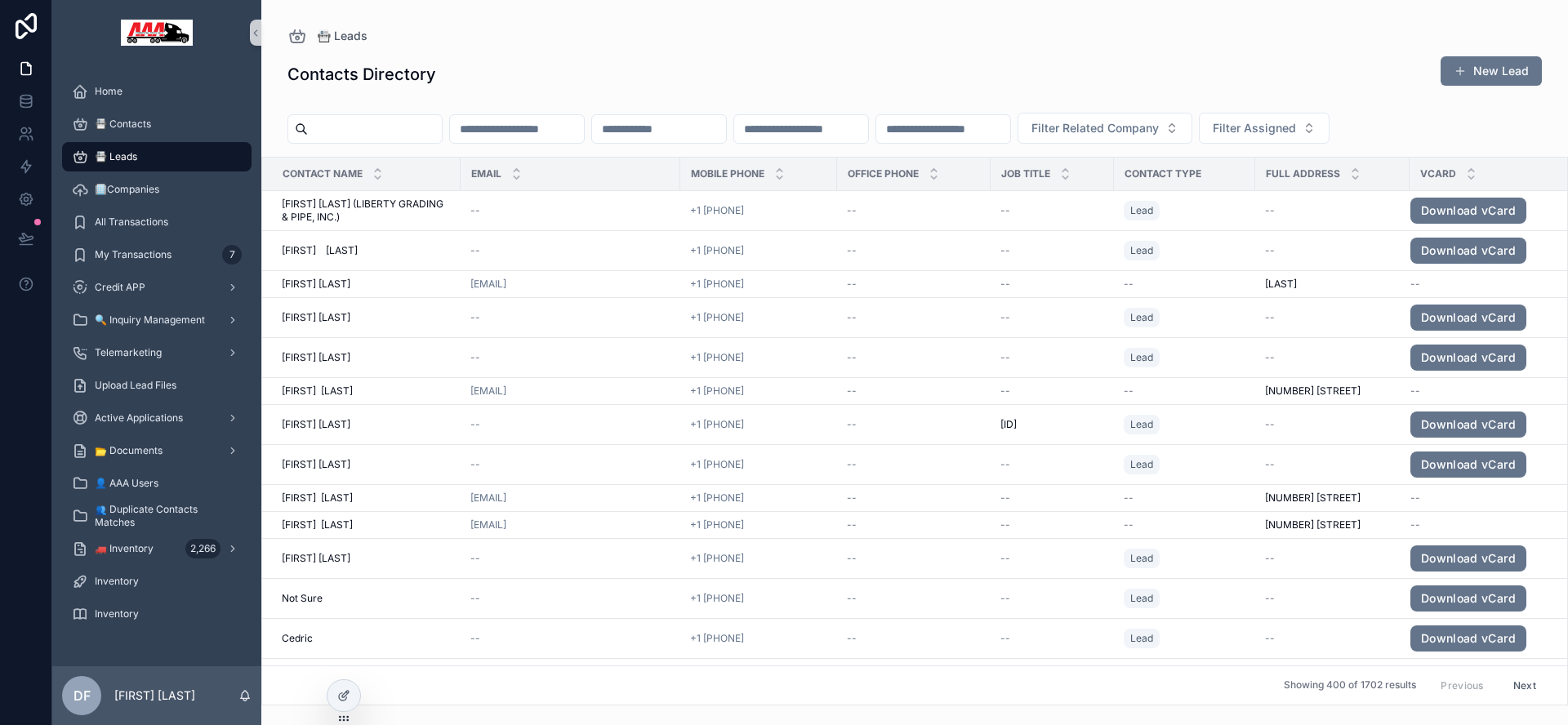 click on "📇 Leads" at bounding box center [157, 157] 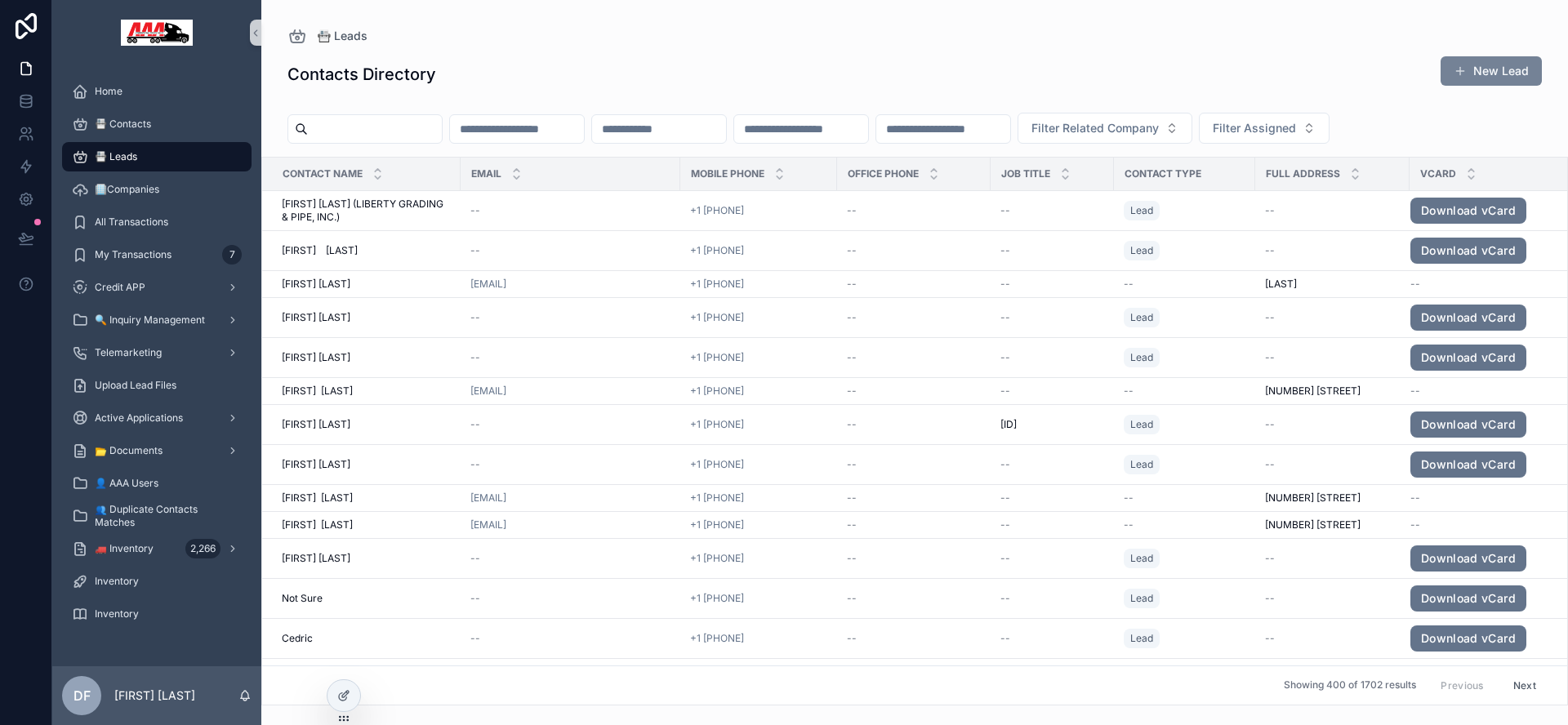 click on "New Lead" at bounding box center (1491, 71) 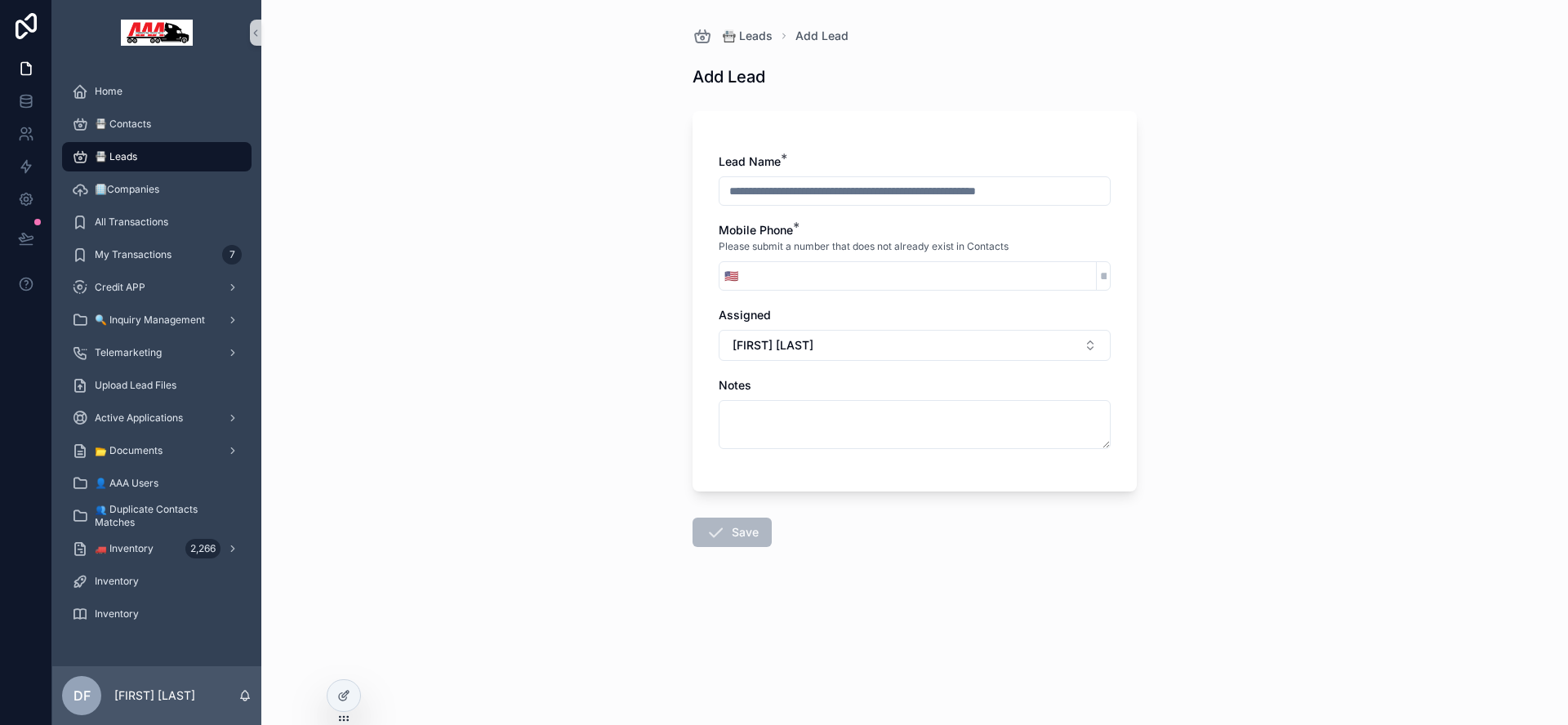 click at bounding box center [915, 191] 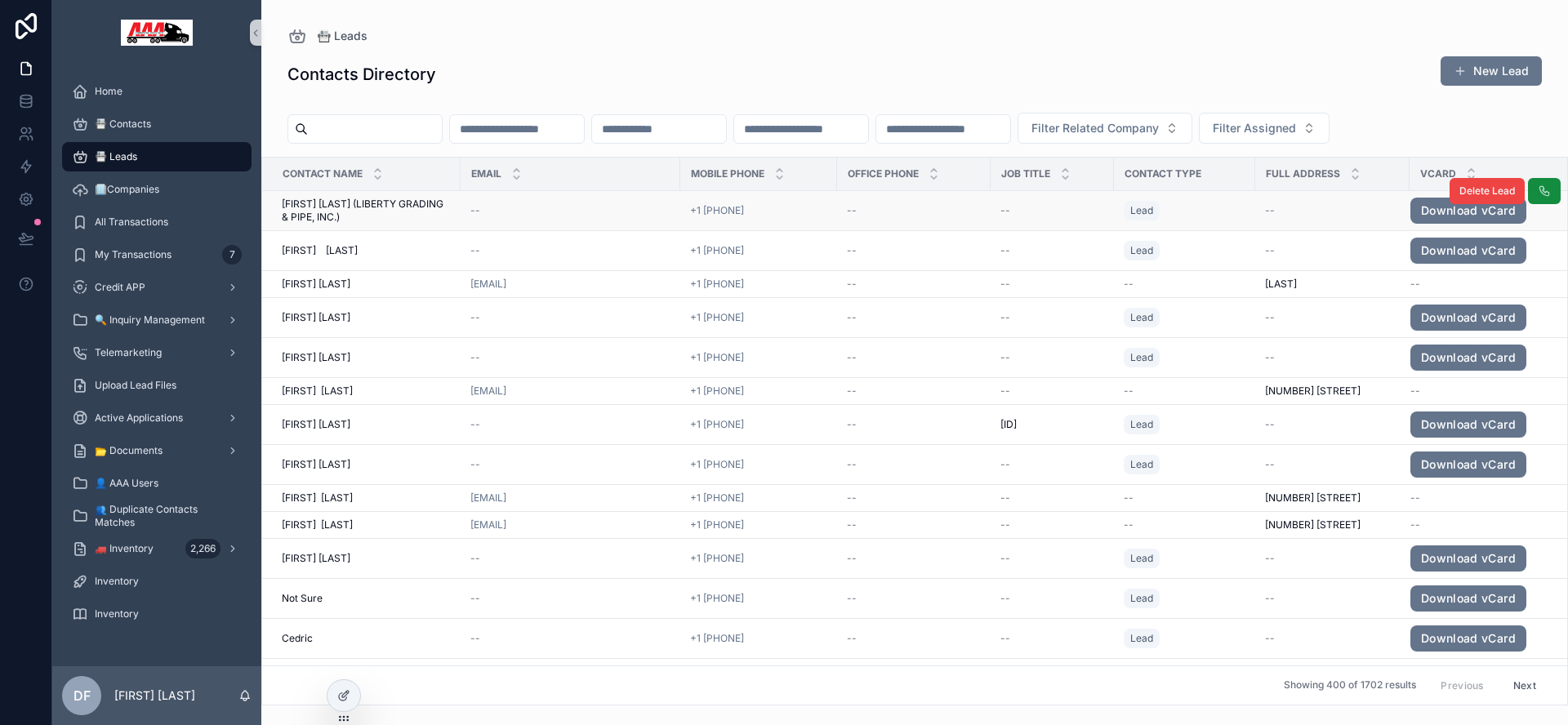 click on "+1 706-540-9261" at bounding box center (759, 211) 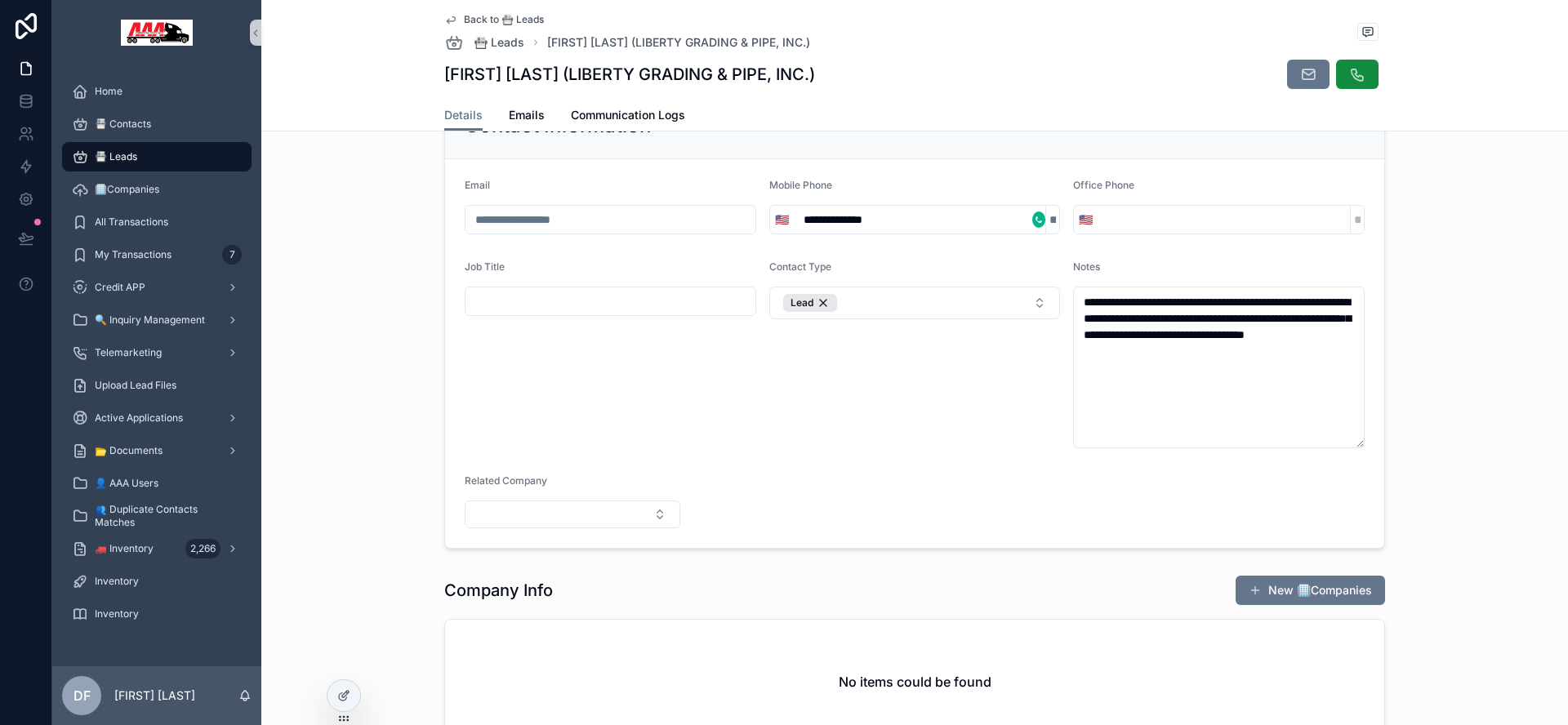 scroll, scrollTop: 0, scrollLeft: 0, axis: both 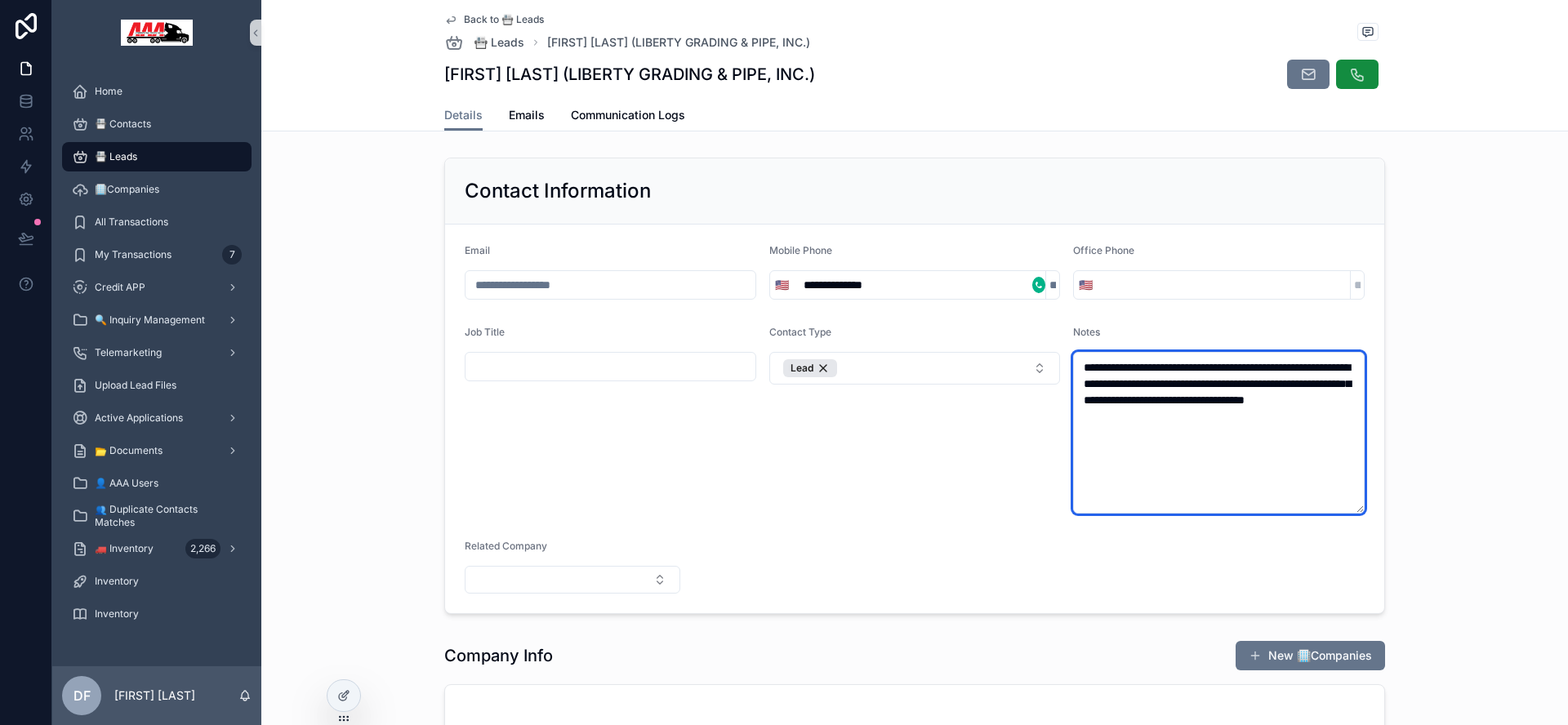 click on "**********" at bounding box center (1218, 433) 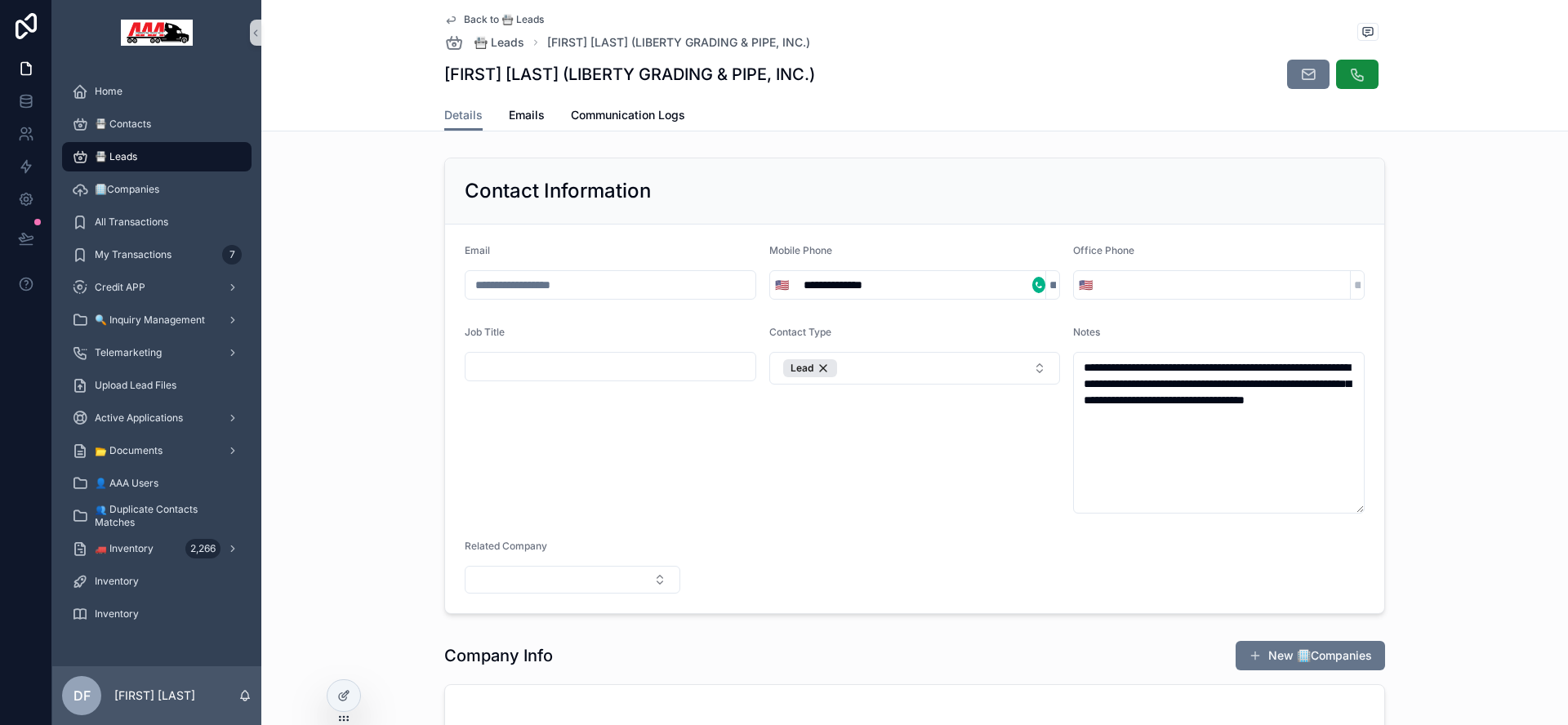click on "📇 Leads" at bounding box center [116, 157] 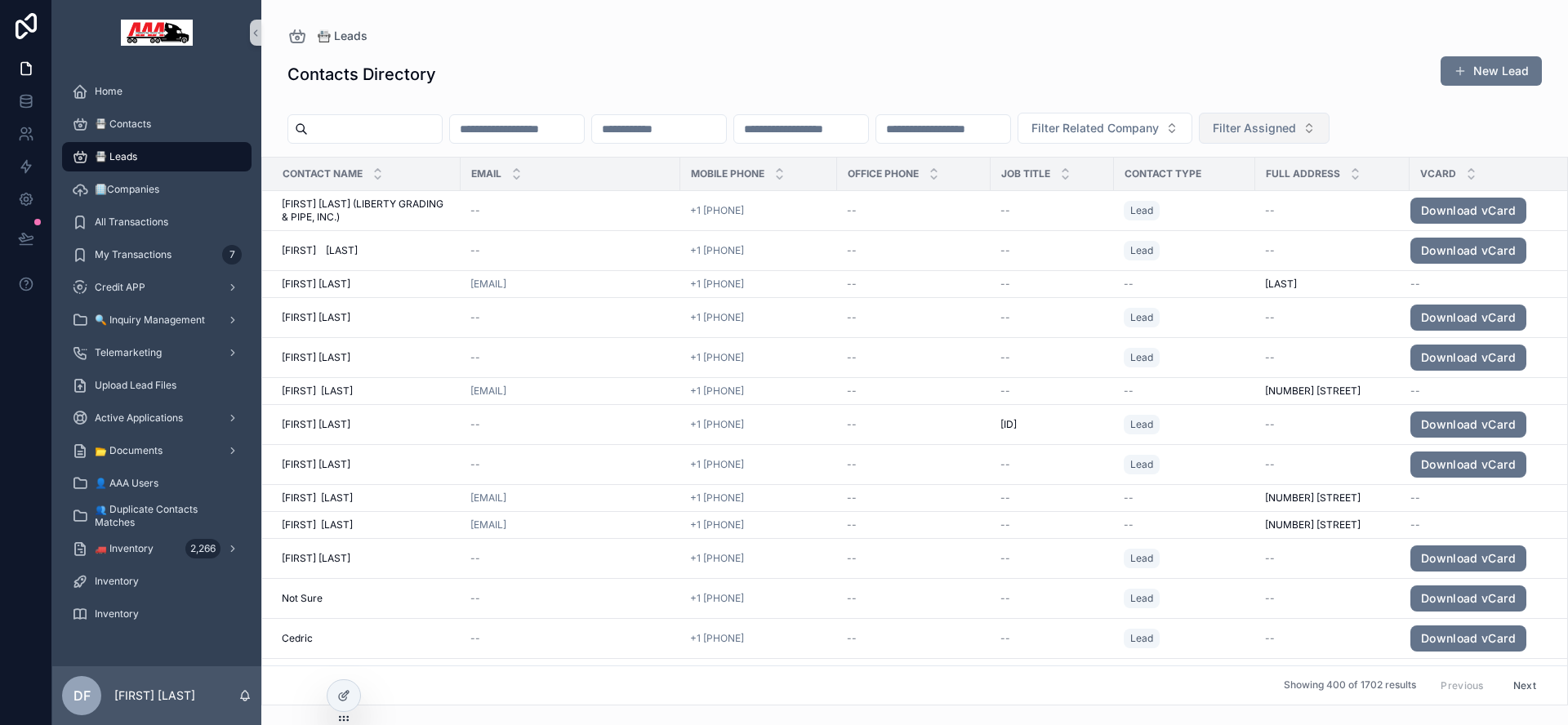 click on "Filter Assigned" at bounding box center [1254, 128] 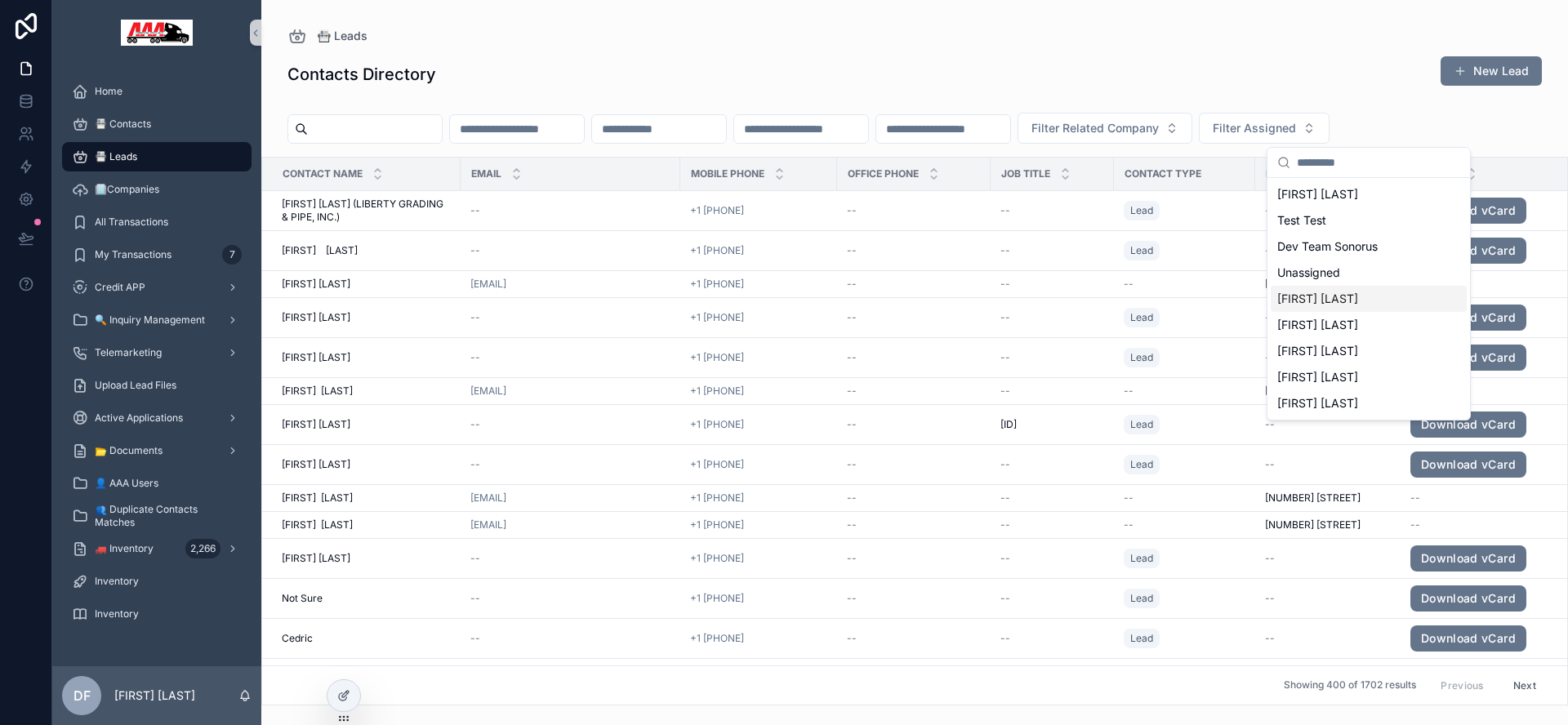 click on "[FIRST] [LAST]" at bounding box center (1317, 299) 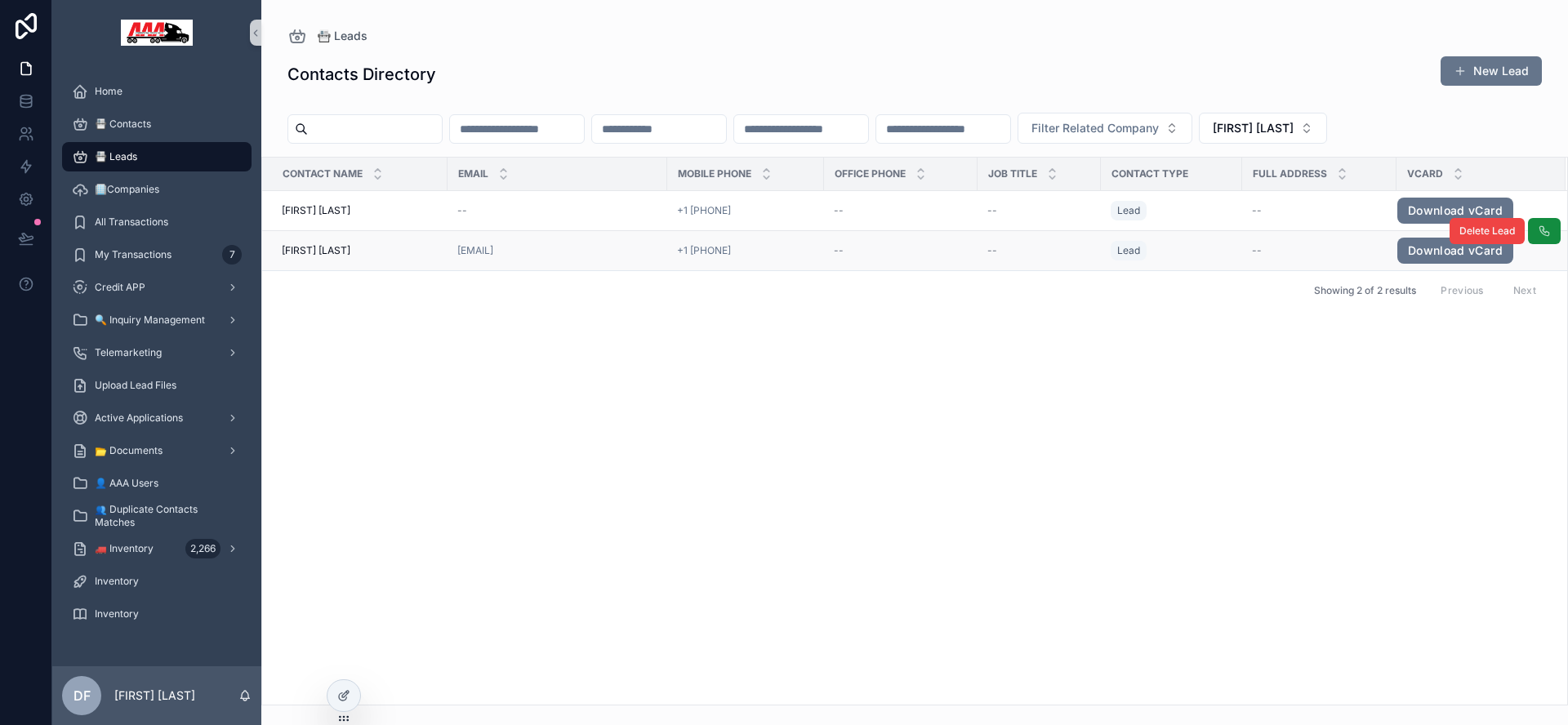 click on "Hector Alvarado" at bounding box center (316, 251) 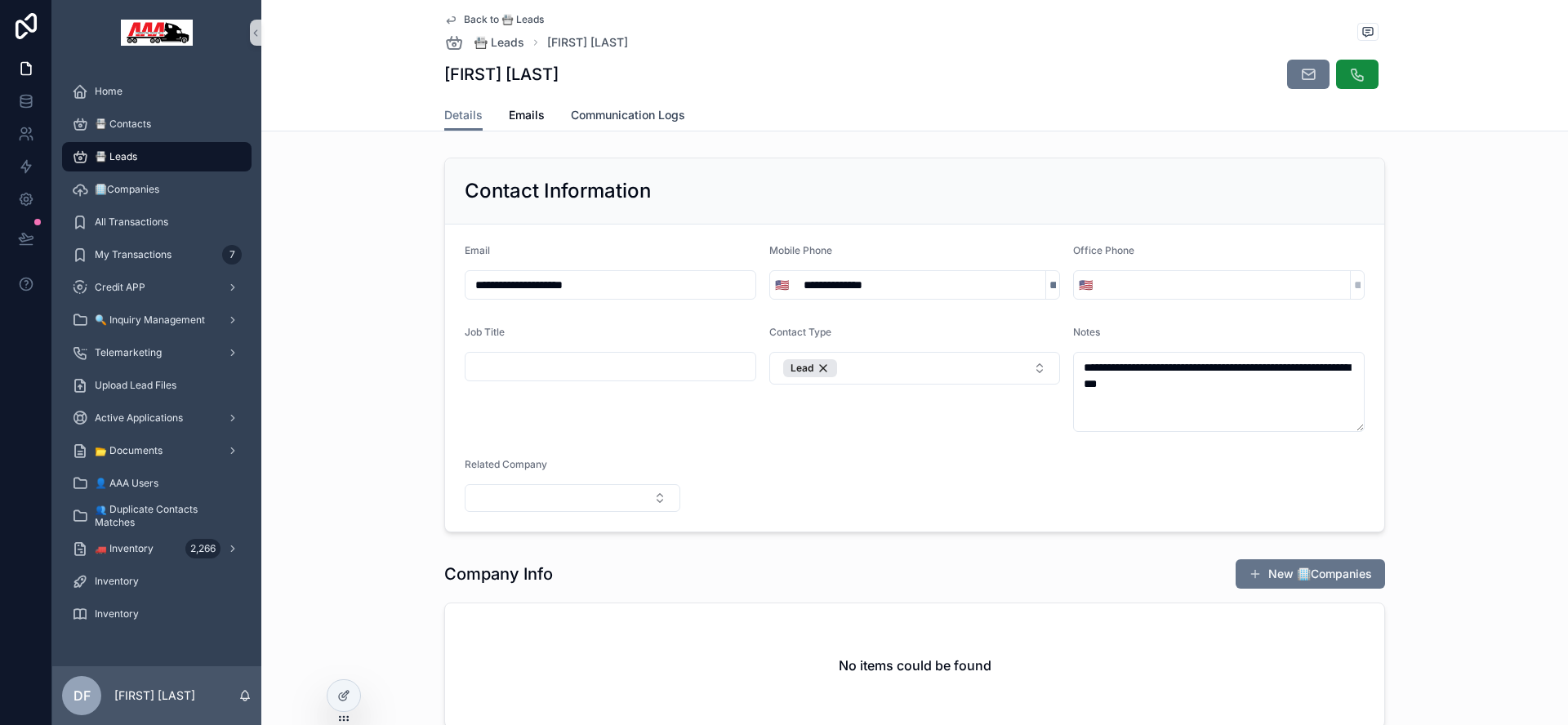 click on "Communication Logs" at bounding box center [628, 115] 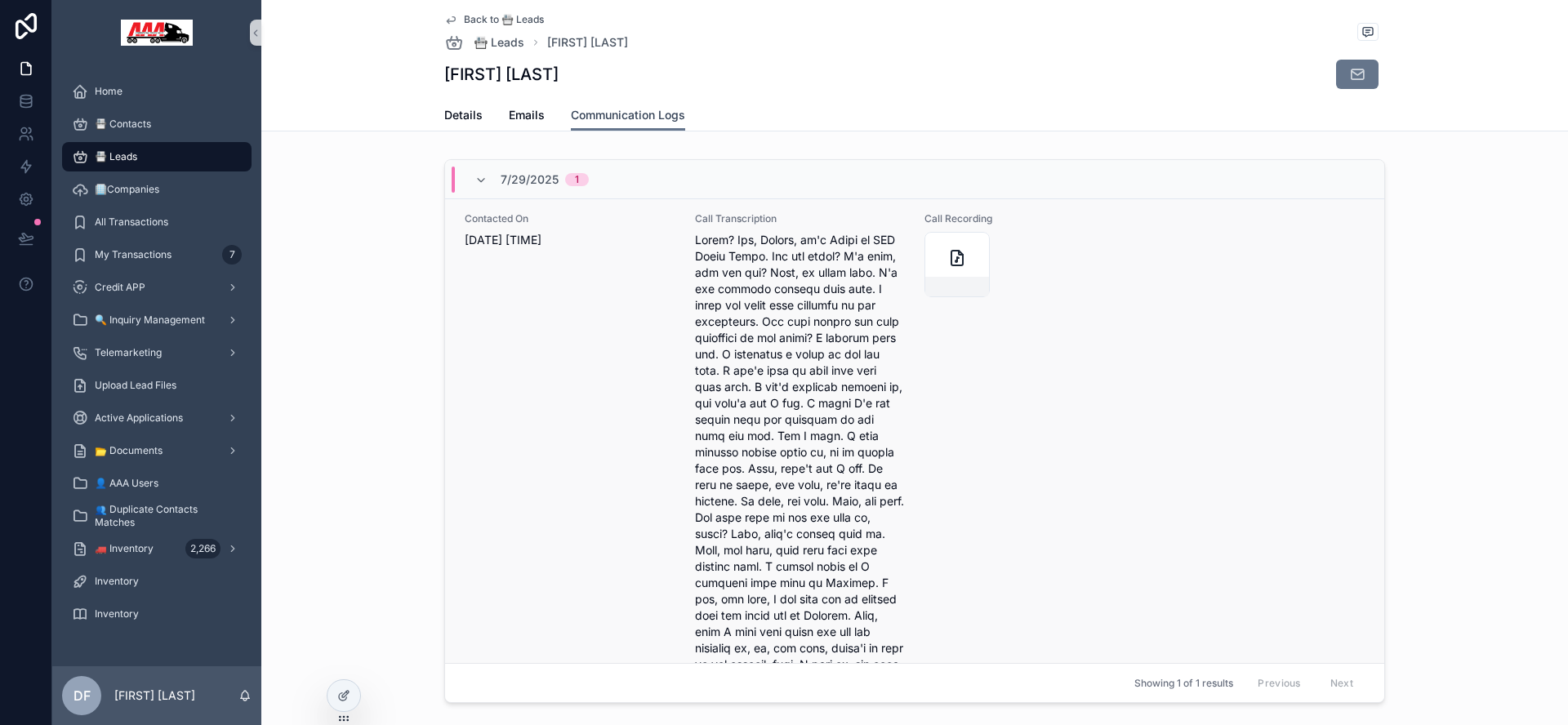 scroll, scrollTop: 65, scrollLeft: 0, axis: vertical 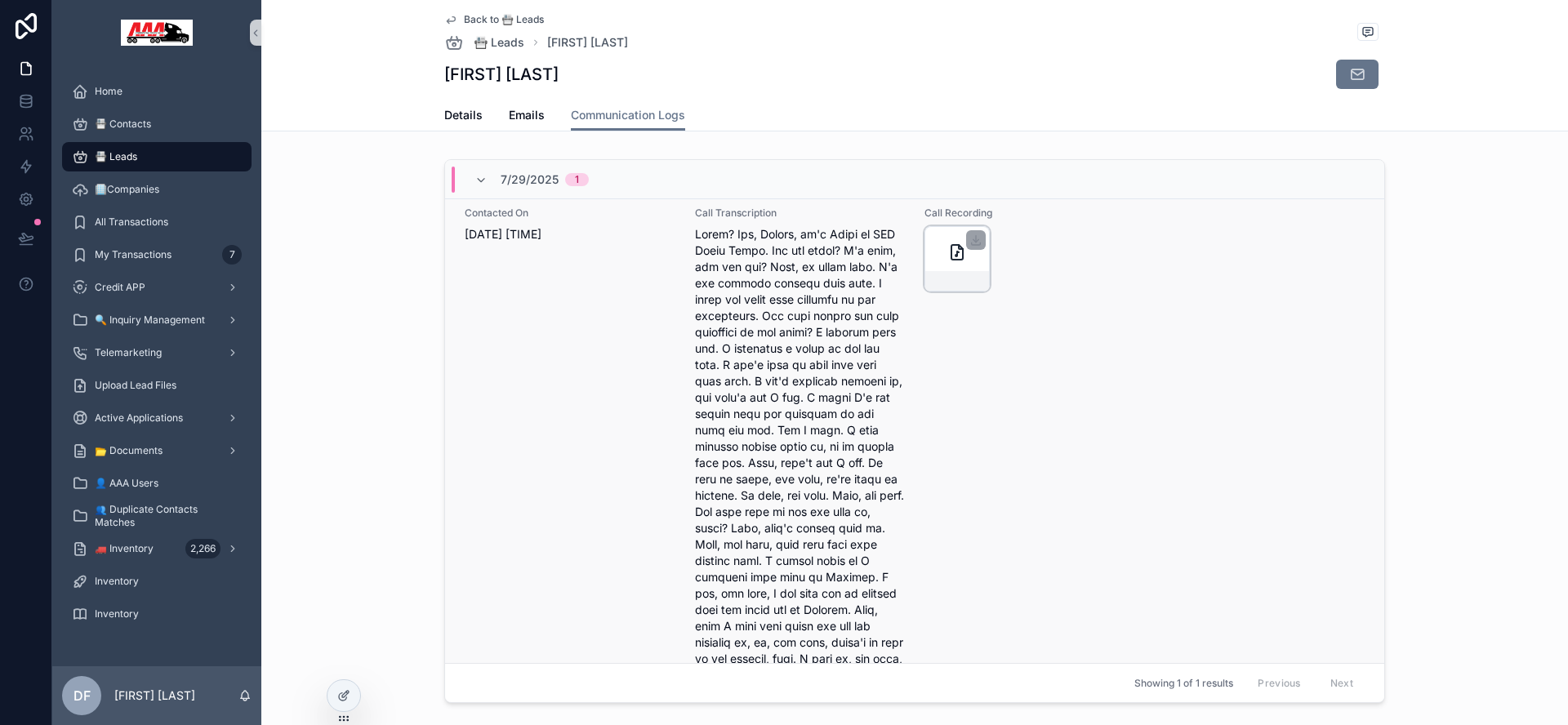 click at bounding box center [957, 259] 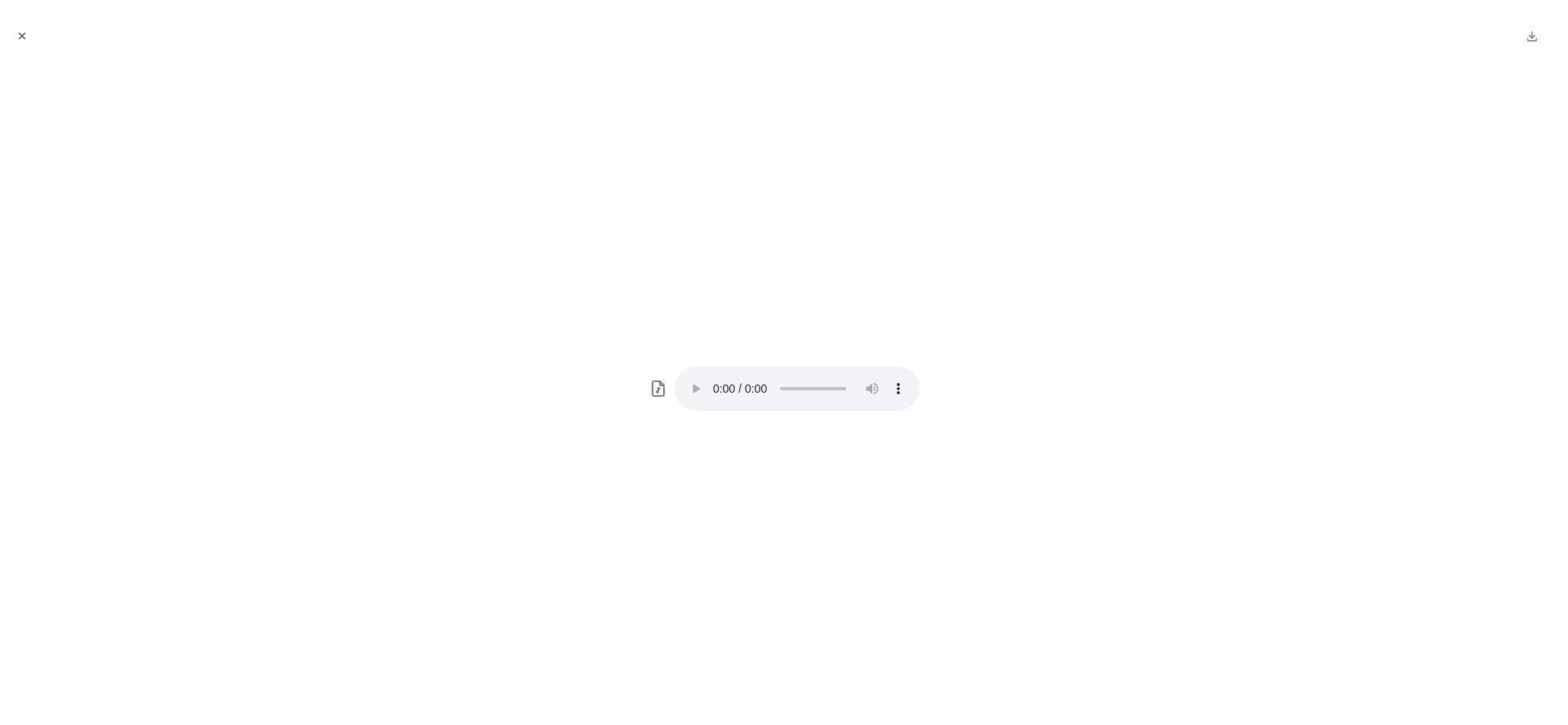 click 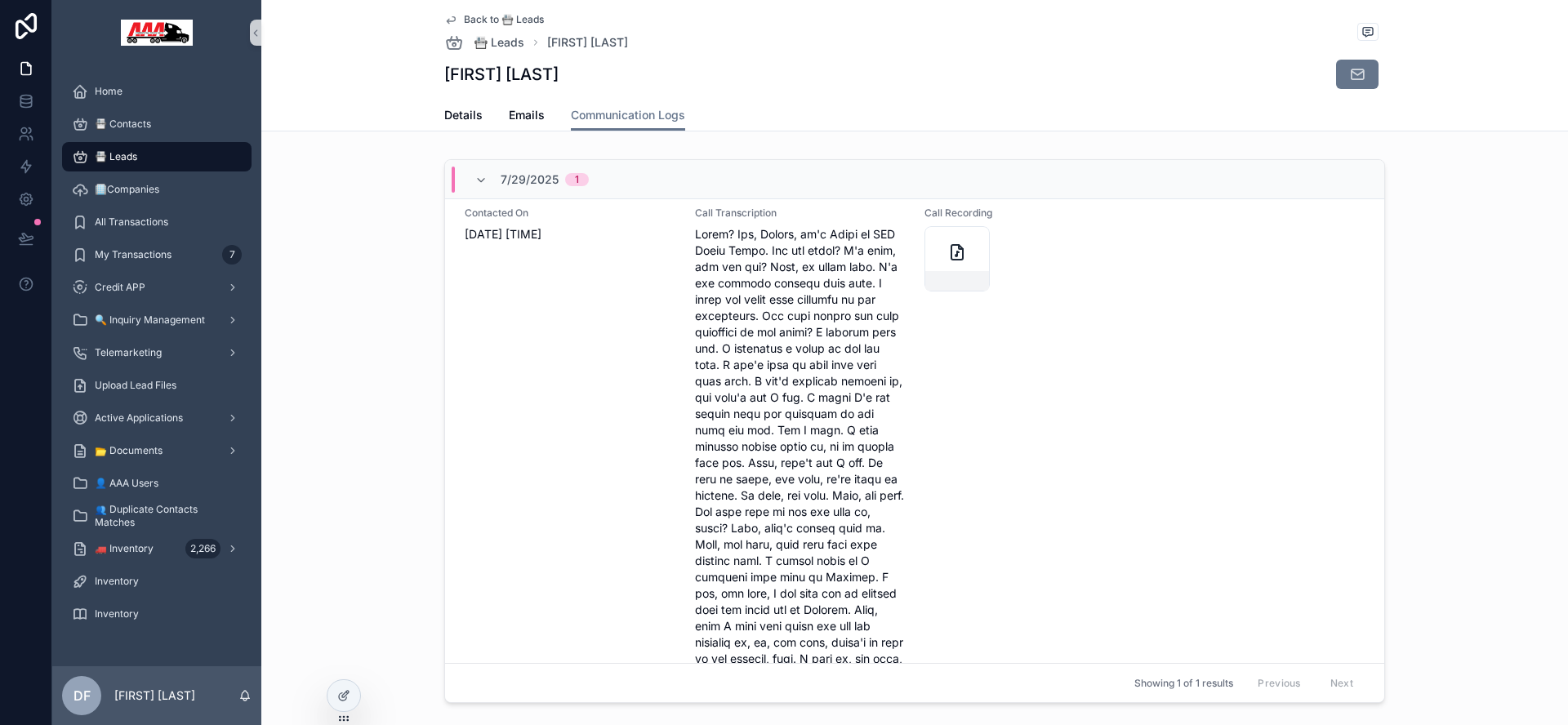 click on "📇 Leads" at bounding box center [116, 157] 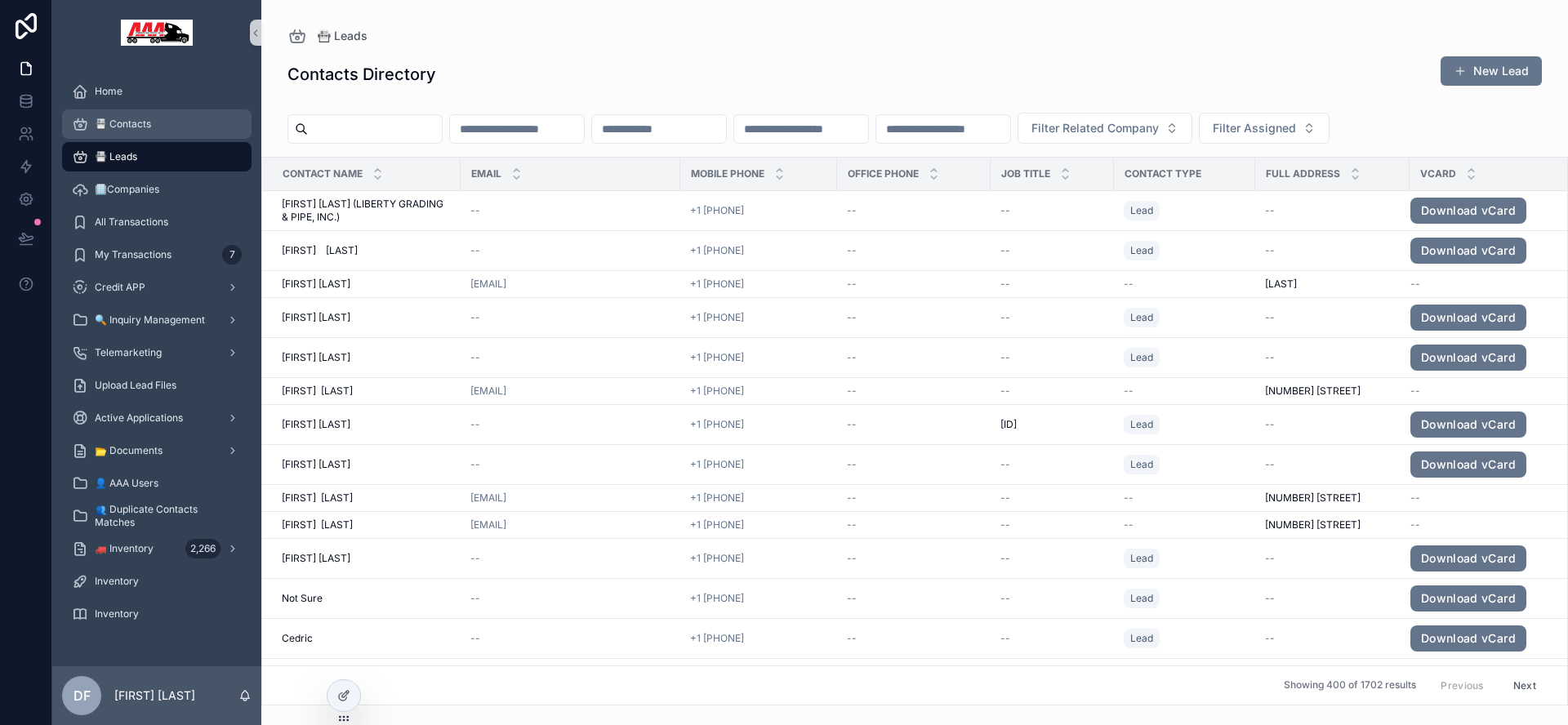 click on "📇 Contacts" at bounding box center (122, 124) 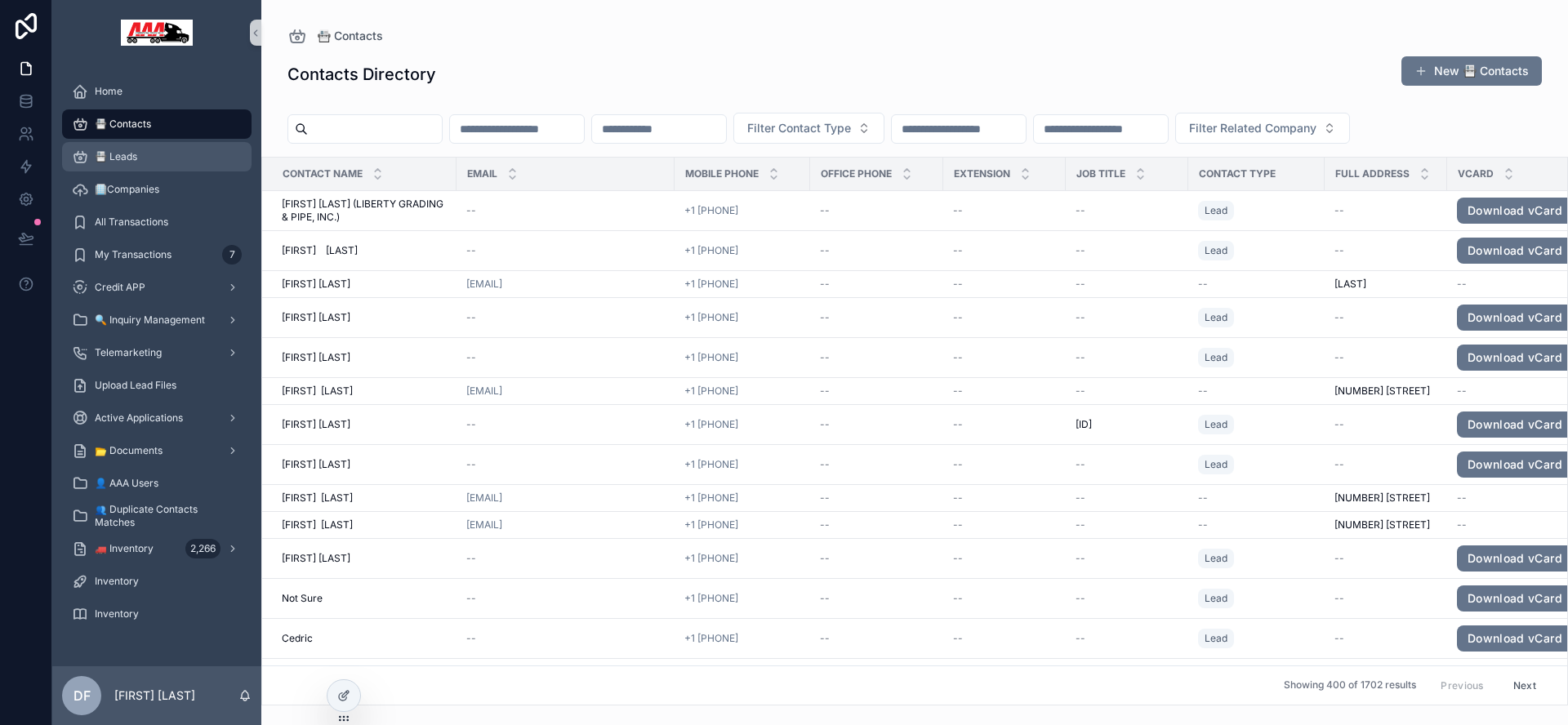 click on "📇 Leads" at bounding box center [116, 157] 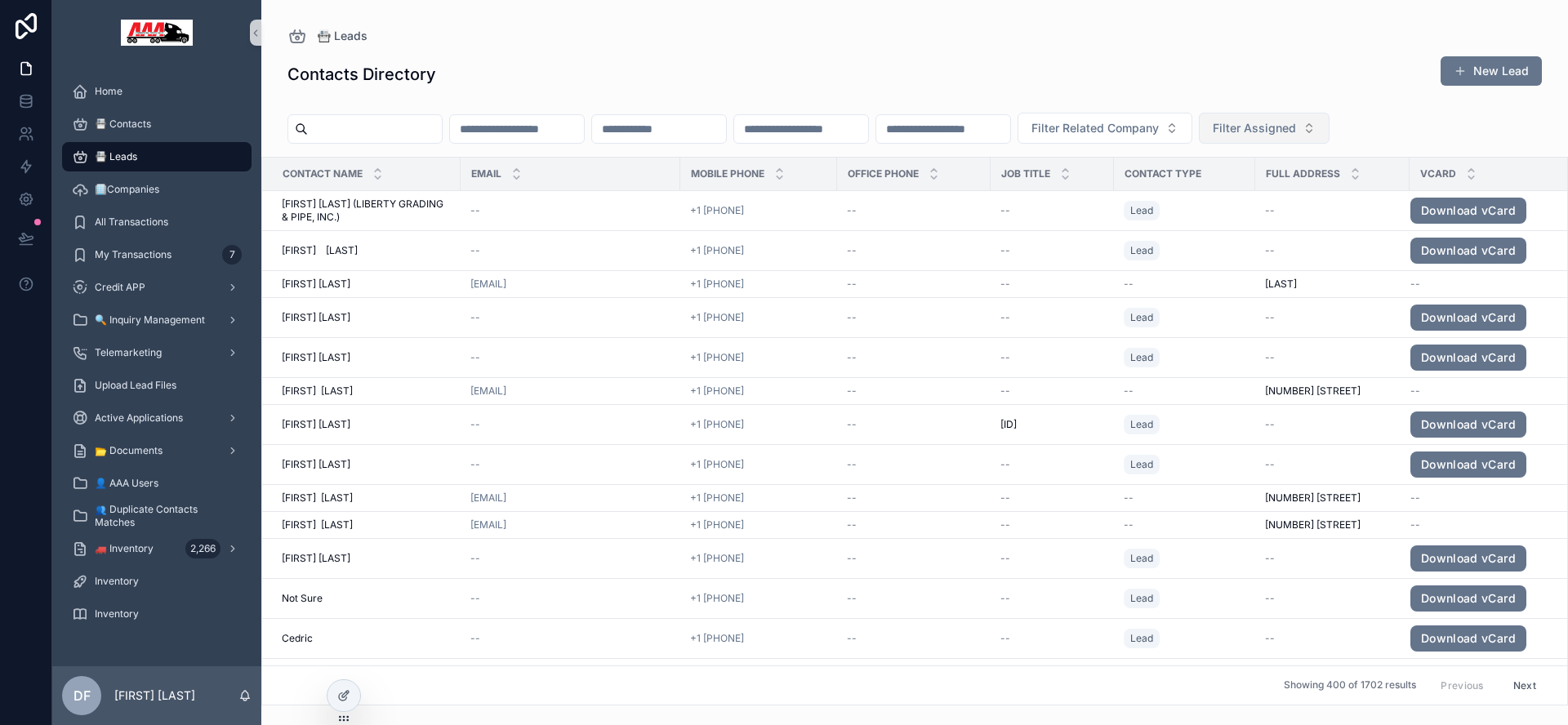 click on "Filter Assigned" at bounding box center [1254, 128] 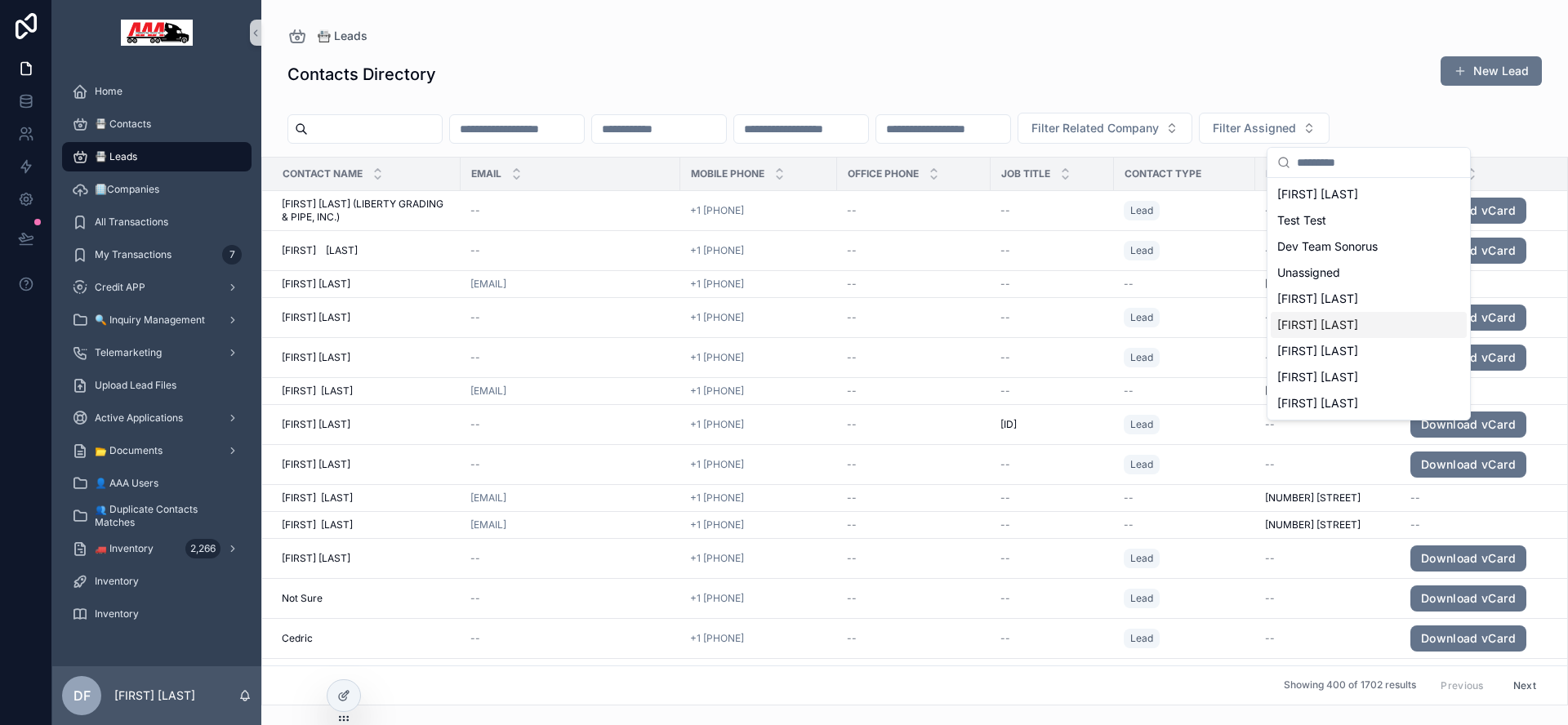 click on "[FIRST] [LAST]" at bounding box center (1317, 325) 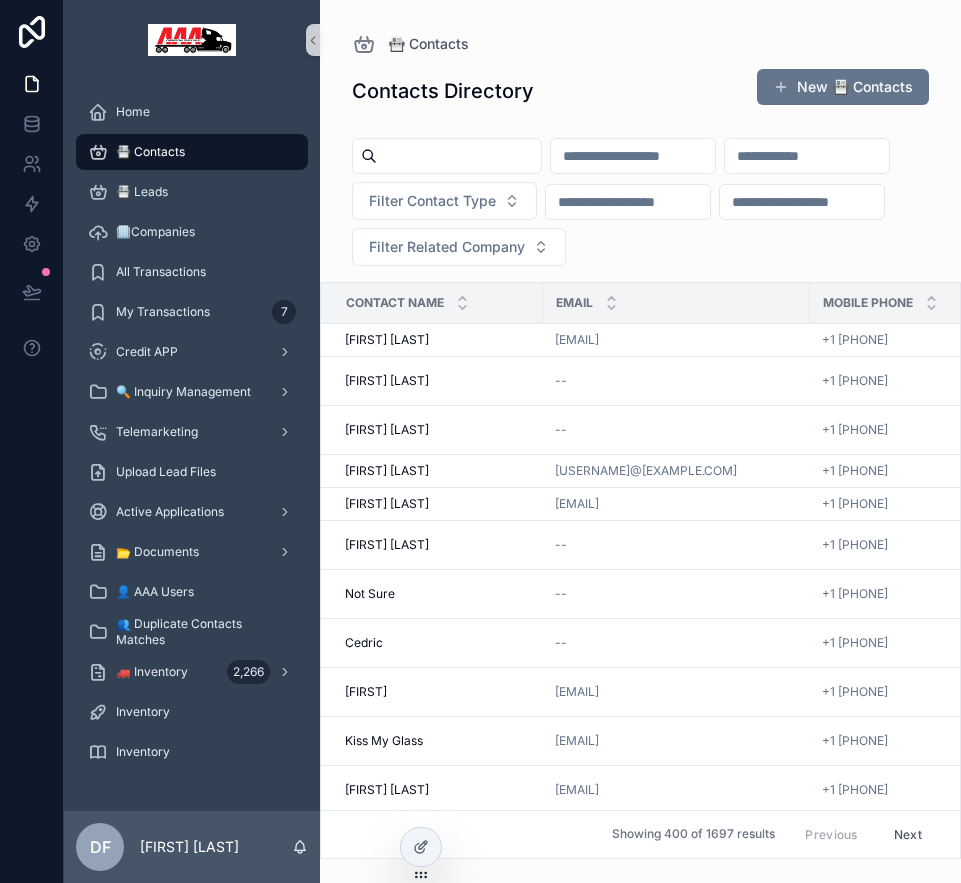 scroll, scrollTop: 0, scrollLeft: 0, axis: both 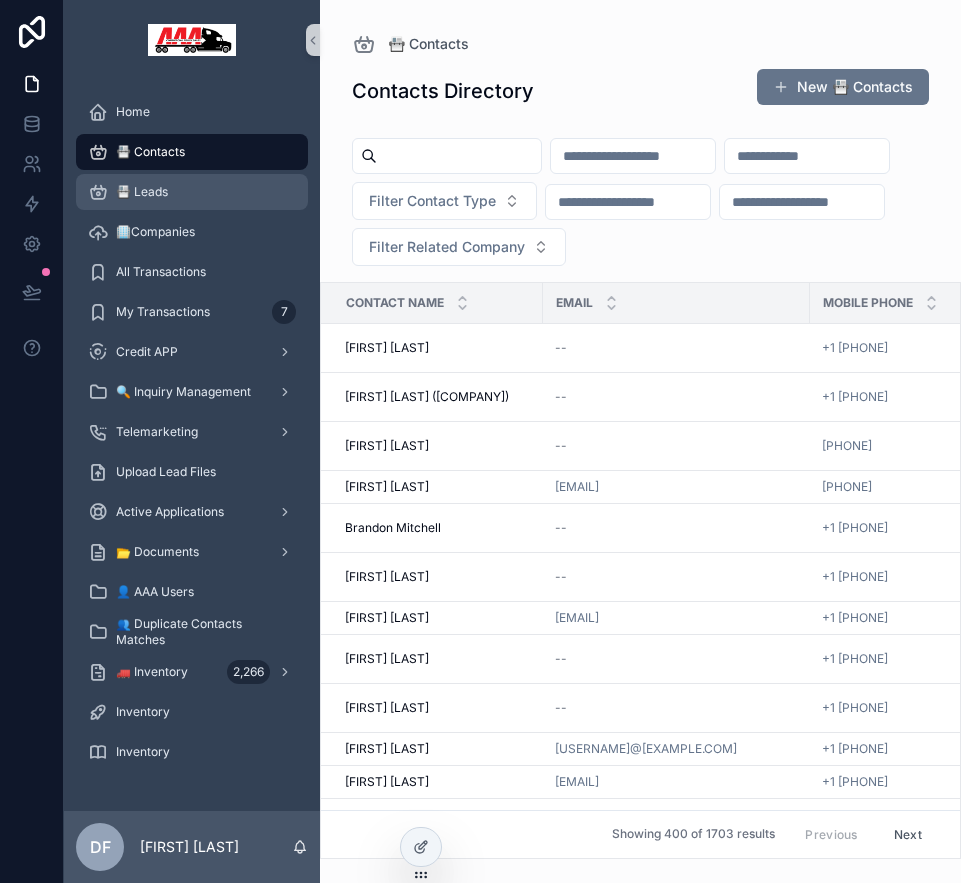 click on "📇 Leads" at bounding box center [192, 192] 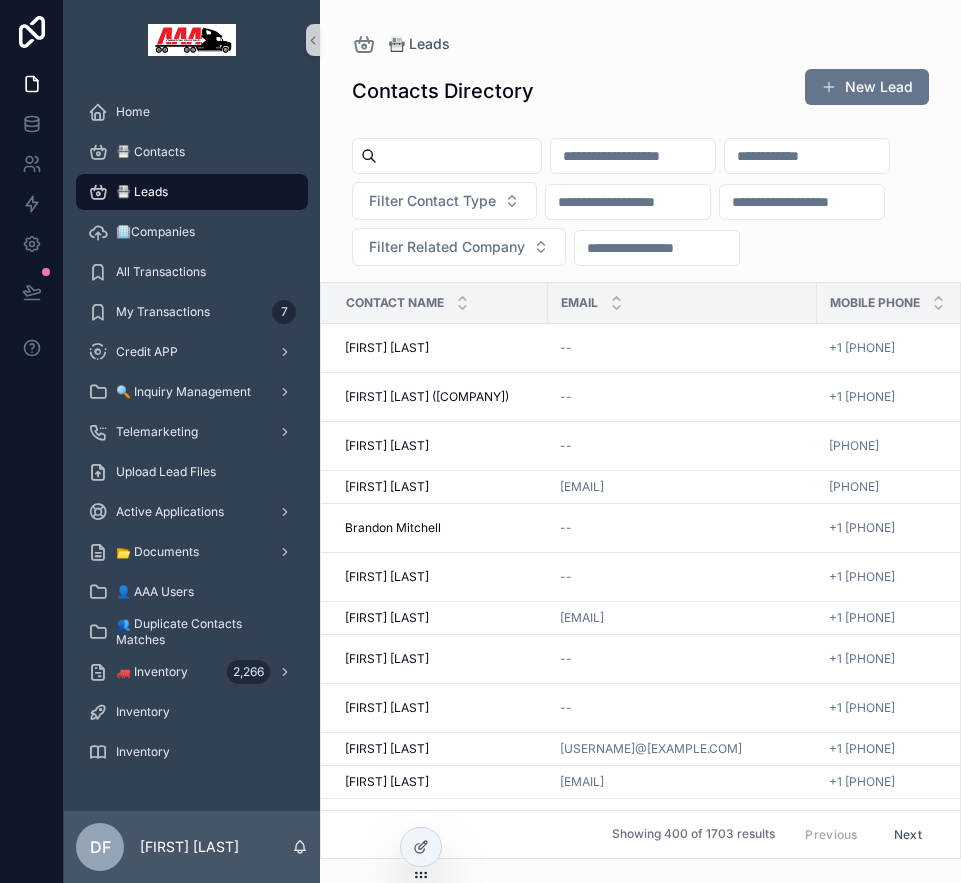 click at bounding box center [628, 202] 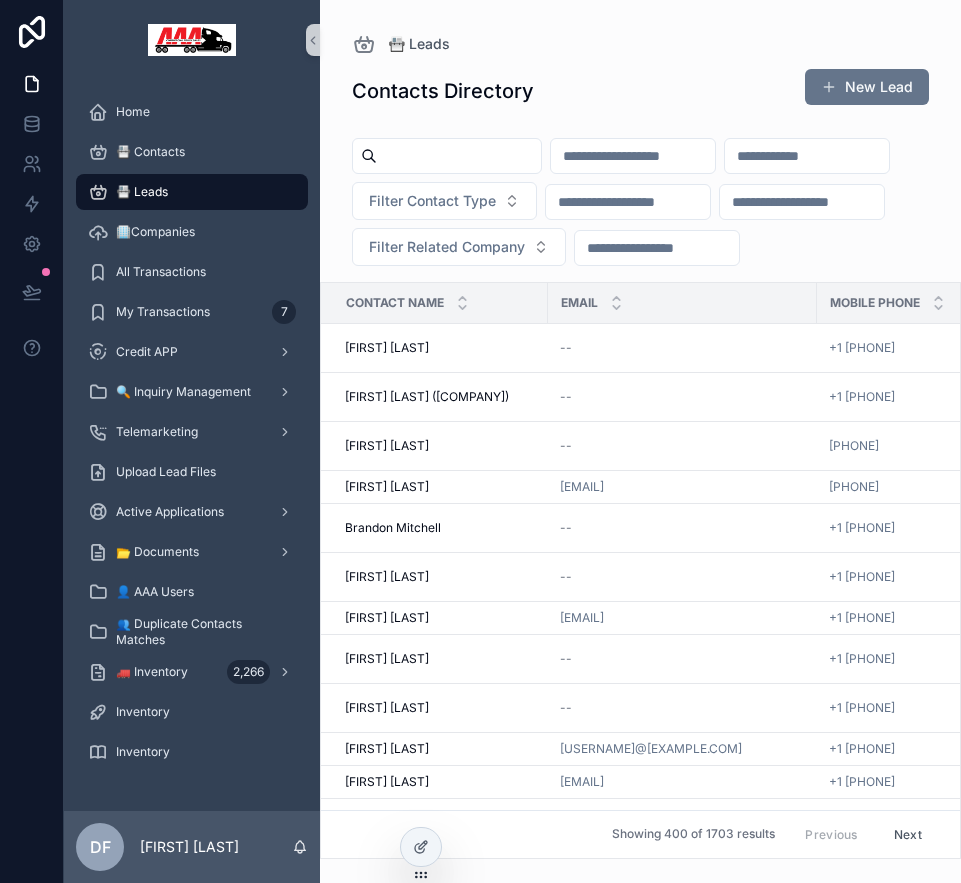 paste on "**********" 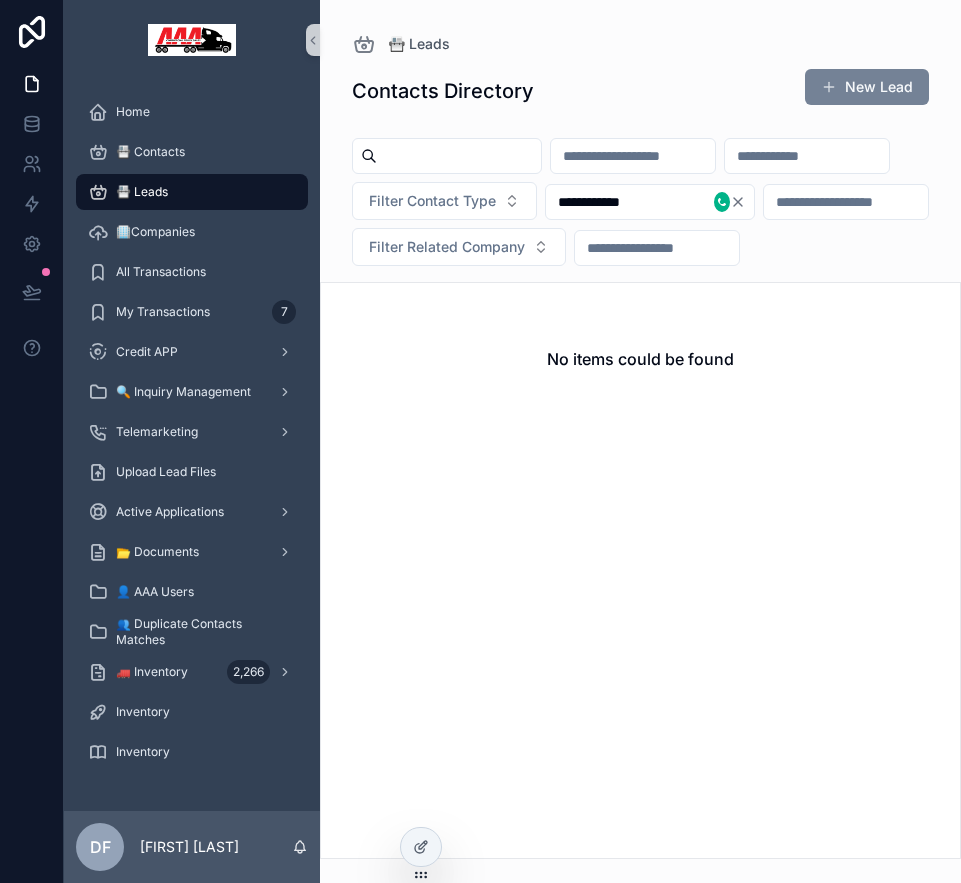 type on "**********" 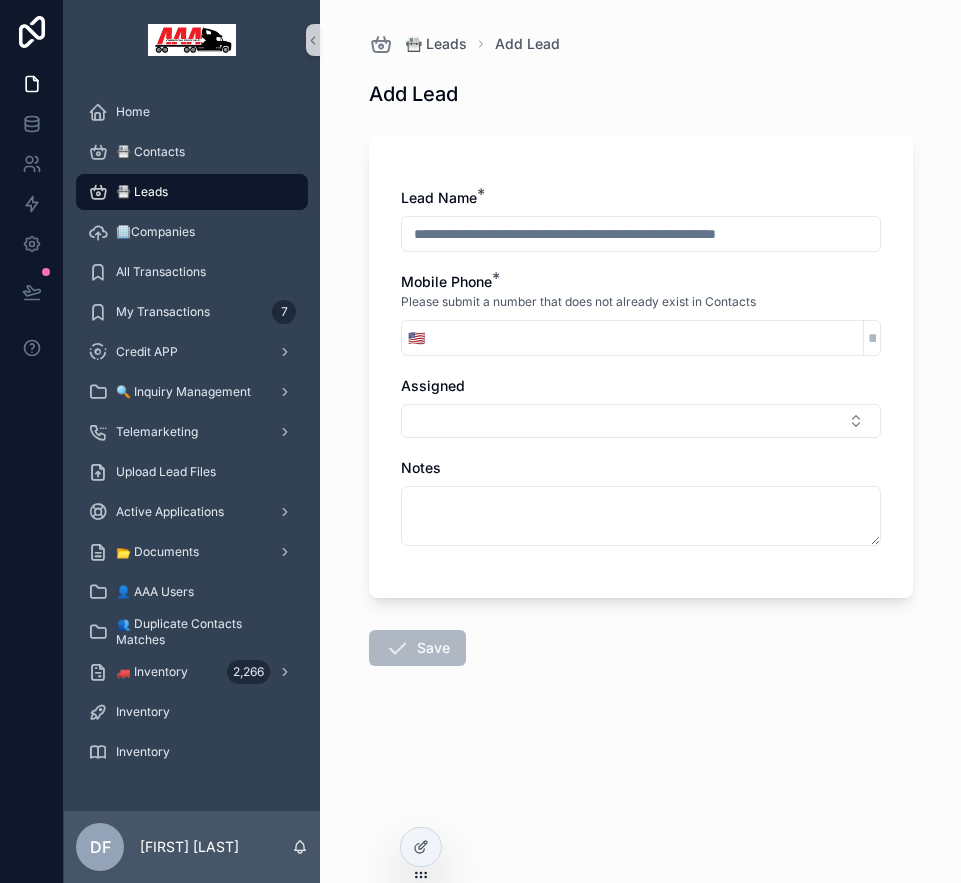 click at bounding box center [641, 234] 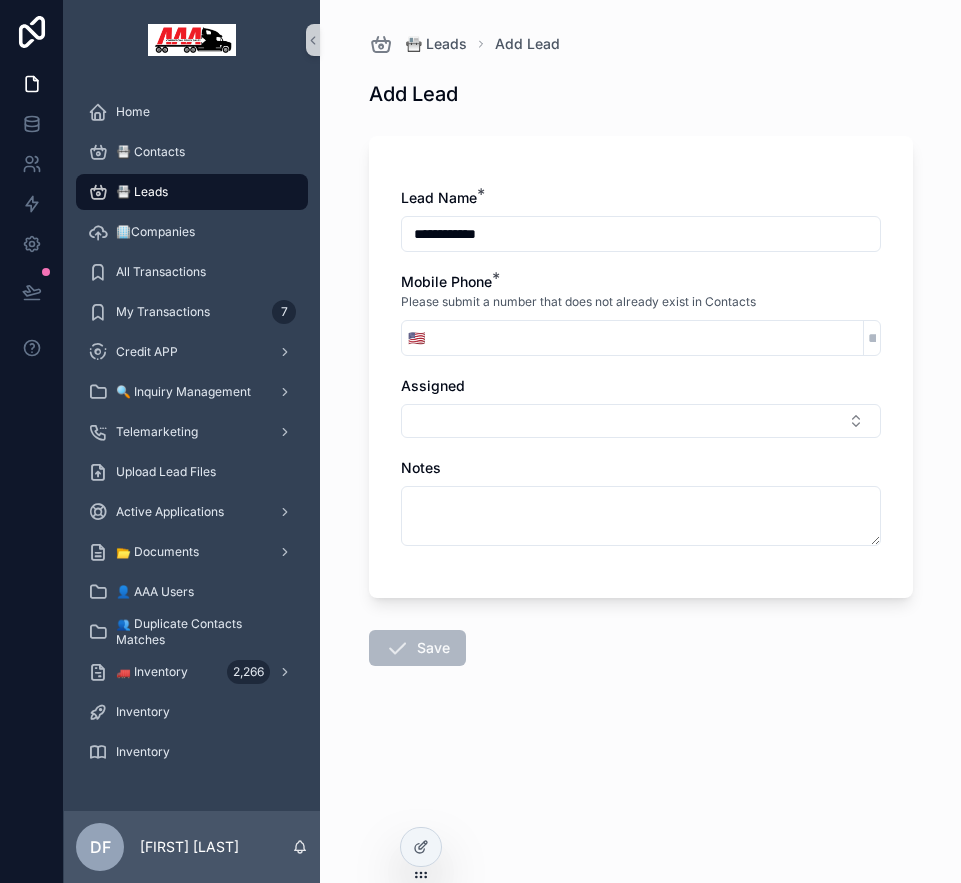 type on "**********" 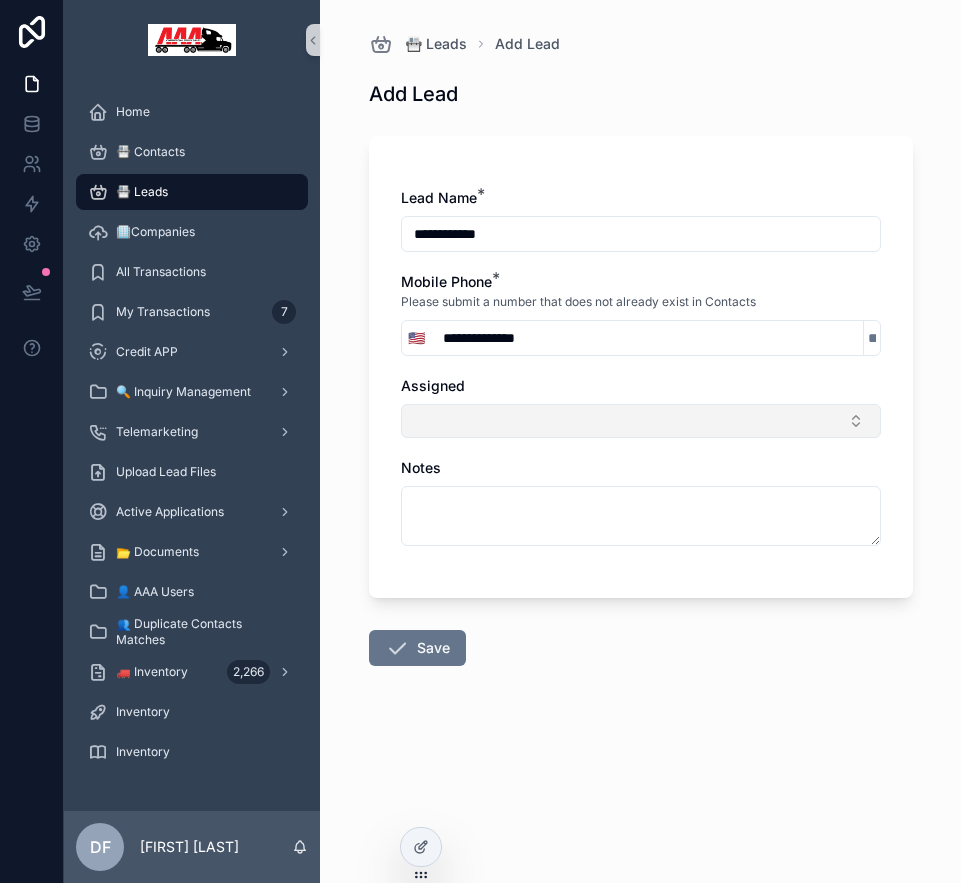 type on "**********" 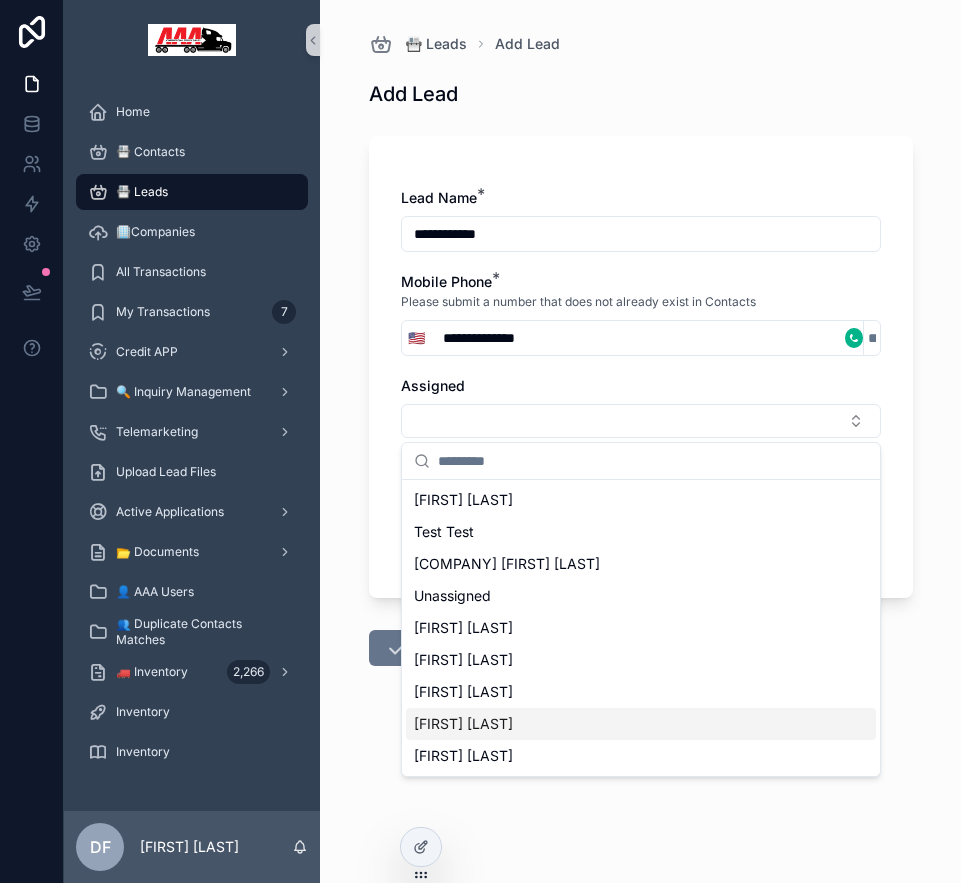 click on "[FIRST] [LAST]" at bounding box center [463, 724] 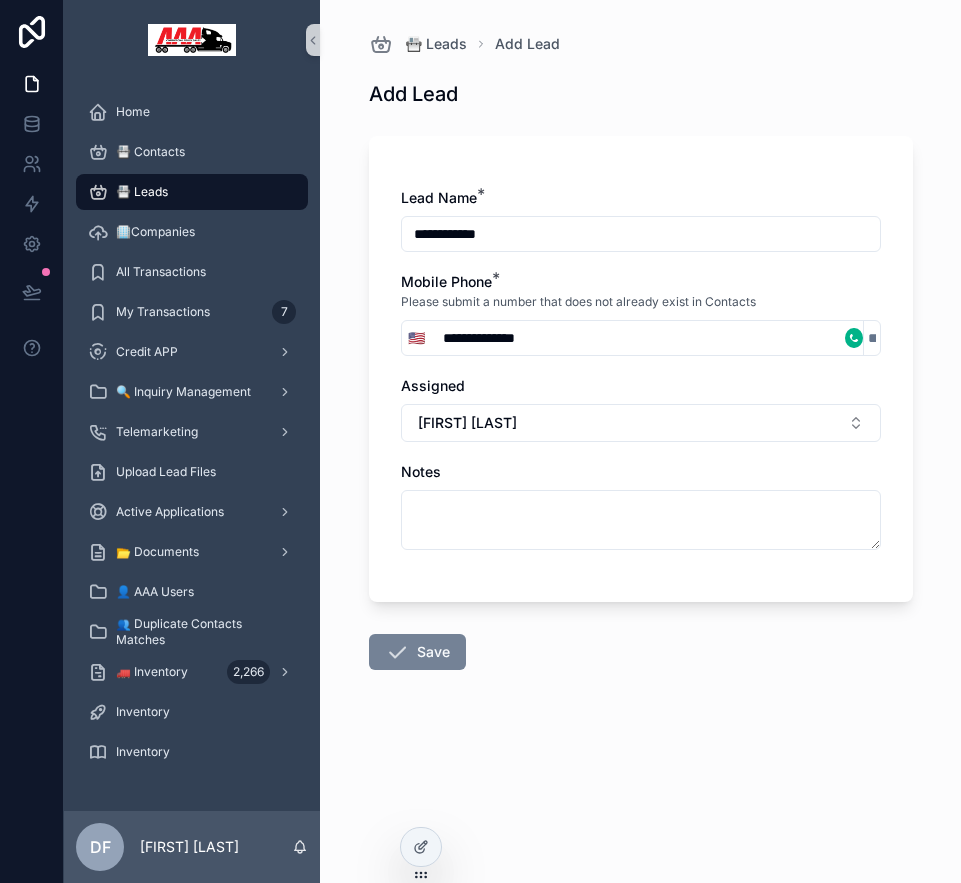 click on "Save" at bounding box center [417, 652] 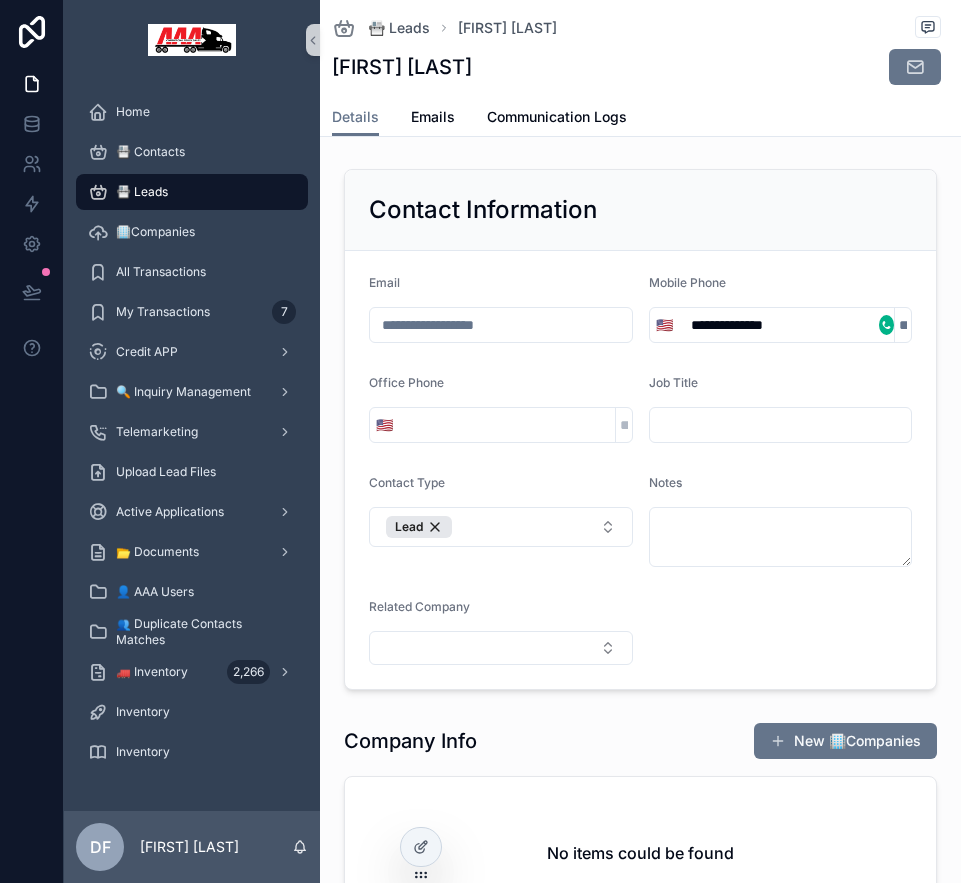 click at bounding box center (507, 425) 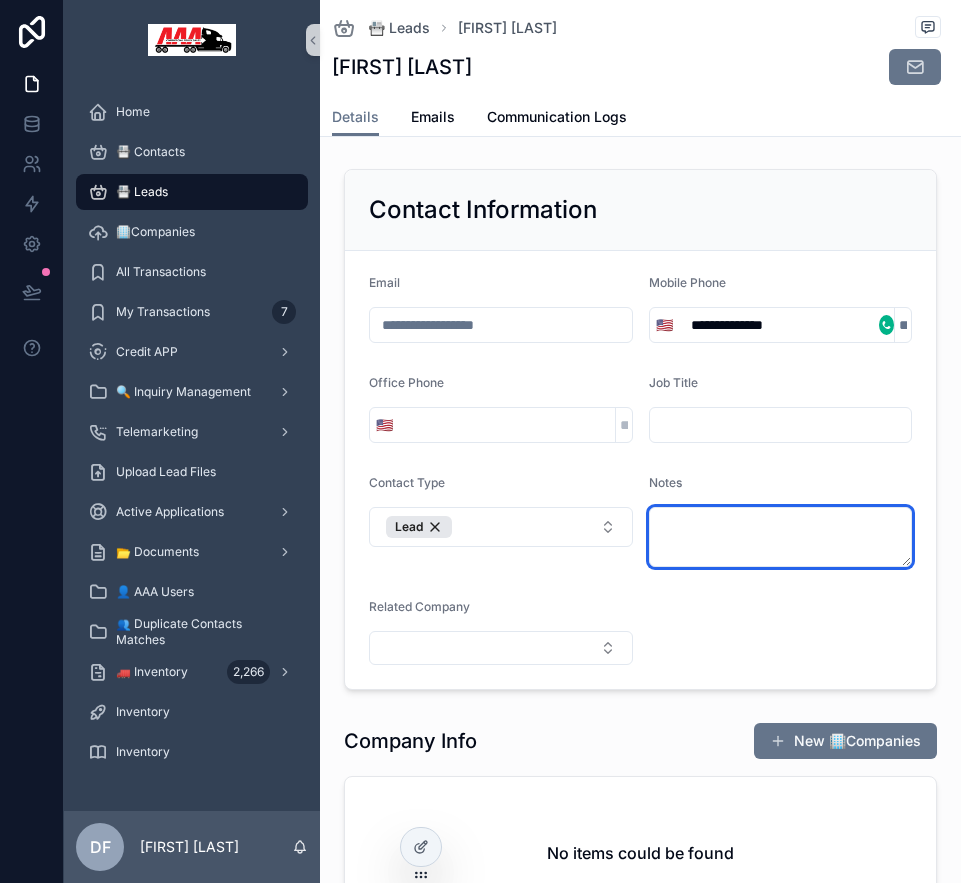 click at bounding box center [781, 537] 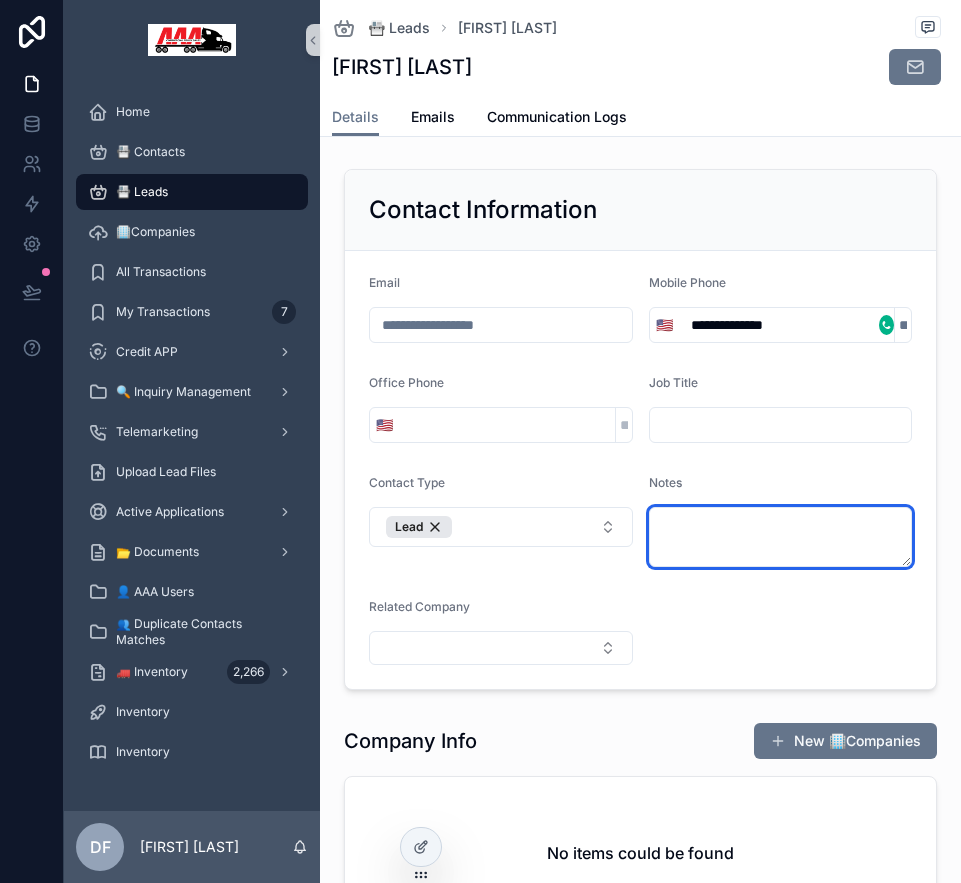 paste on "******" 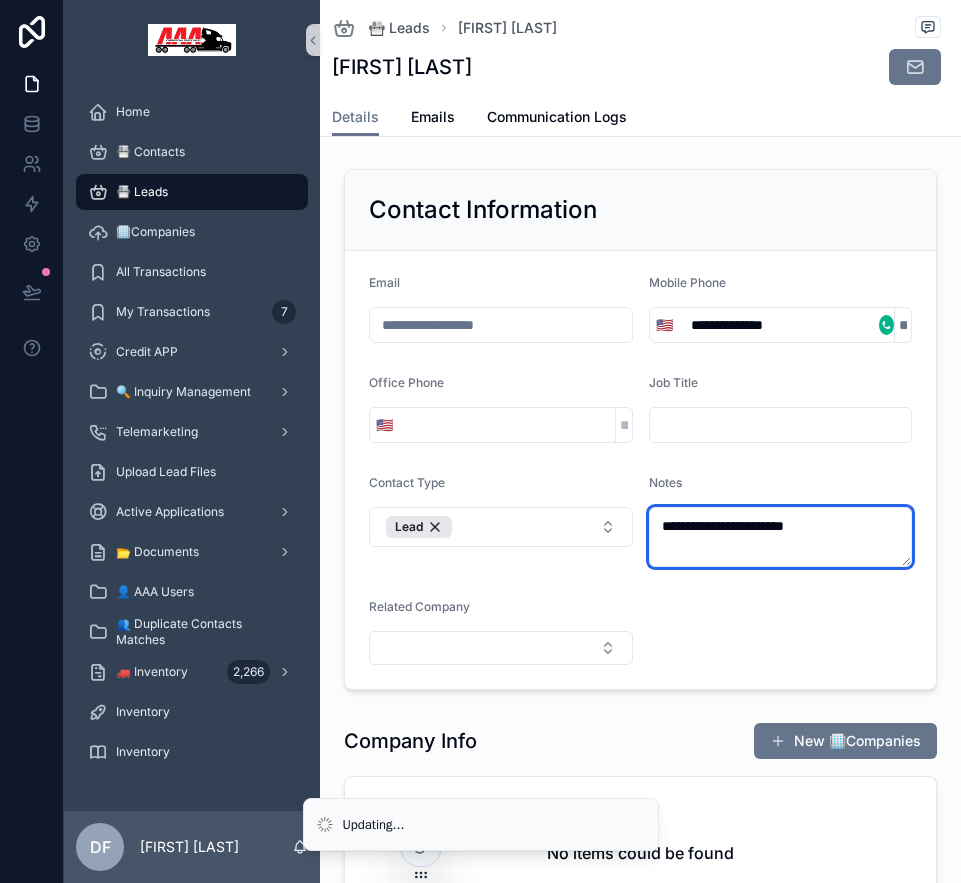 click on "**********" at bounding box center [781, 537] 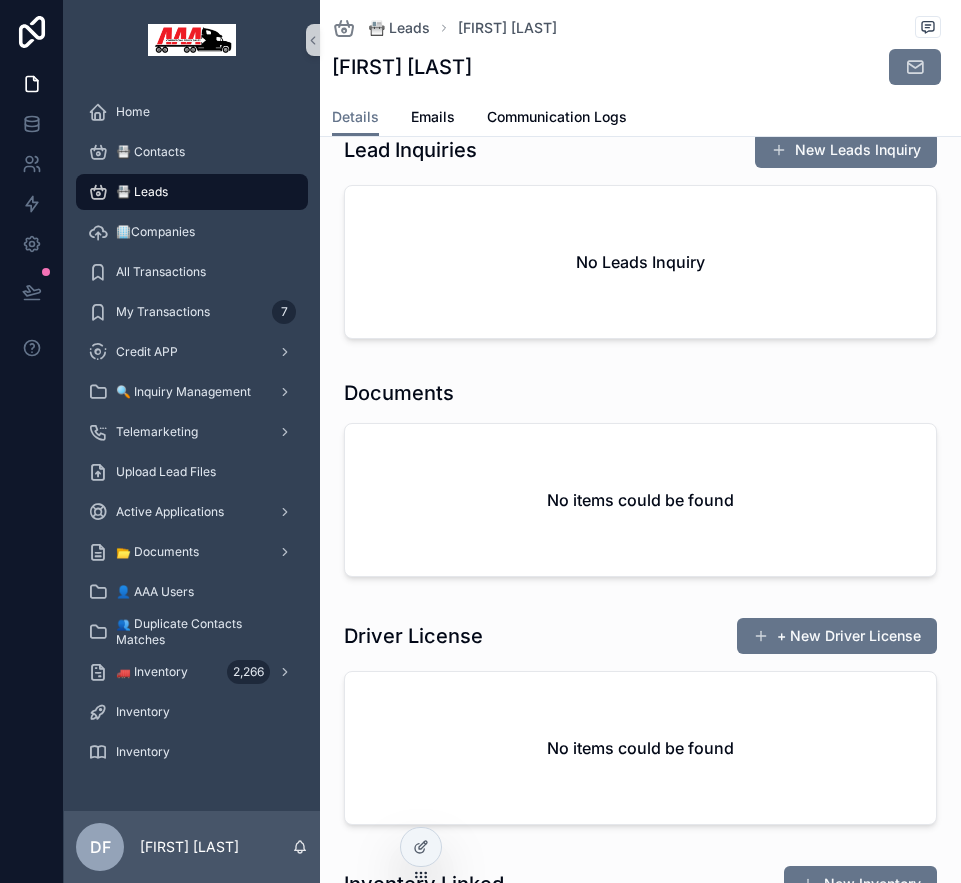 scroll, scrollTop: 1421, scrollLeft: 0, axis: vertical 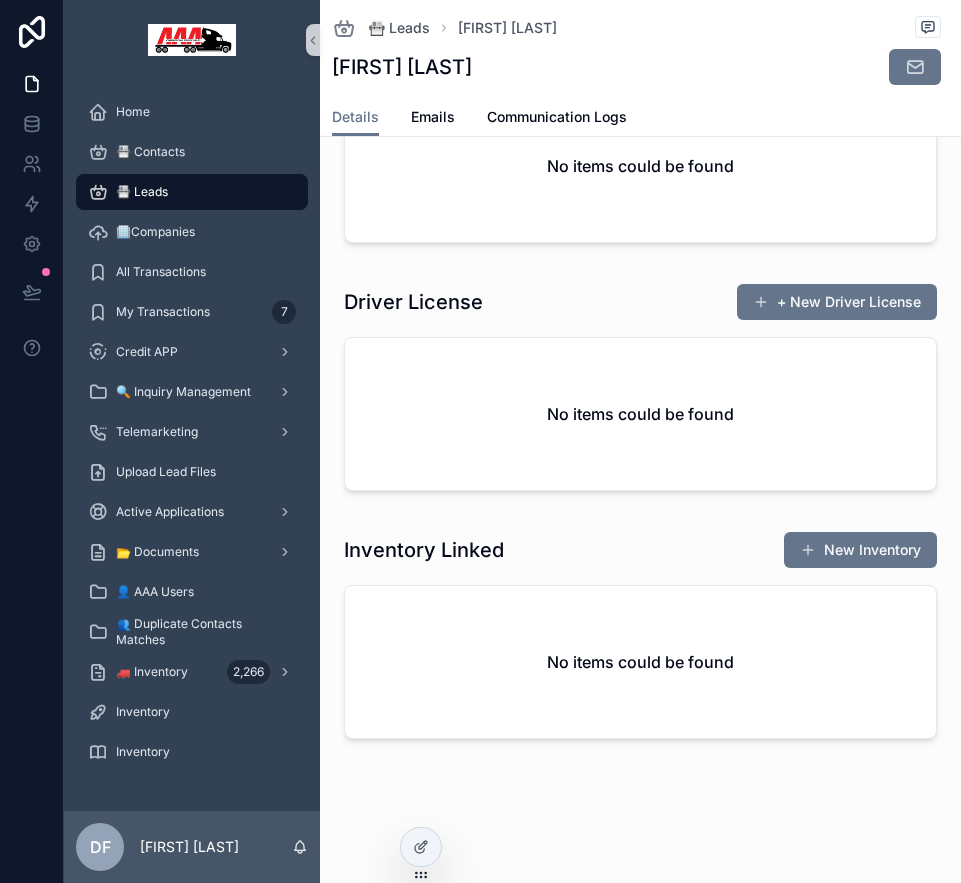 type on "**********" 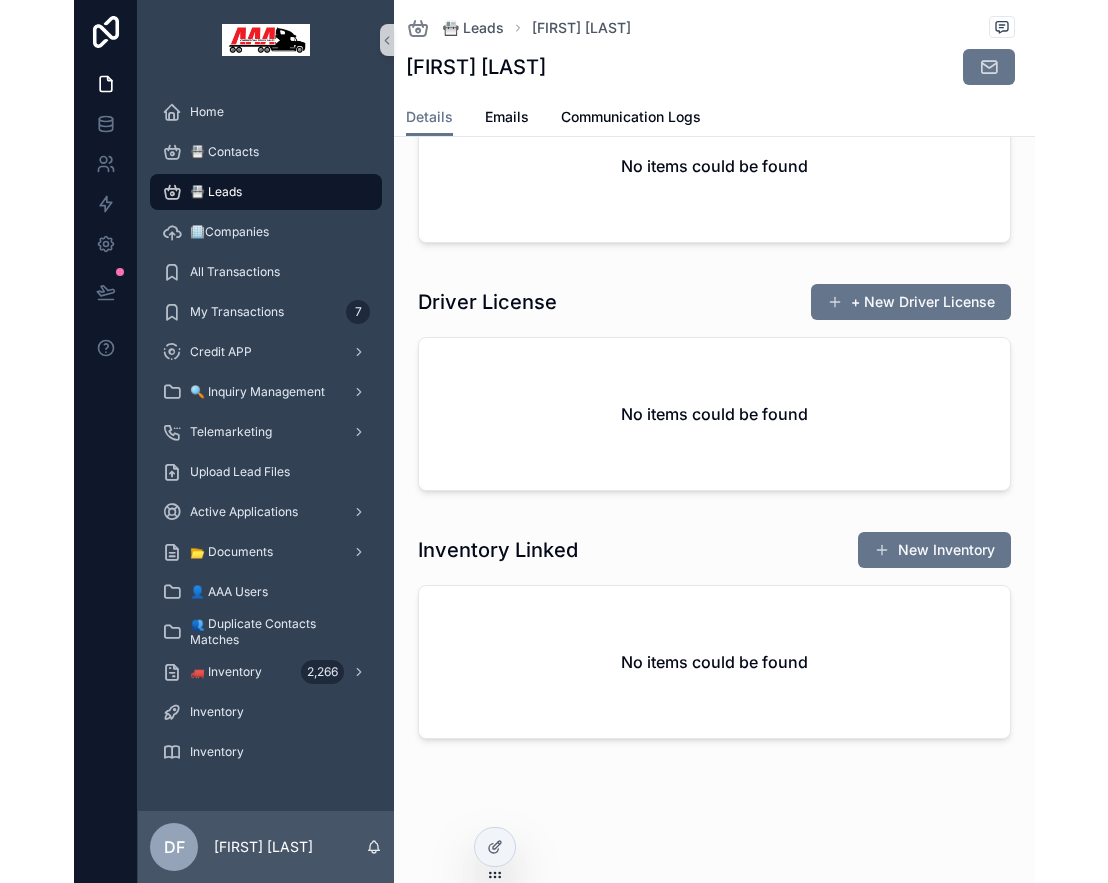 scroll, scrollTop: 1321, scrollLeft: 0, axis: vertical 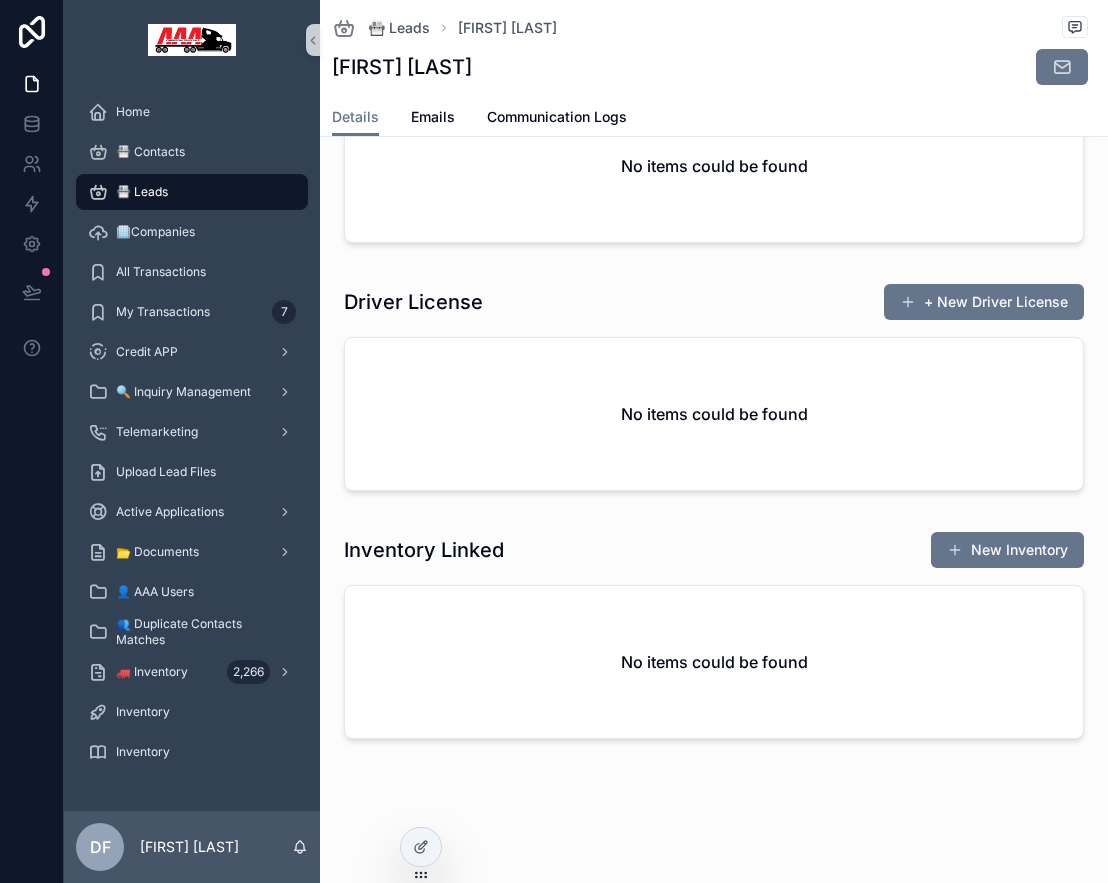 click on "📇 Leads" at bounding box center (192, 192) 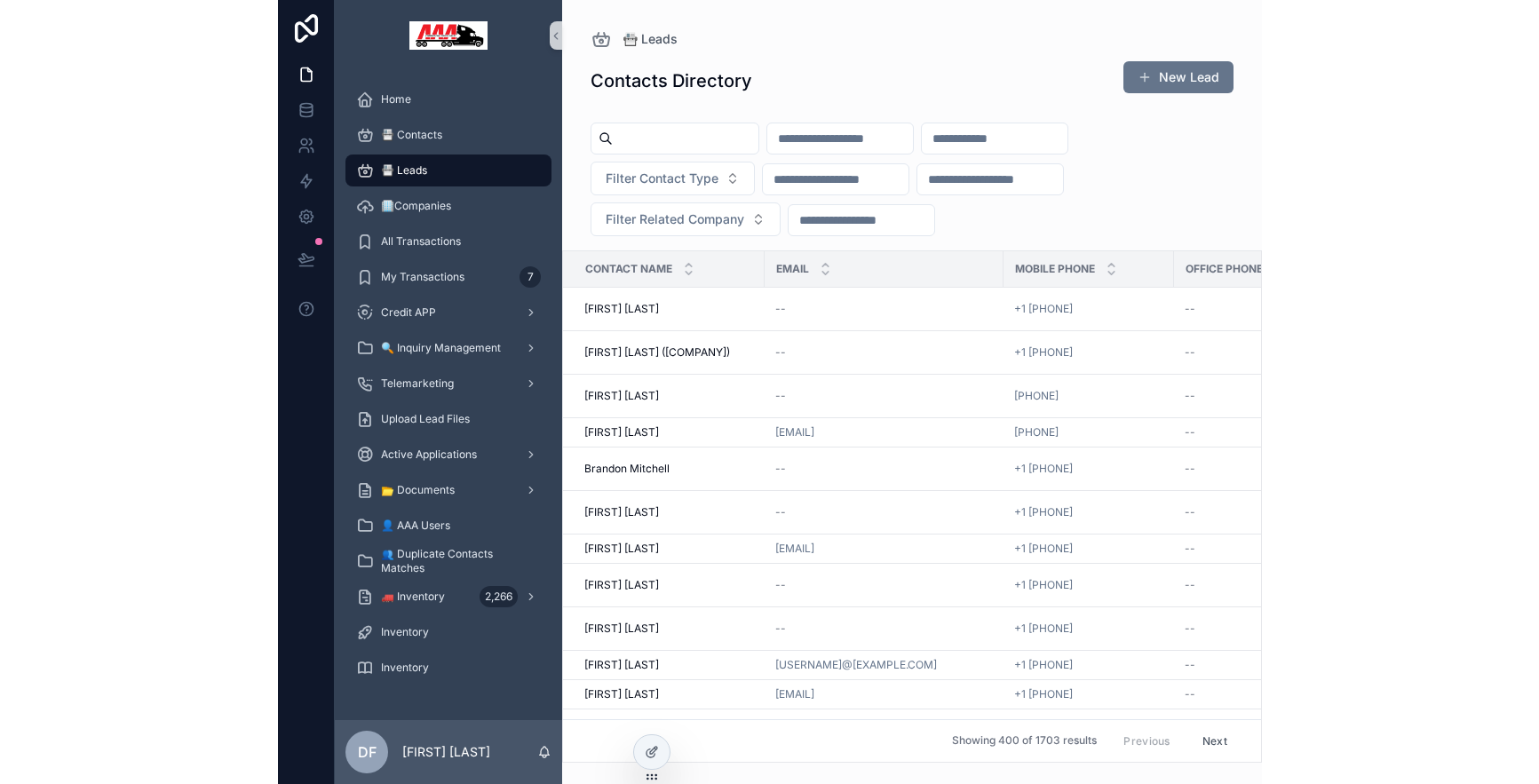 scroll, scrollTop: 0, scrollLeft: 0, axis: both 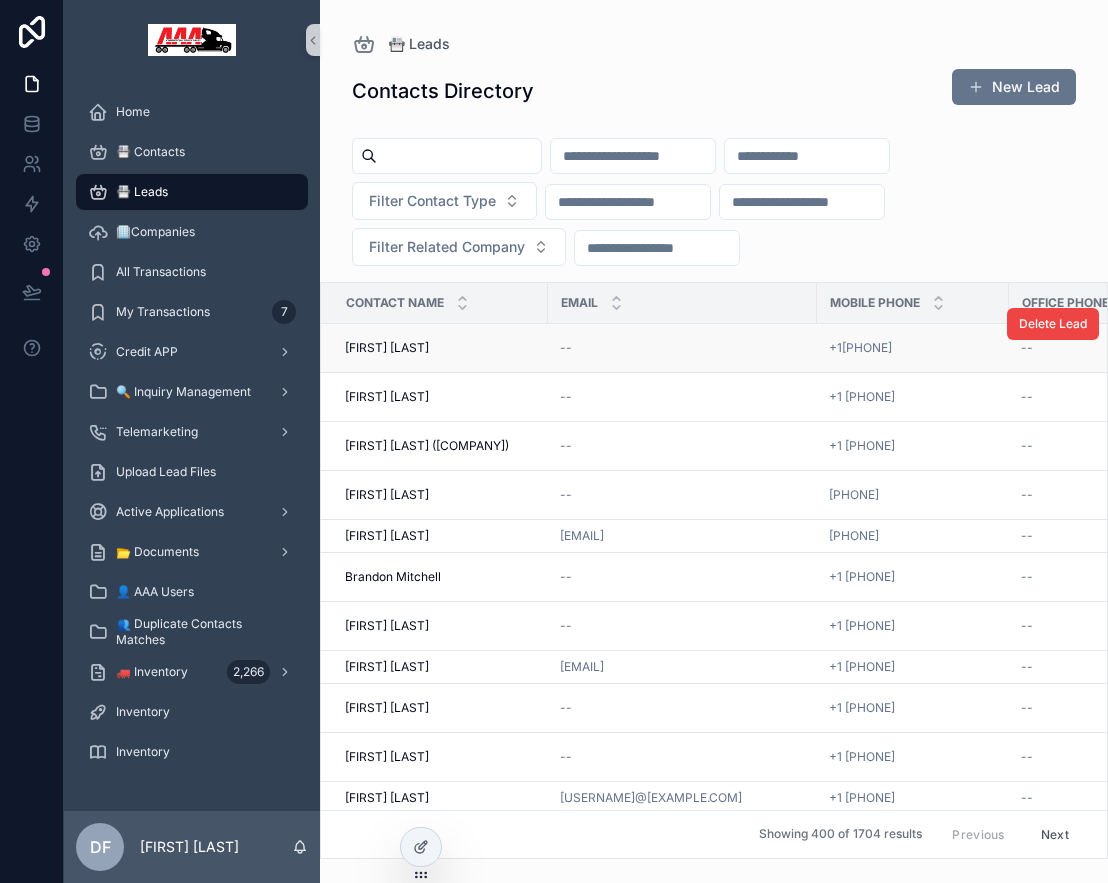 click on "--" at bounding box center (682, 348) 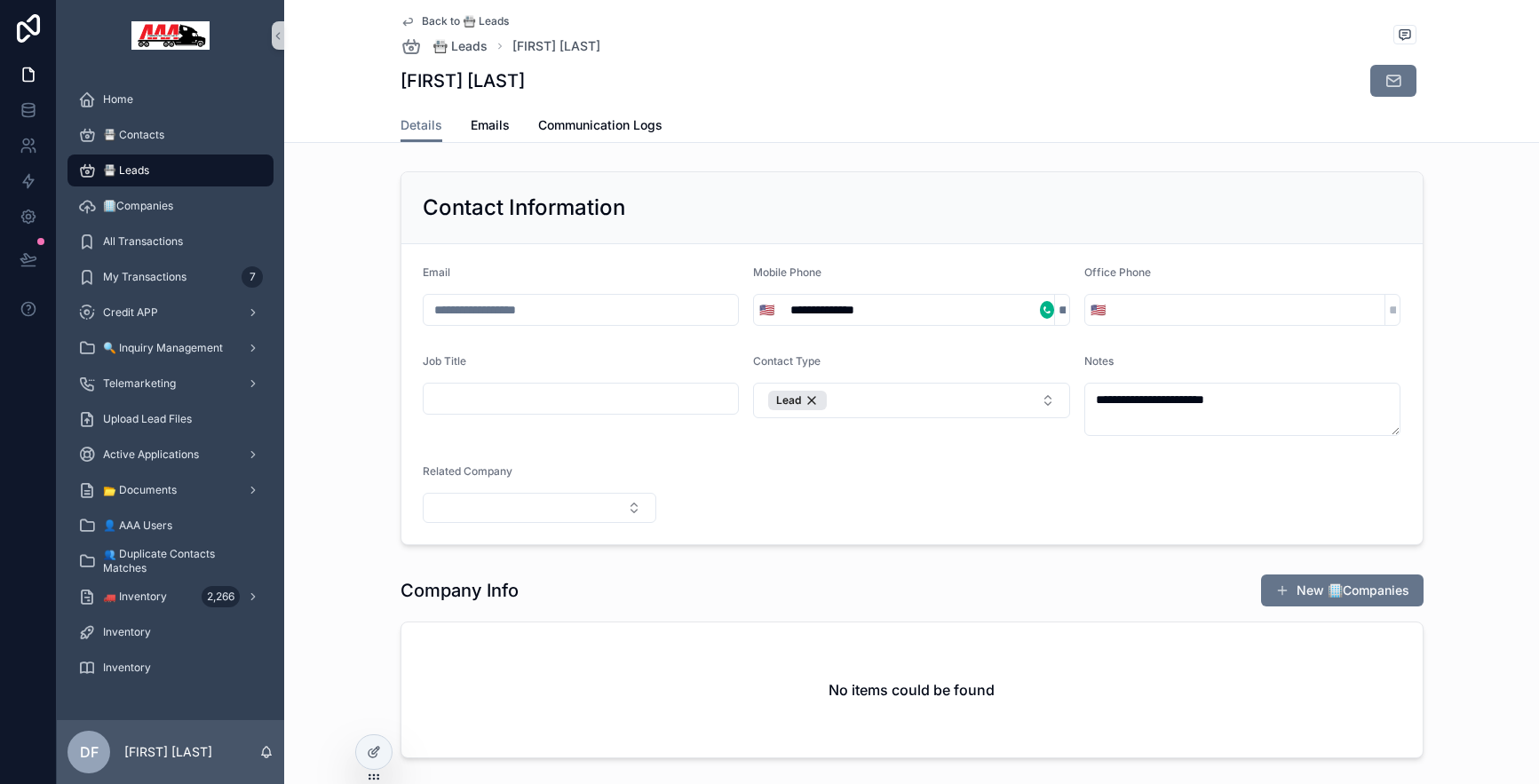 click at bounding box center (1047, 310) 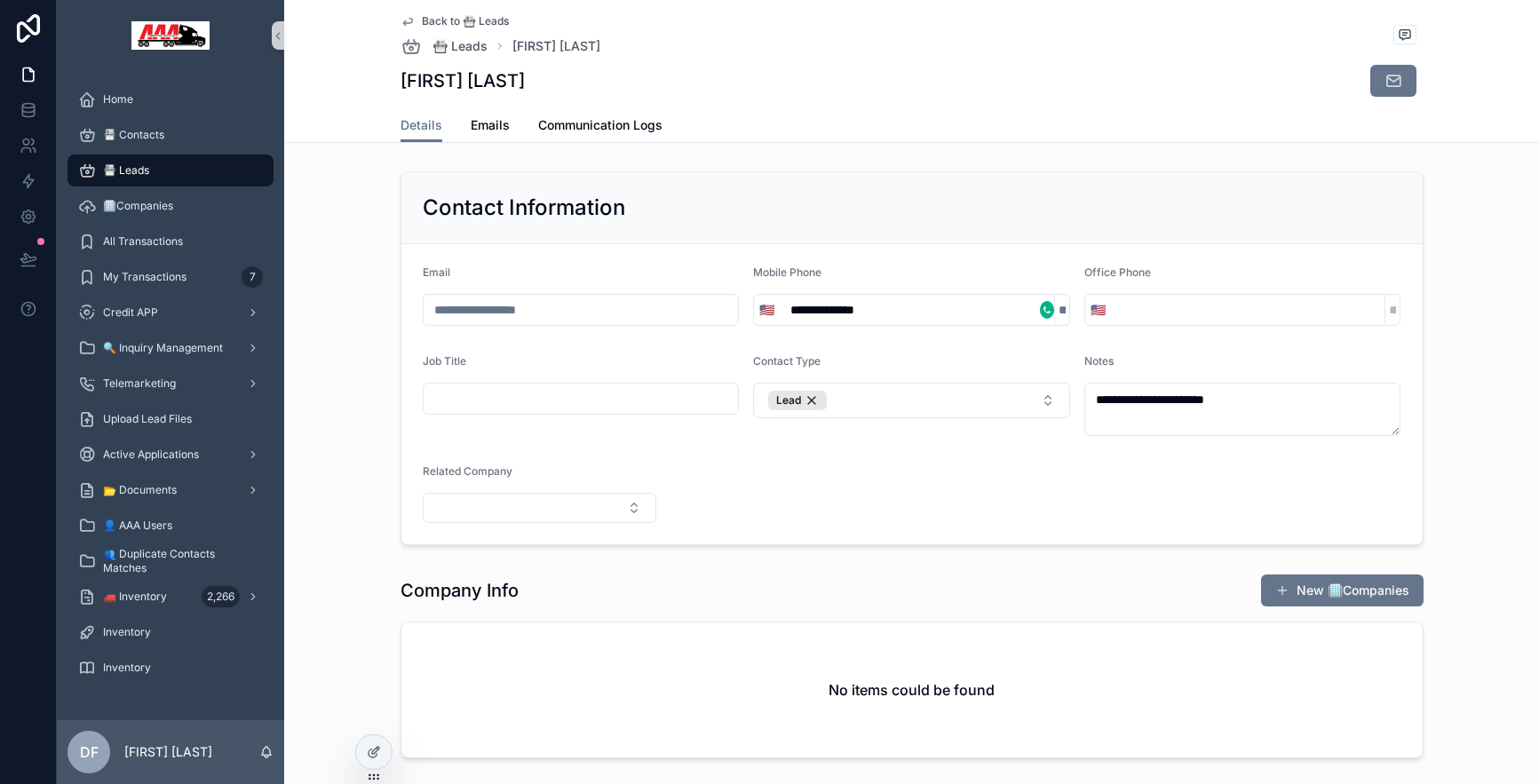 click at bounding box center [1047, 310] 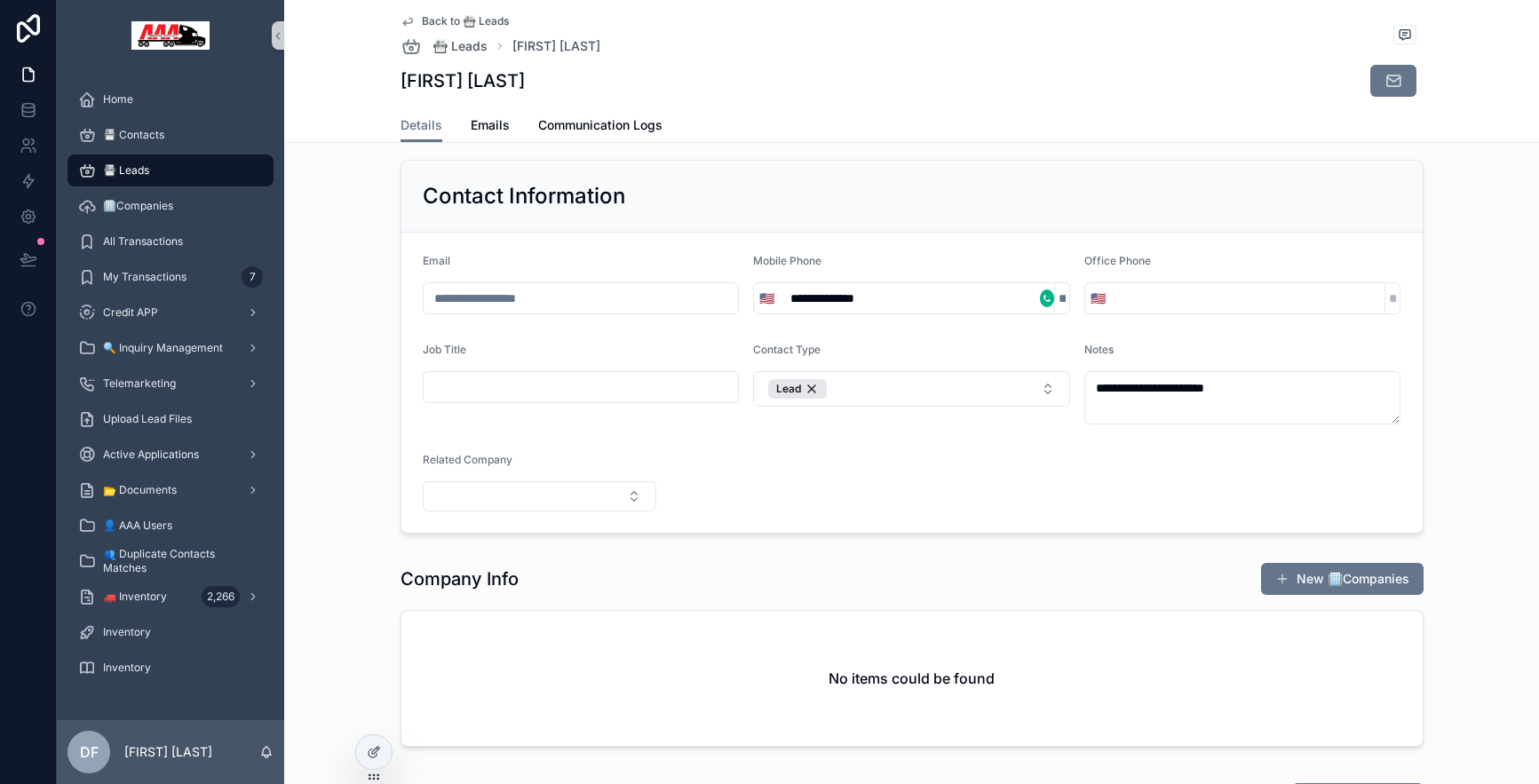 scroll, scrollTop: 0, scrollLeft: 0, axis: both 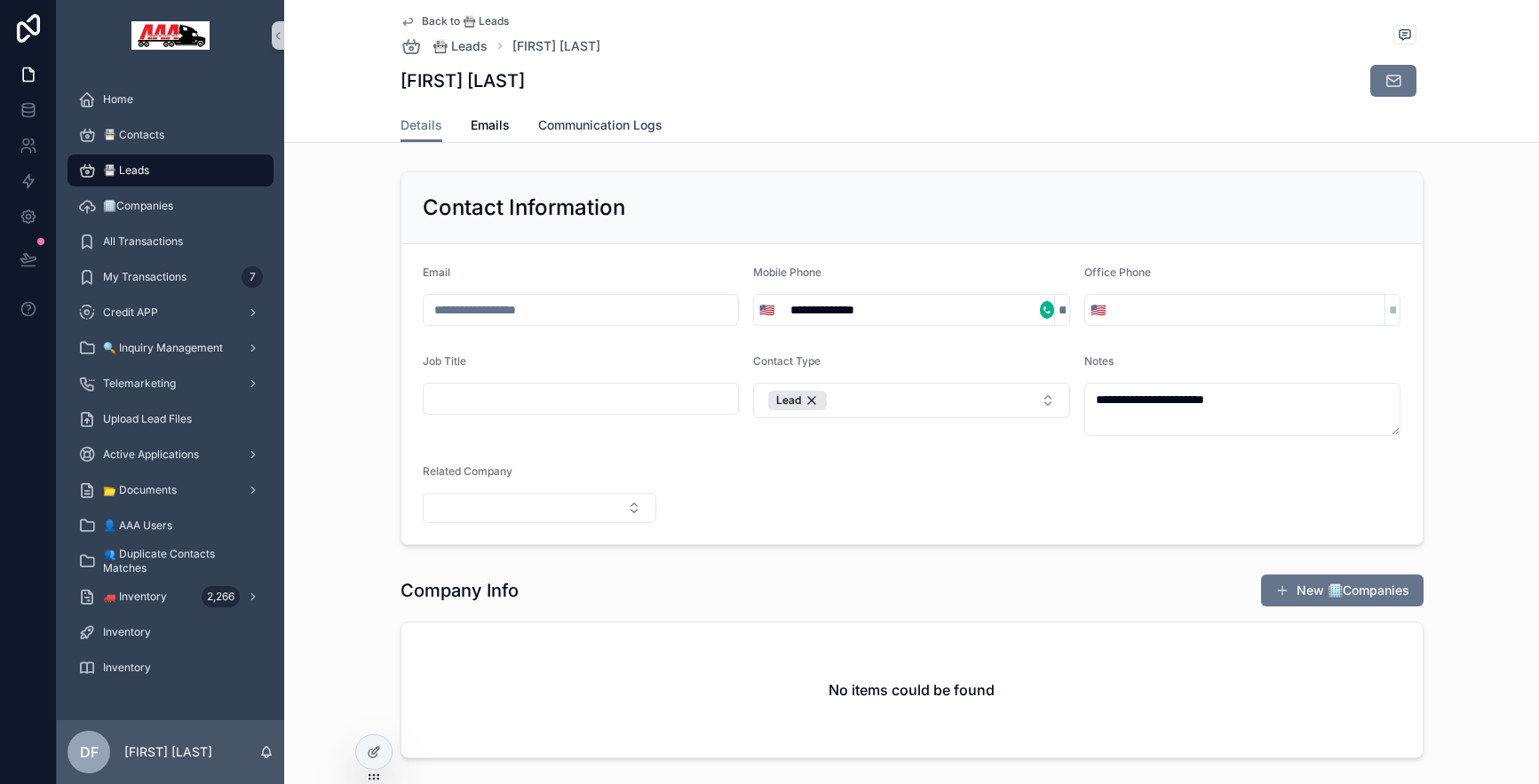 click on "Communication Logs" at bounding box center (600, 127) 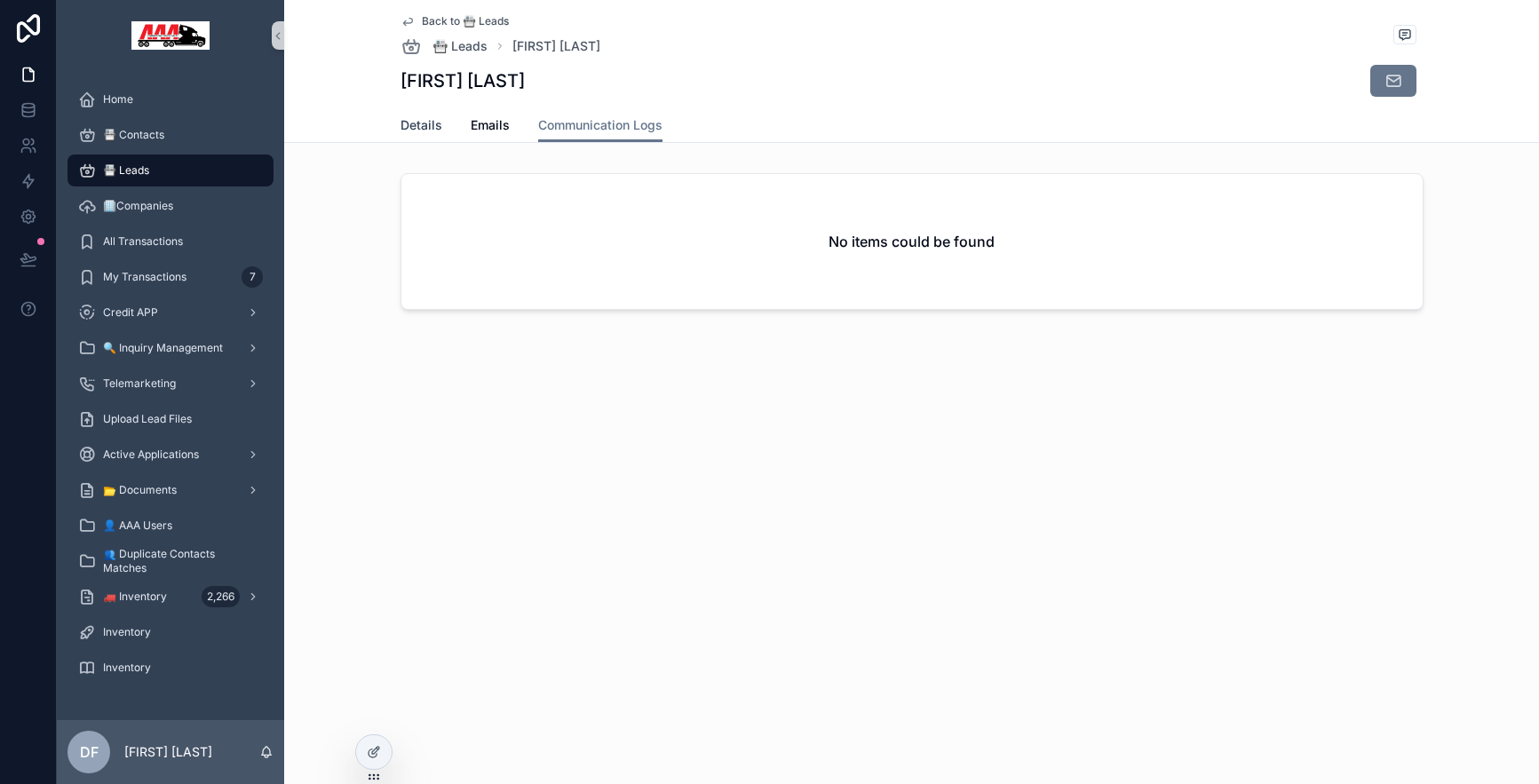 click on "Details" at bounding box center (421, 125) 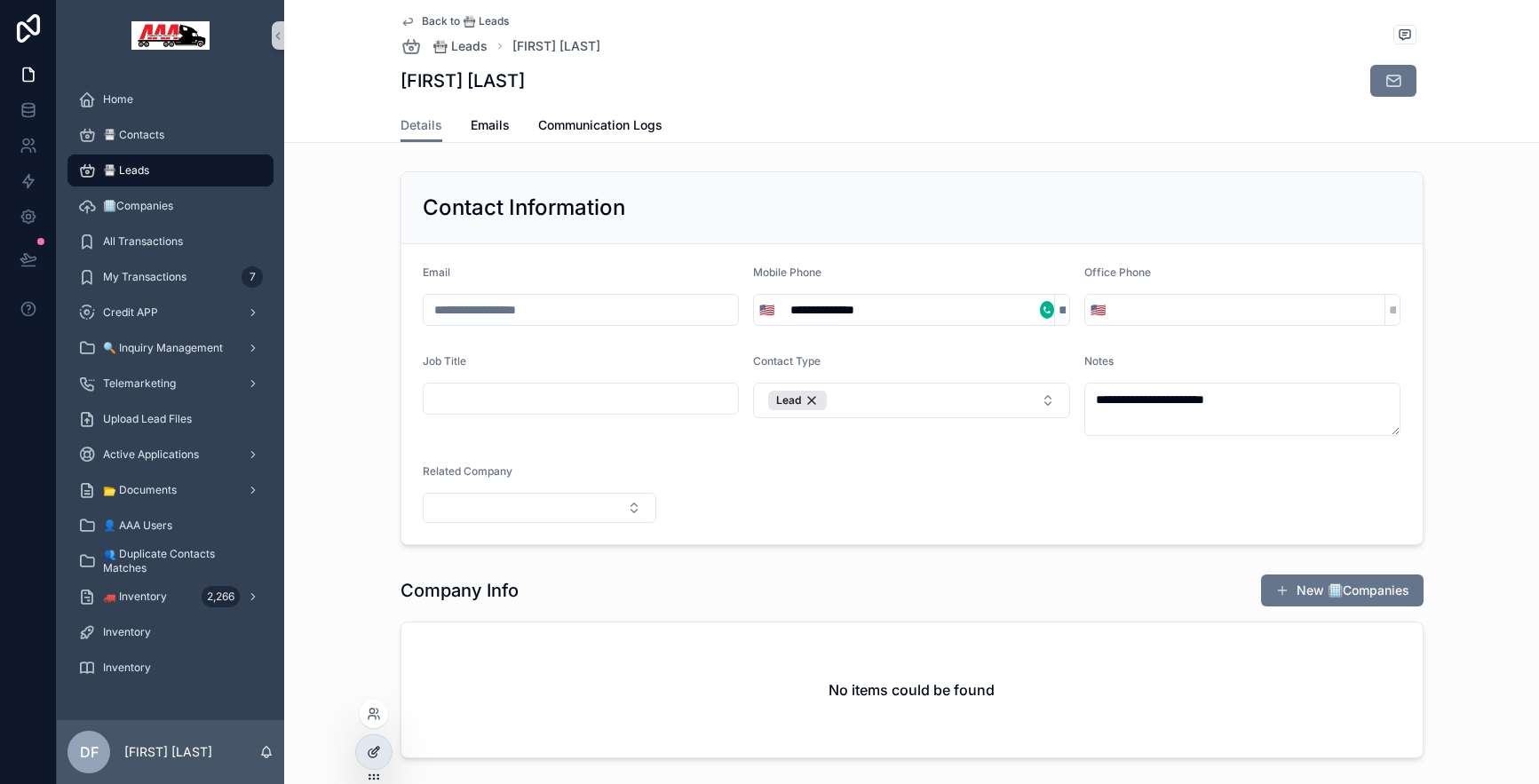 click at bounding box center [374, 752] 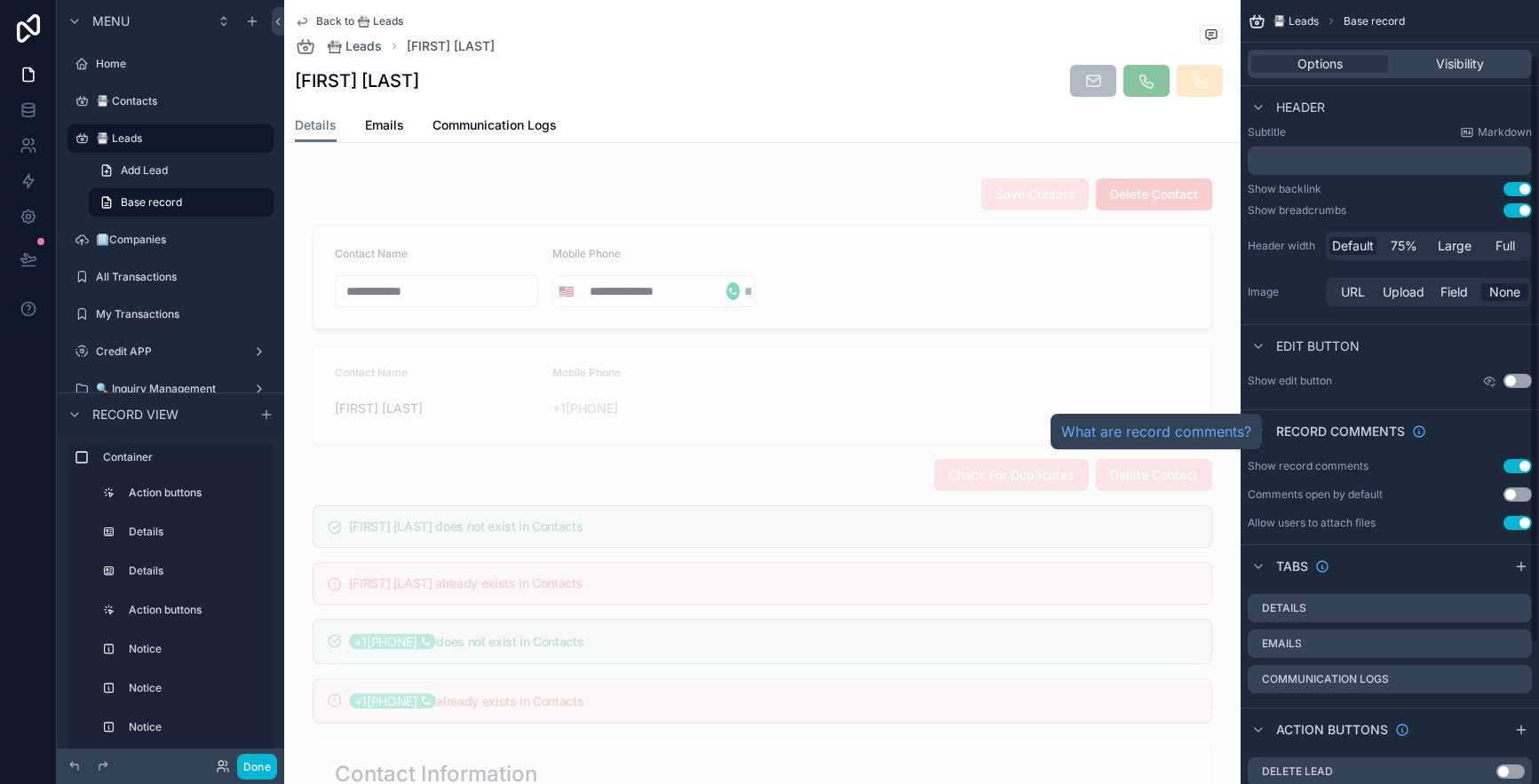 scroll, scrollTop: 0, scrollLeft: 0, axis: both 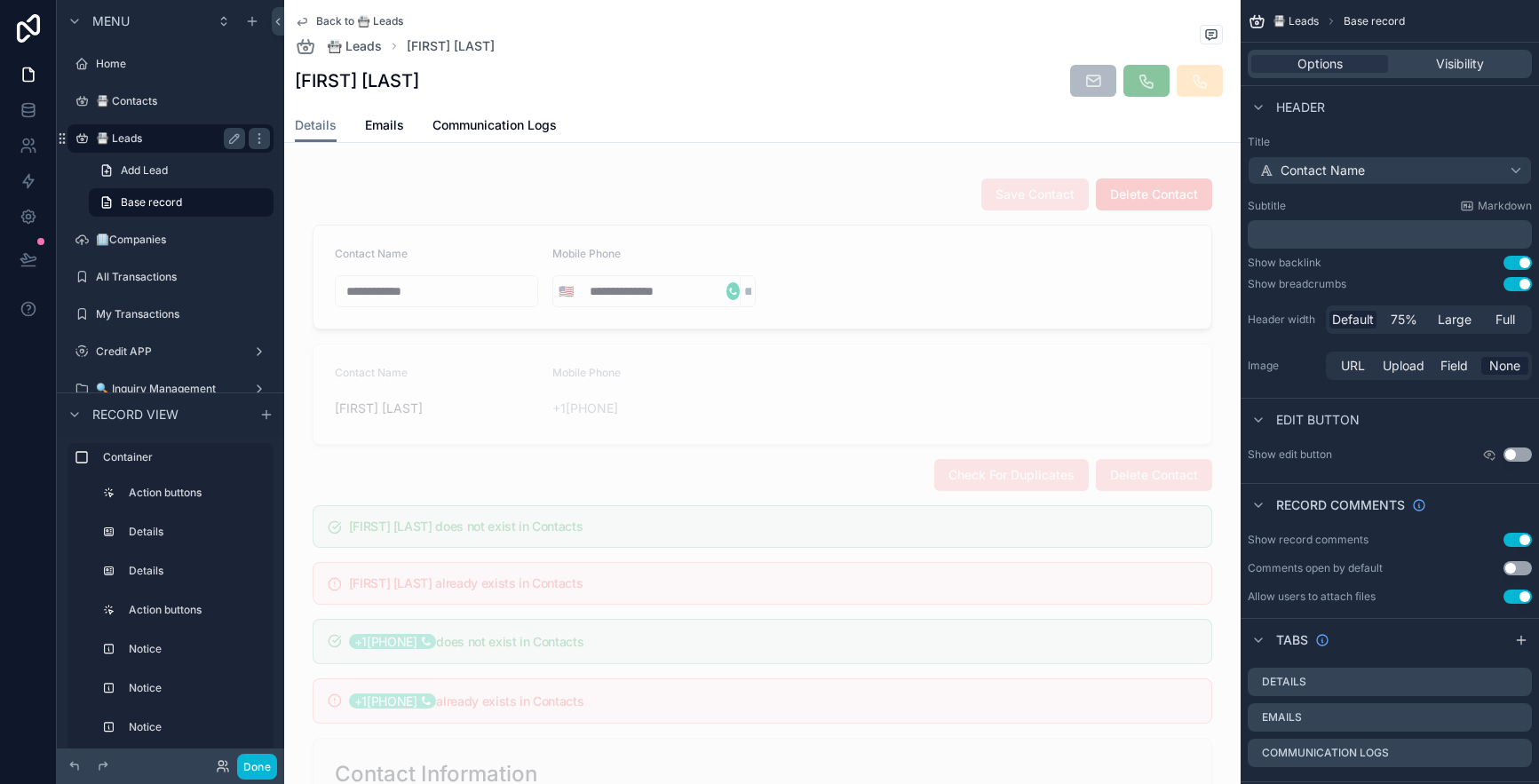 click on "📇 Leads" at bounding box center (167, 139) 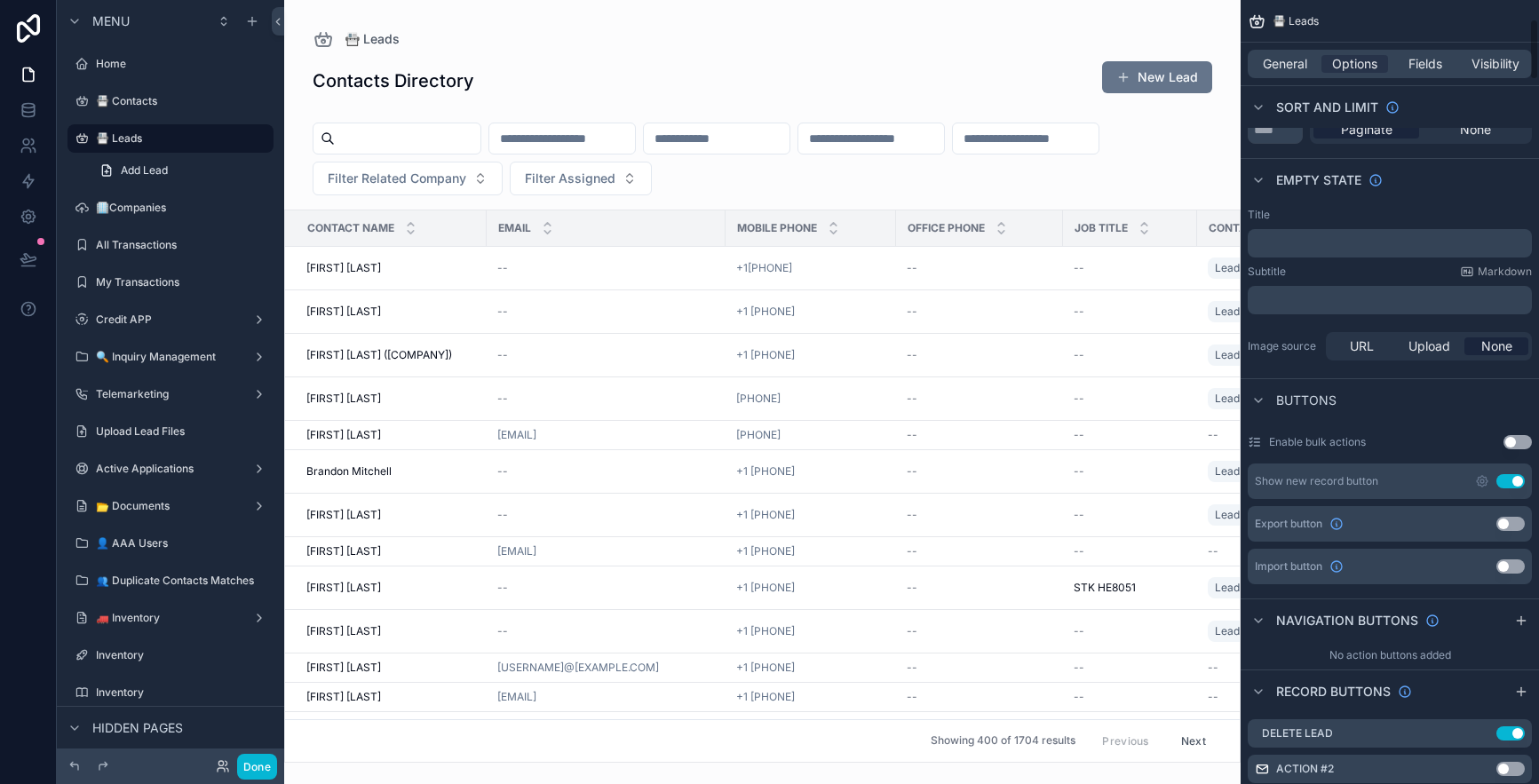 scroll, scrollTop: 218, scrollLeft: 0, axis: vertical 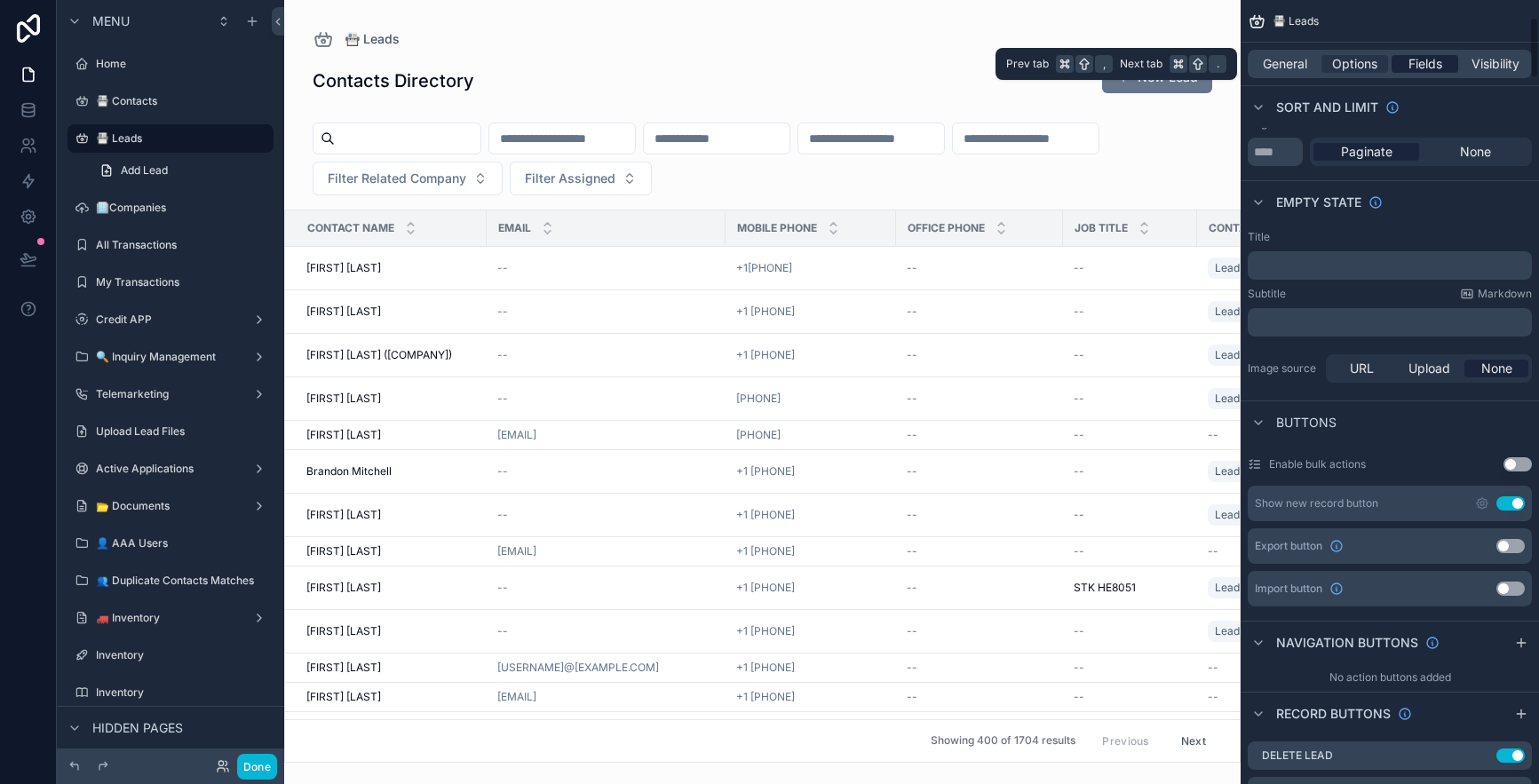 click on "Fields" at bounding box center [1425, 64] 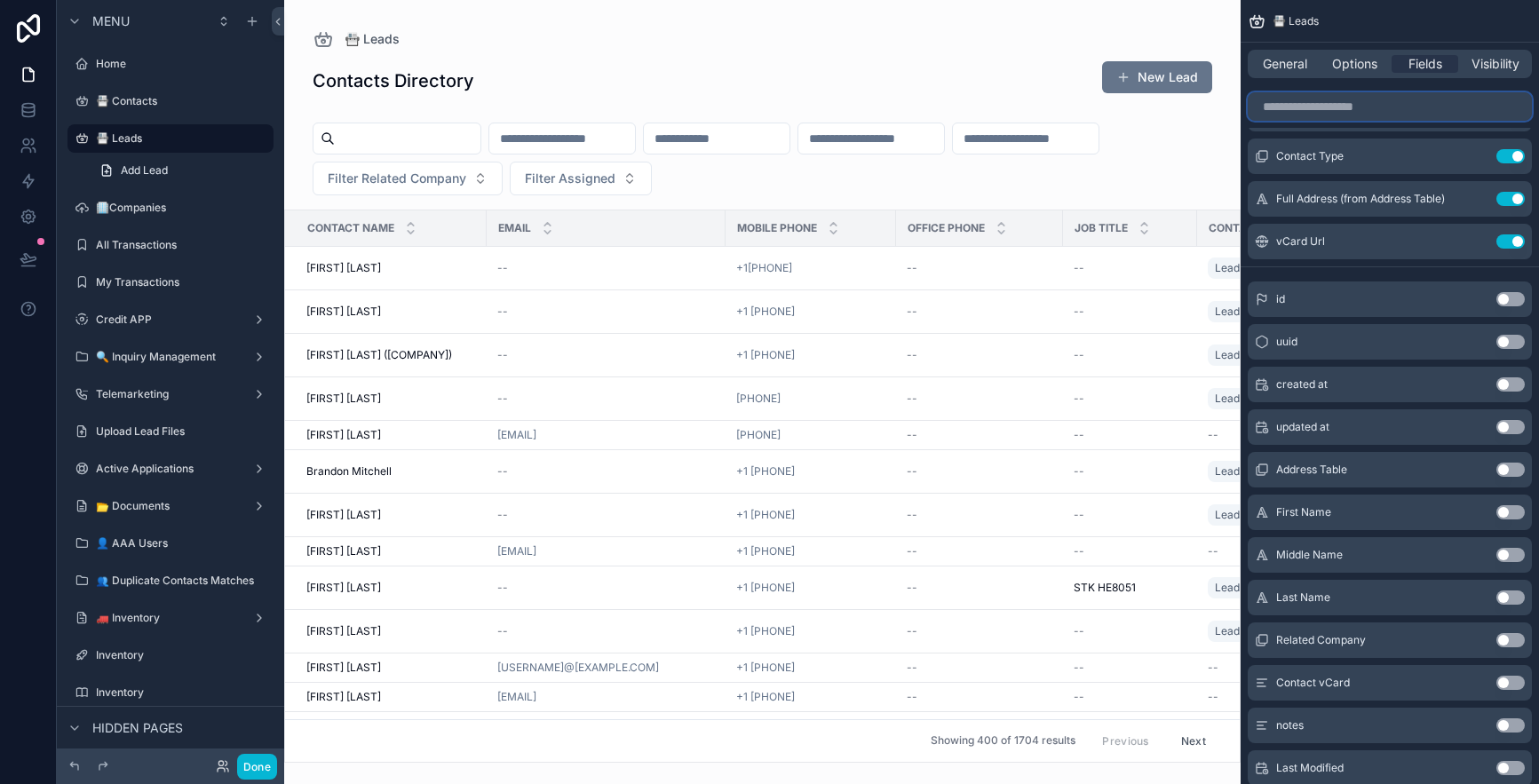 click at bounding box center (1390, 107) 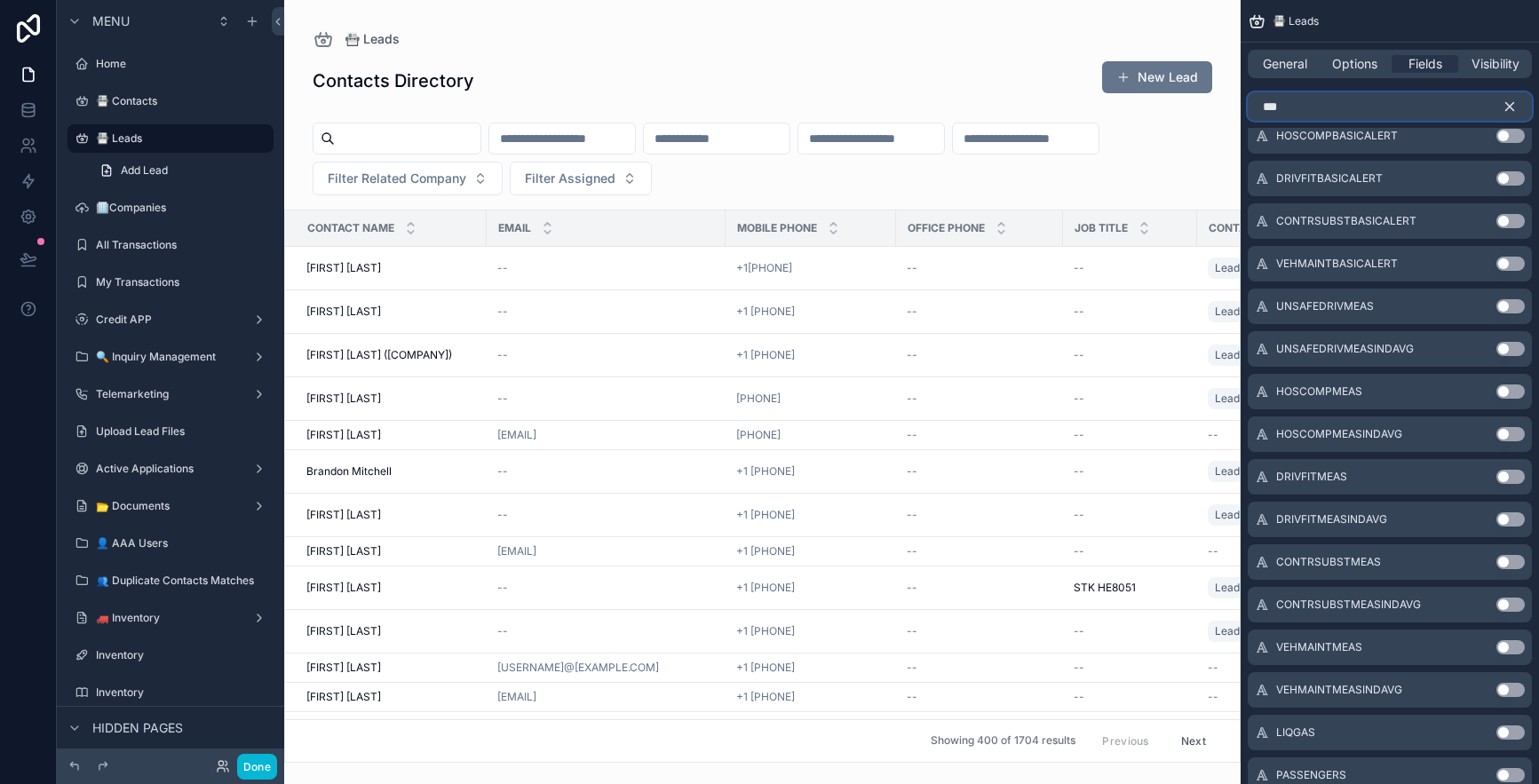 scroll, scrollTop: 0, scrollLeft: 0, axis: both 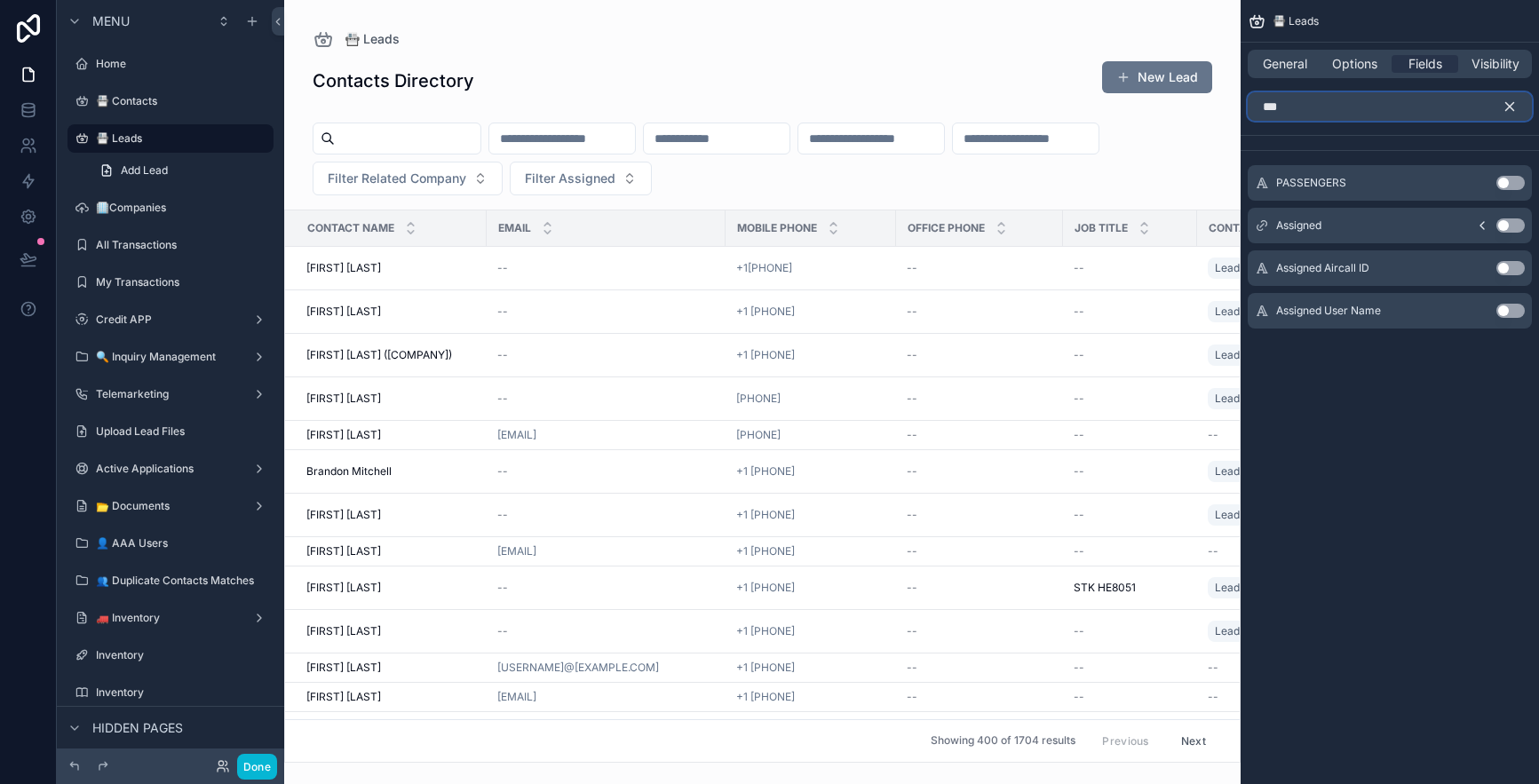 type on "***" 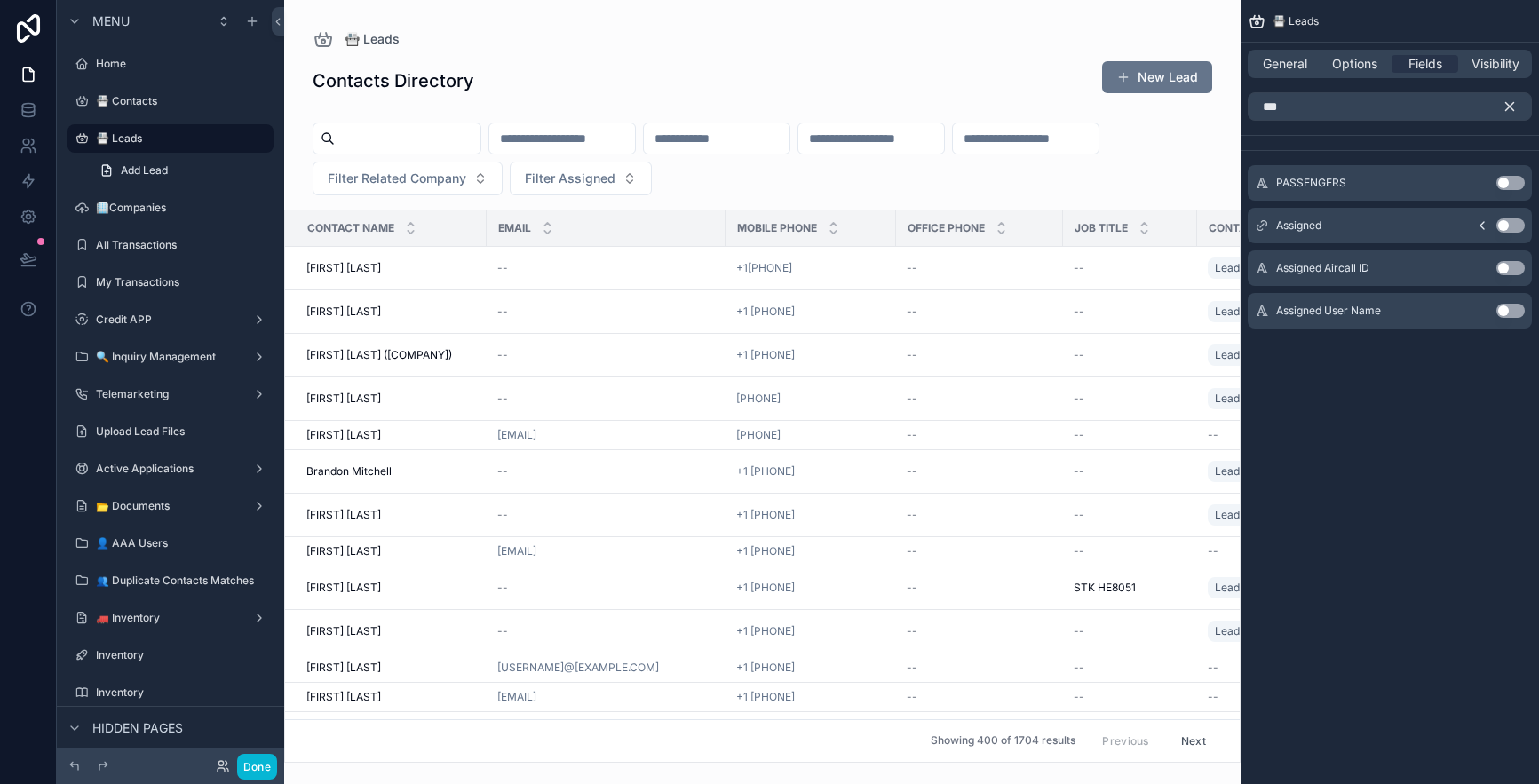 click on "Use setting" at bounding box center [1511, 226] 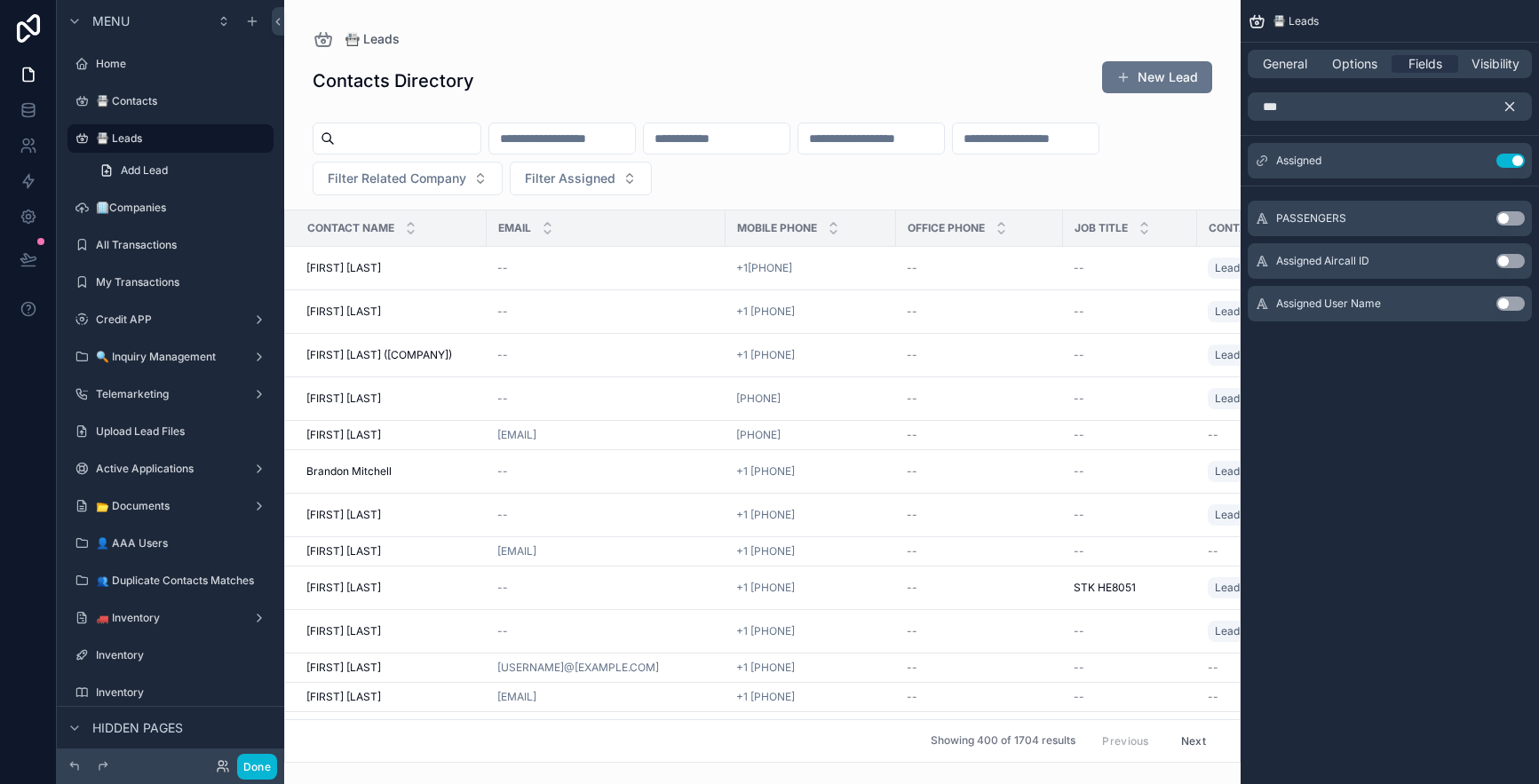 click at bounding box center (762, 392) 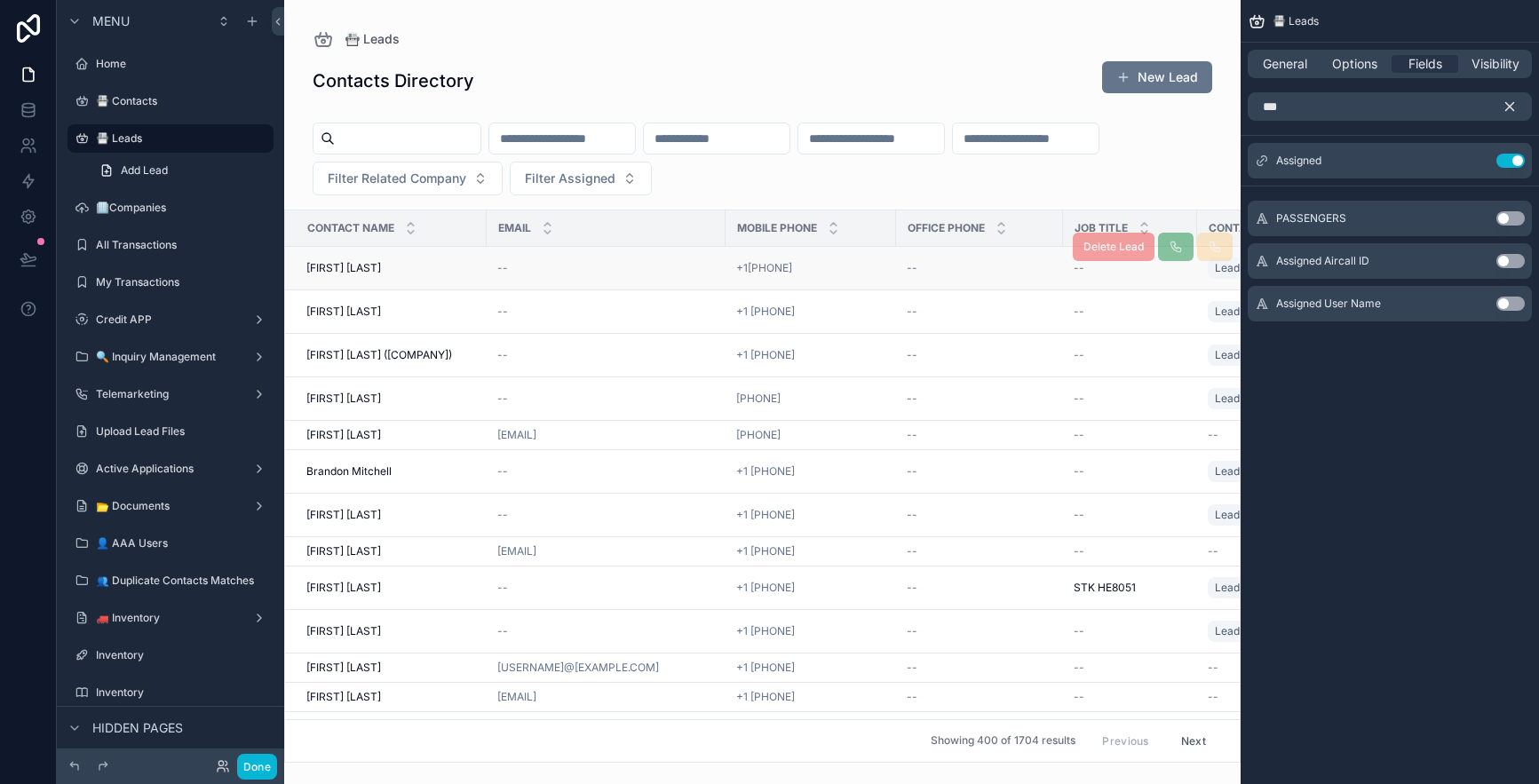 click on "Brad Denning" at bounding box center [344, 268] 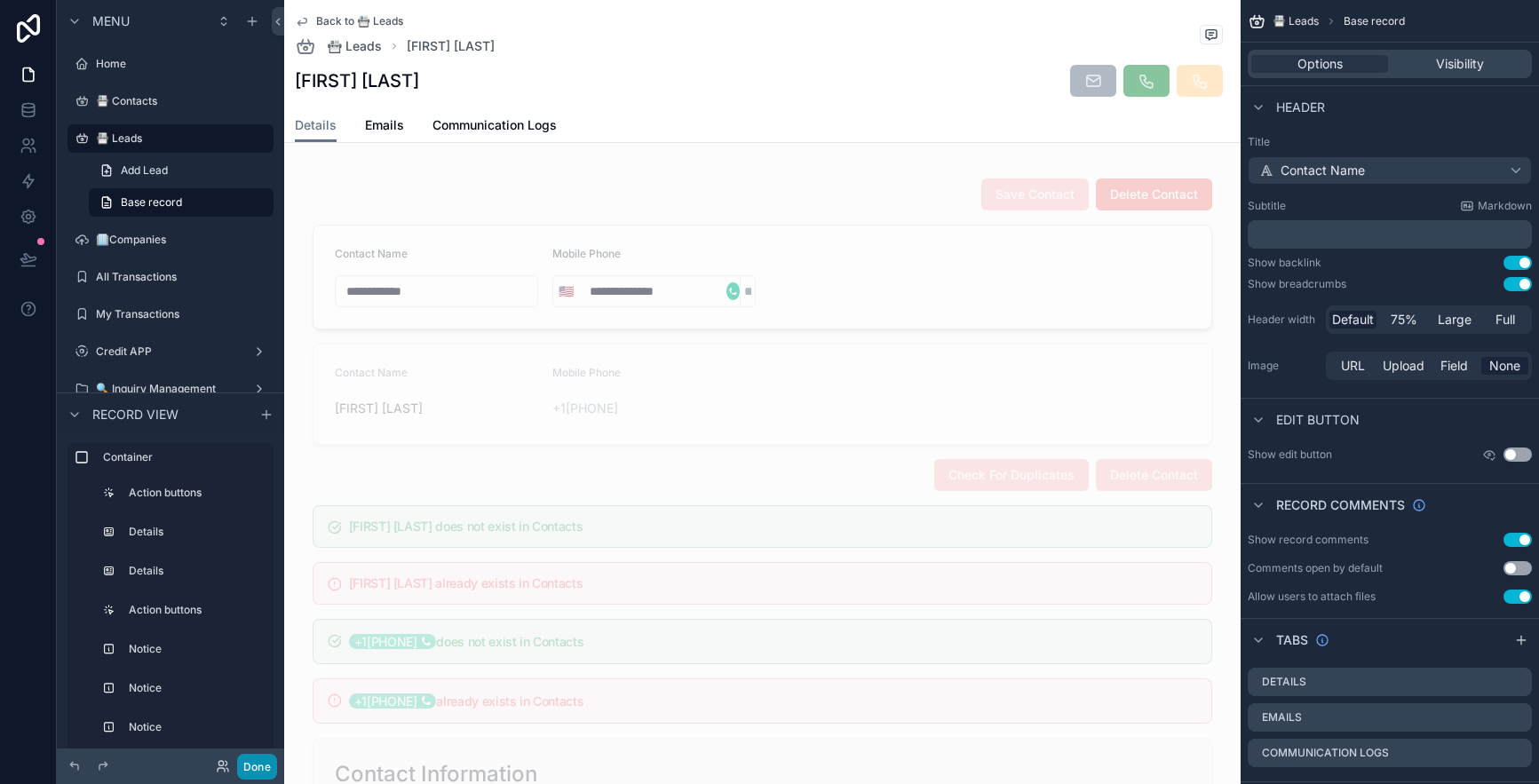 click on "Done" at bounding box center (257, 766) 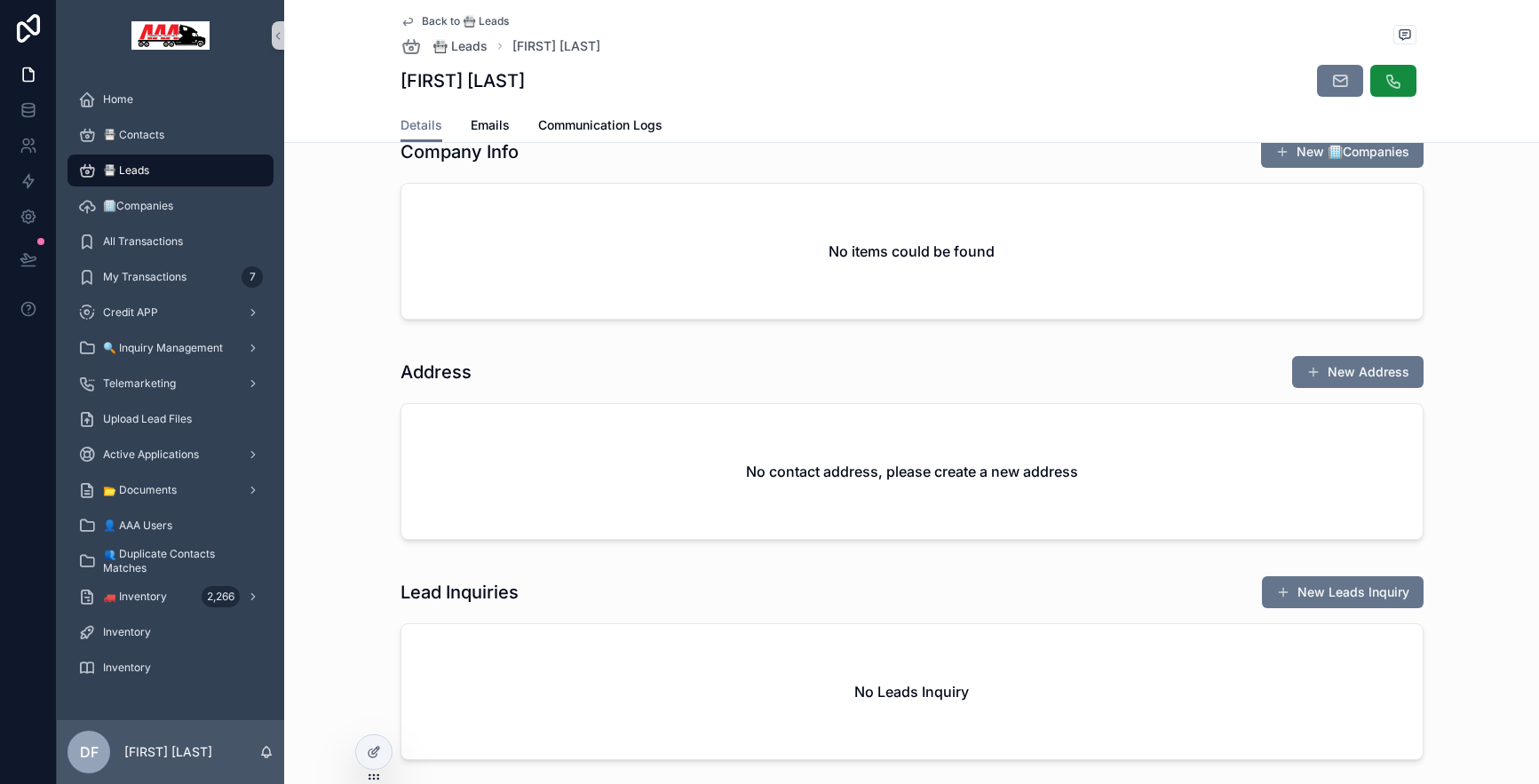 scroll, scrollTop: 0, scrollLeft: 0, axis: both 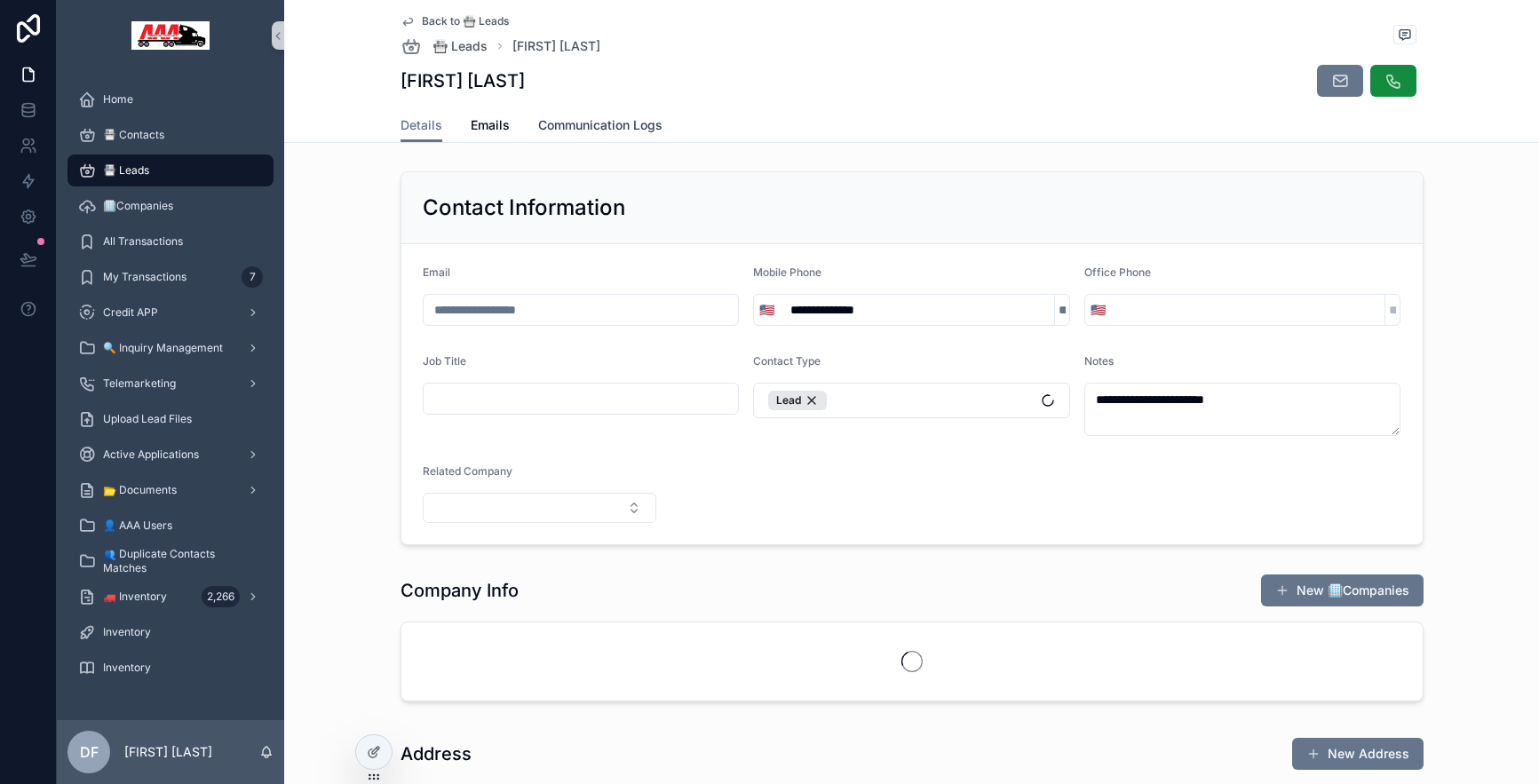 click on "Communication Logs" at bounding box center [600, 125] 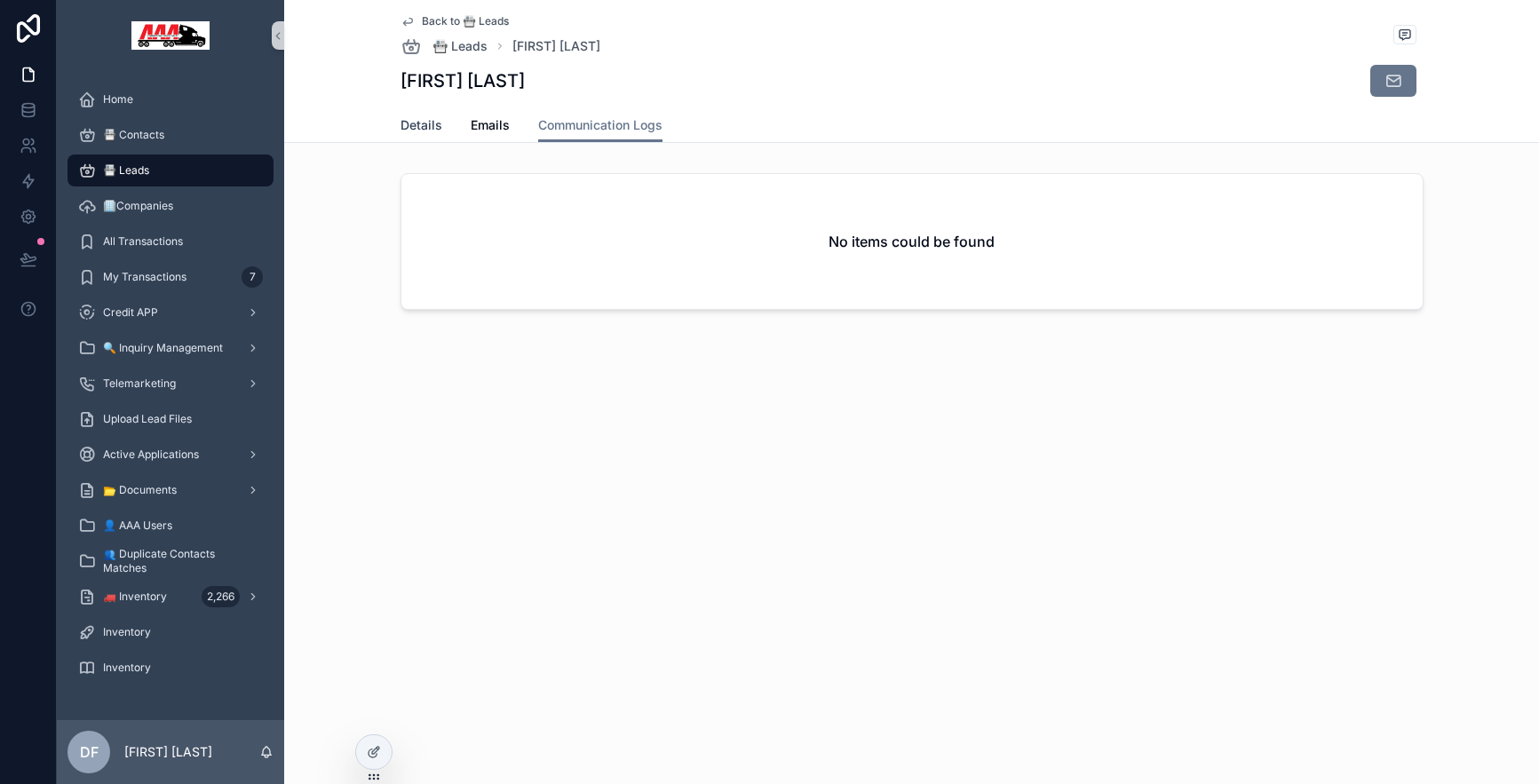 click on "Details" at bounding box center (421, 125) 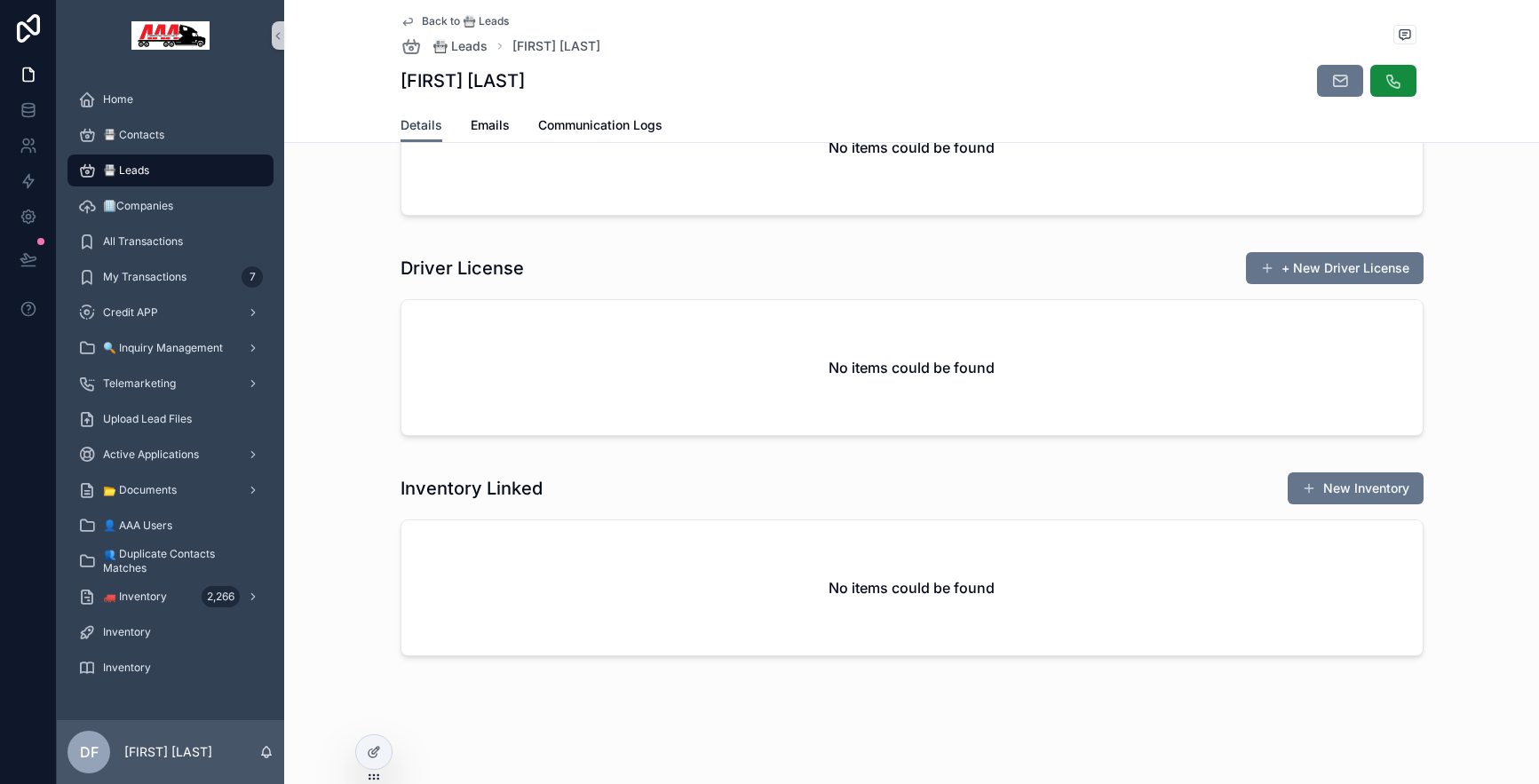 scroll, scrollTop: 0, scrollLeft: 0, axis: both 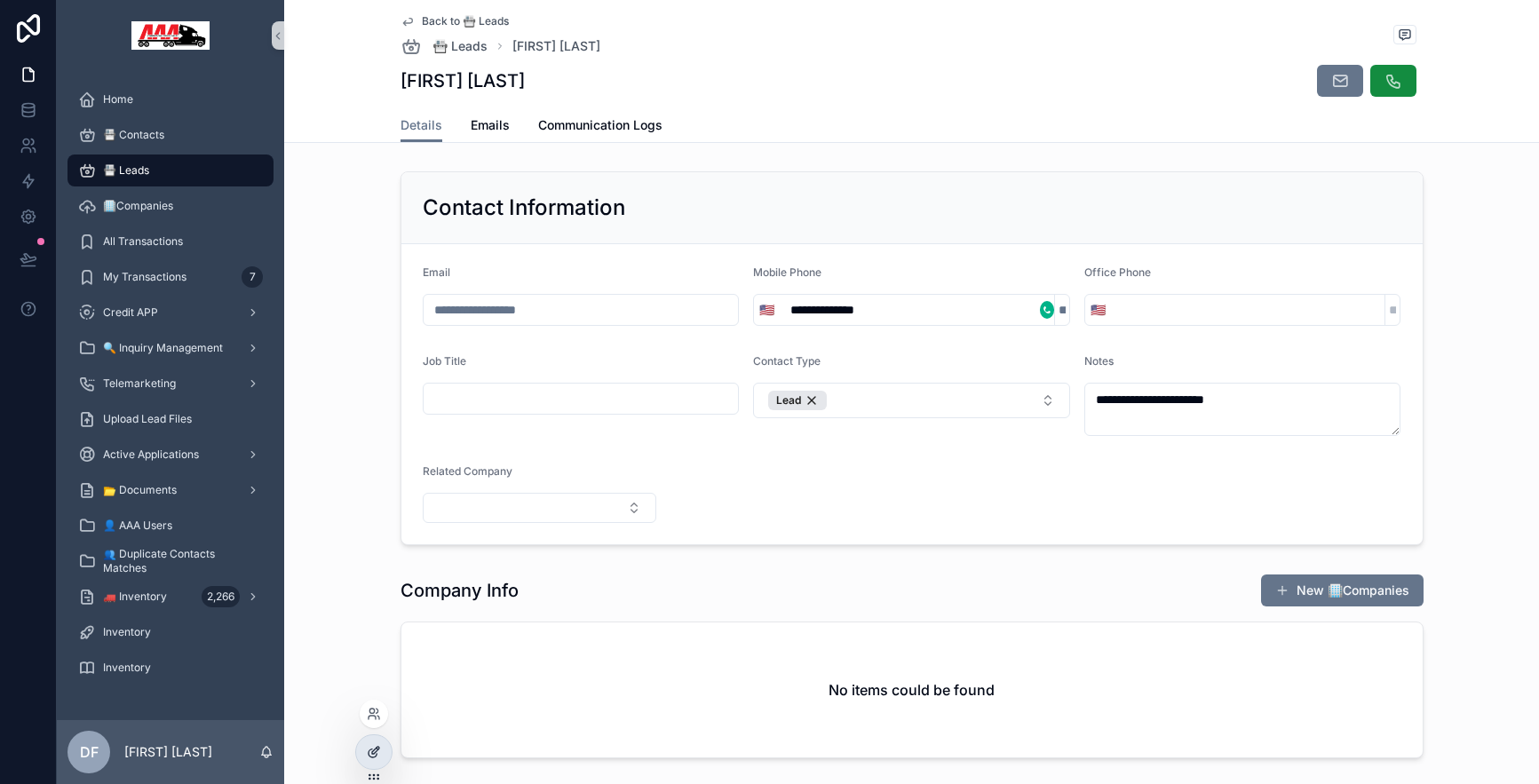 click at bounding box center (374, 752) 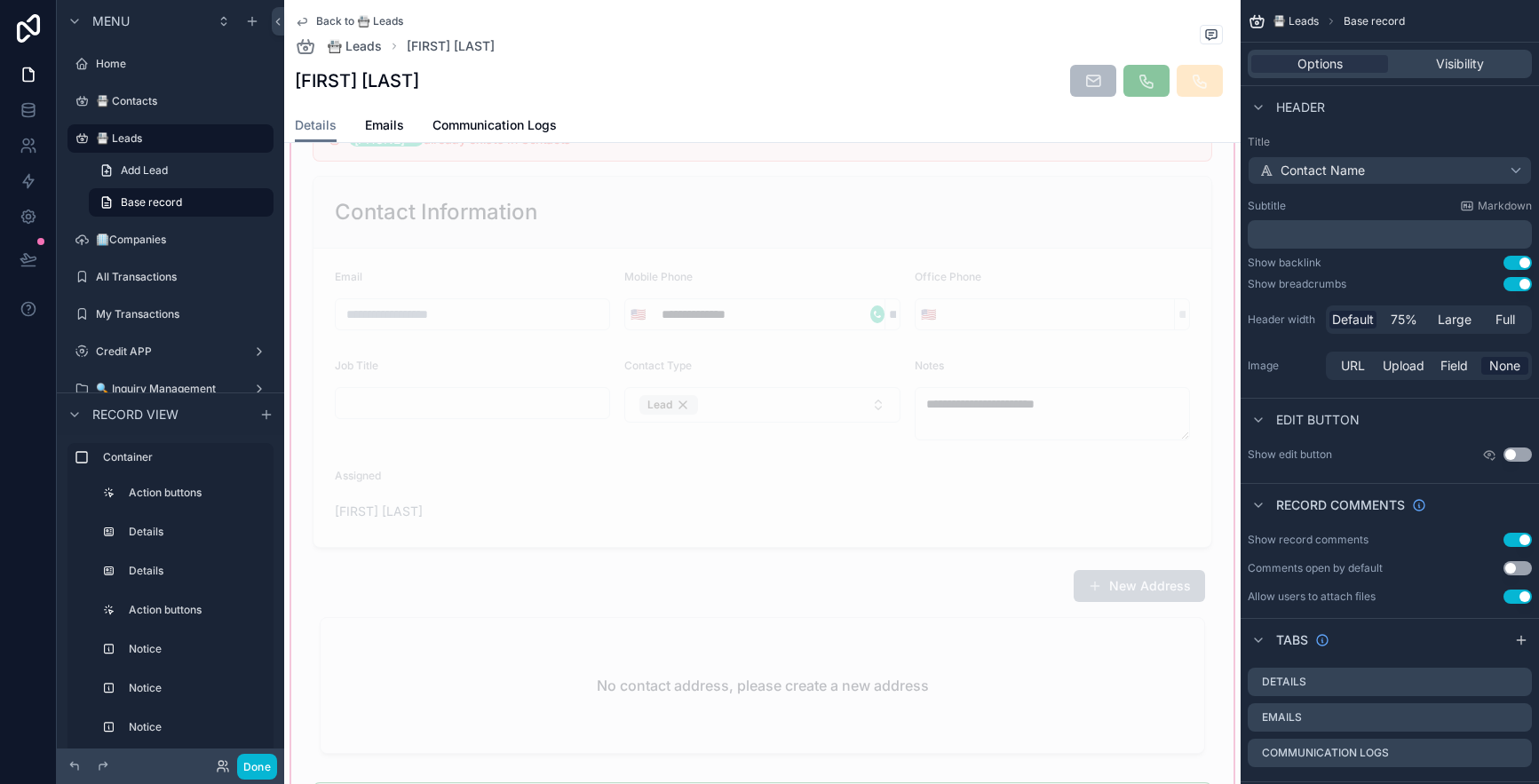 scroll, scrollTop: 564, scrollLeft: 0, axis: vertical 